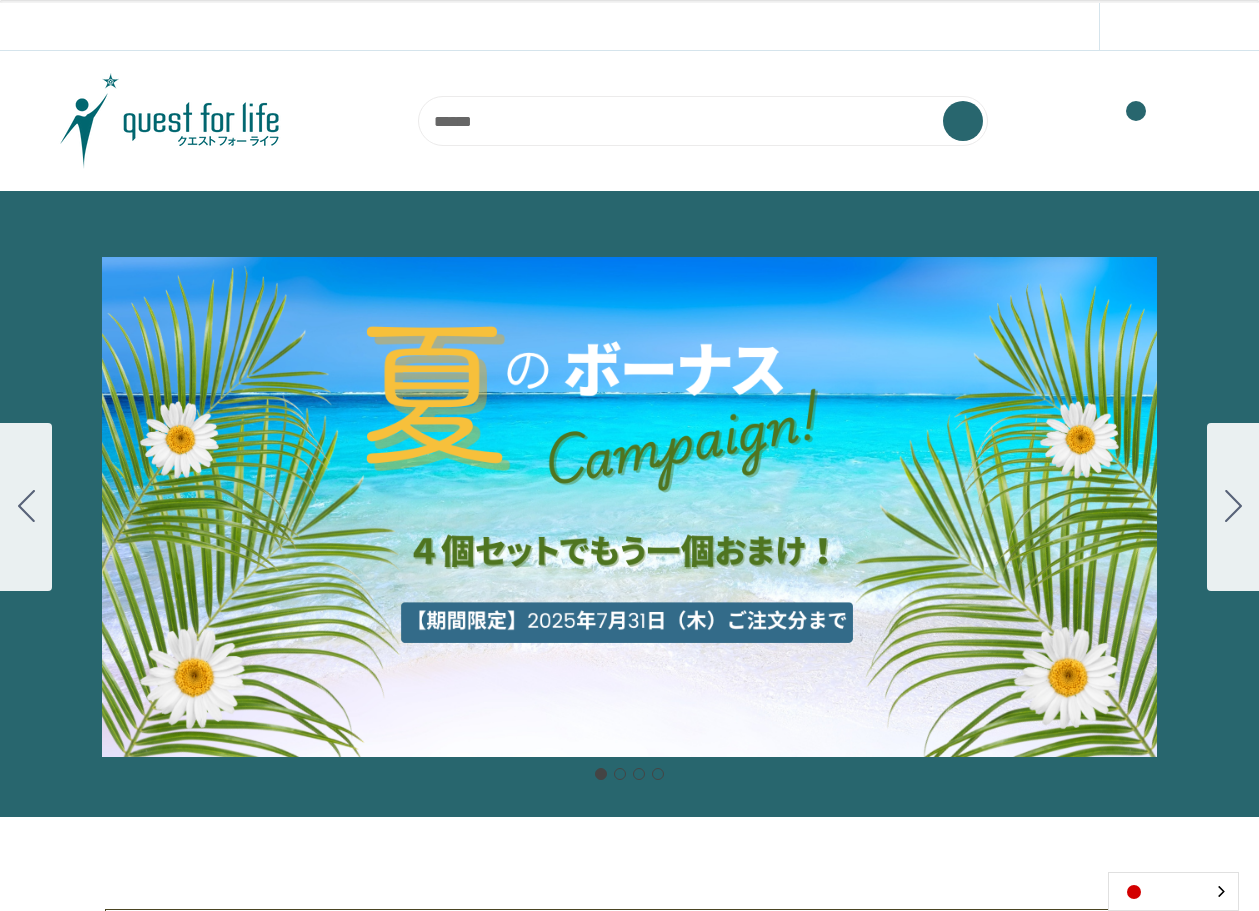 scroll, scrollTop: 0, scrollLeft: 0, axis: both 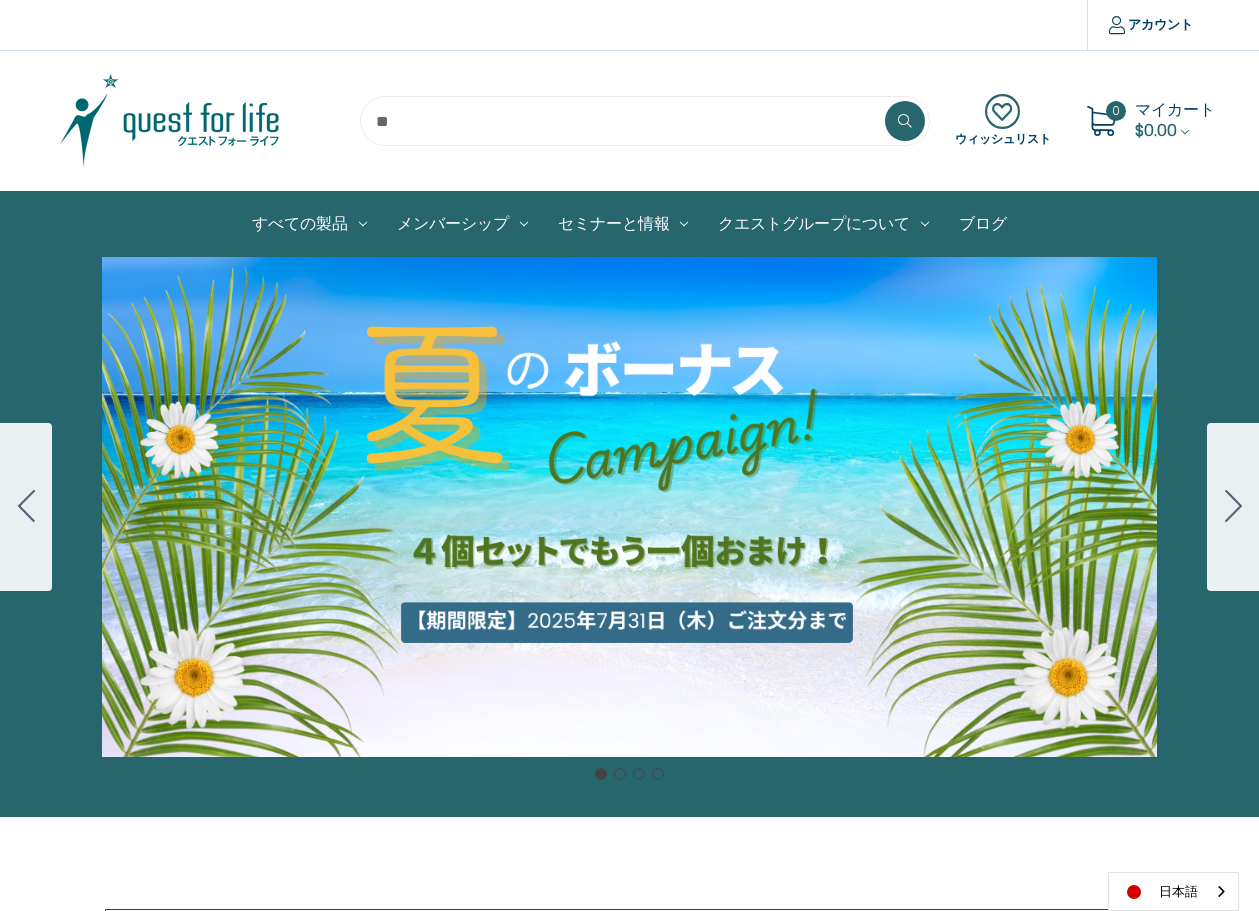 click on "細胞プロテクトセット
通常188ドル
セール価格160ドル
$28 OFF
2025年4月1日～4月30日
12月１日〜23日
販売中" at bounding box center (629, 507) 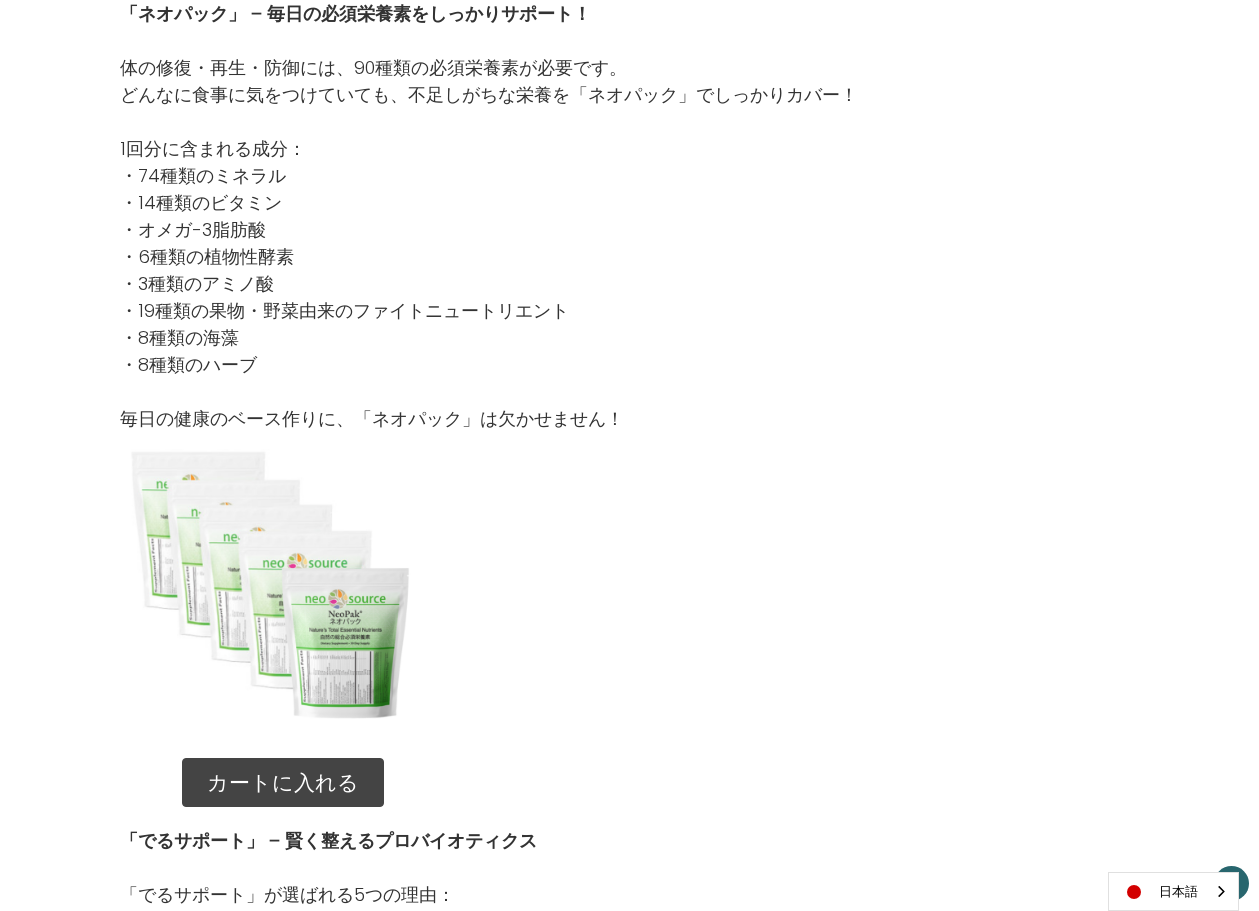 scroll, scrollTop: 2000, scrollLeft: 0, axis: vertical 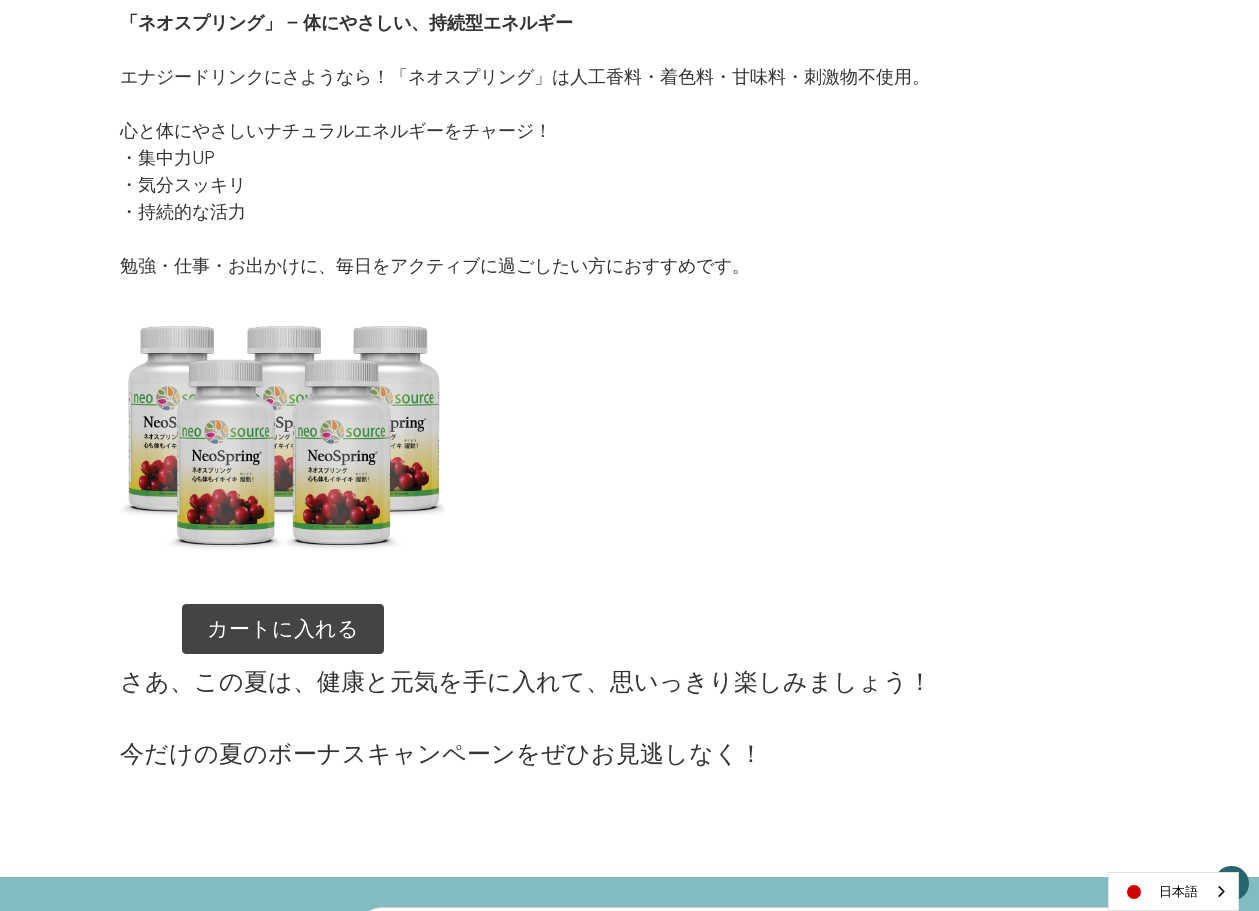 click at bounding box center [283, 442] 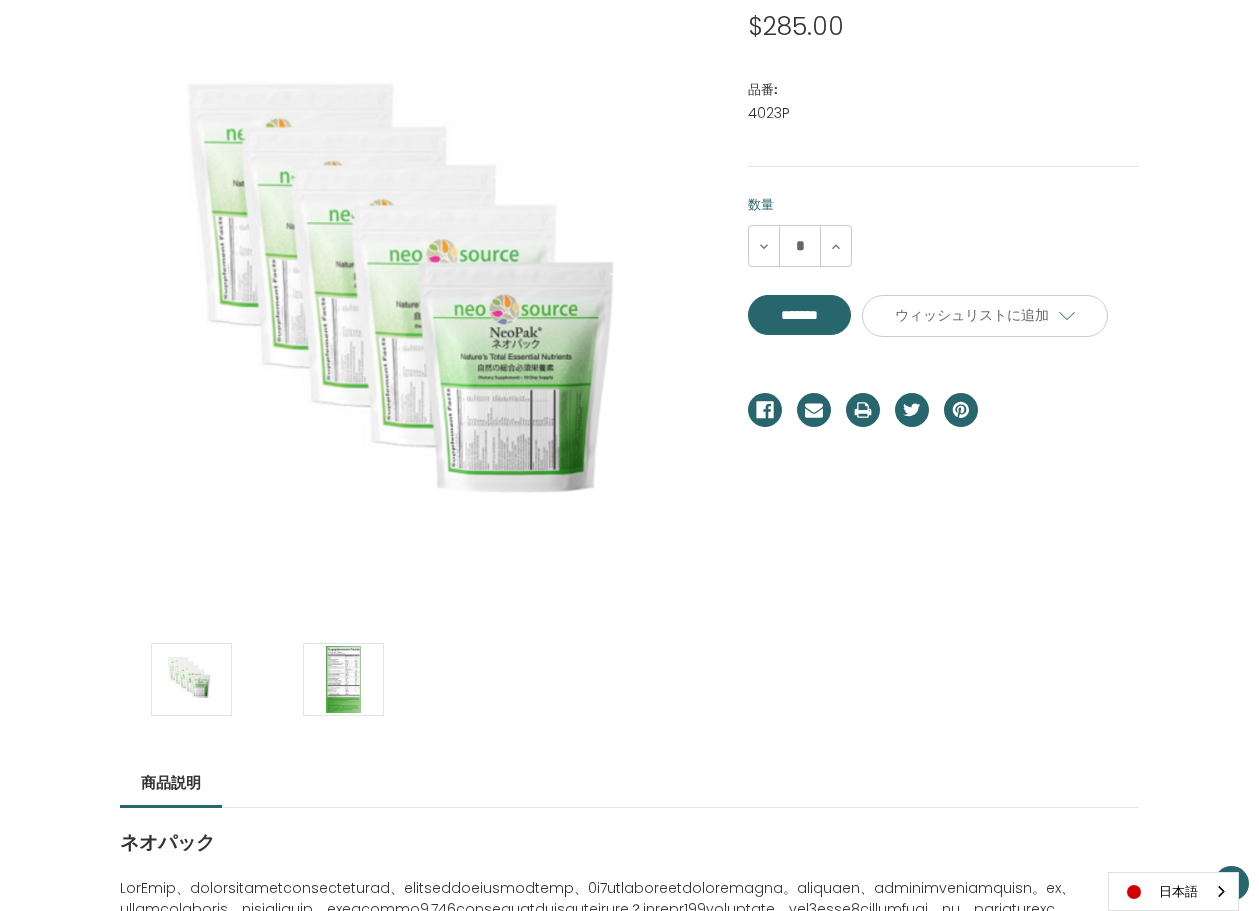 scroll, scrollTop: 167, scrollLeft: 0, axis: vertical 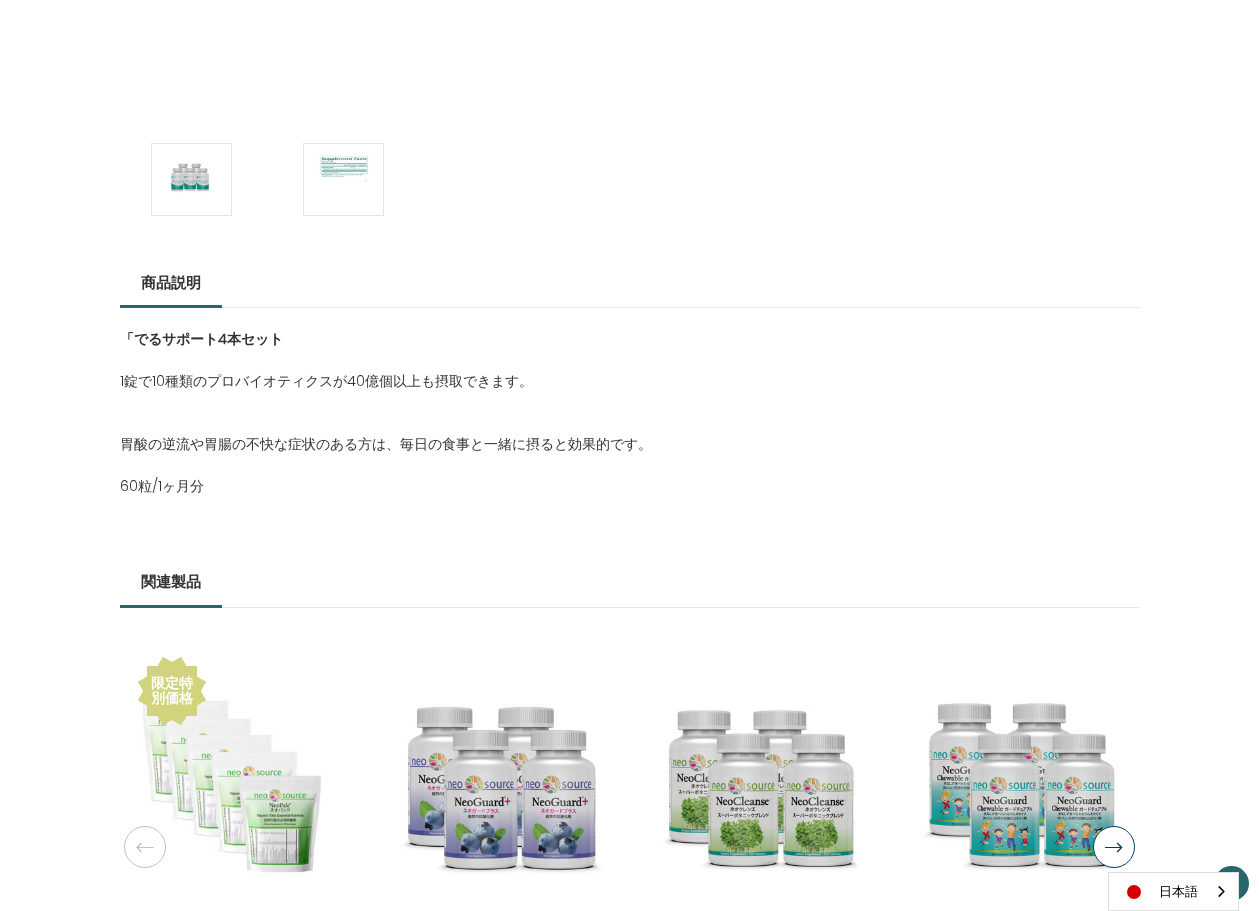 click on "胃酸の逆流や胃腸の不快な症状のある方は、毎日の食事と一緒に摂ると効果的です。" at bounding box center [629, 434] 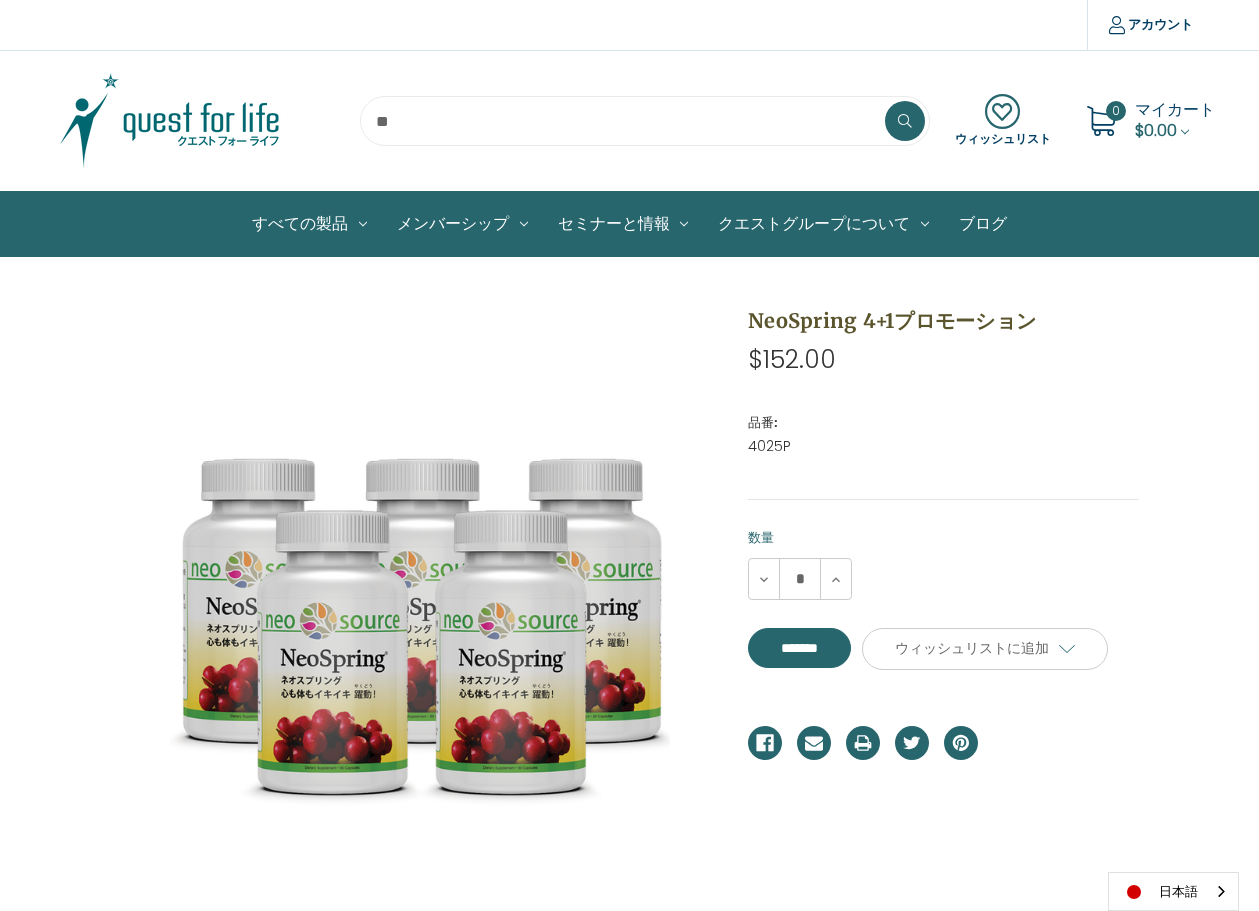 scroll, scrollTop: 167, scrollLeft: 0, axis: vertical 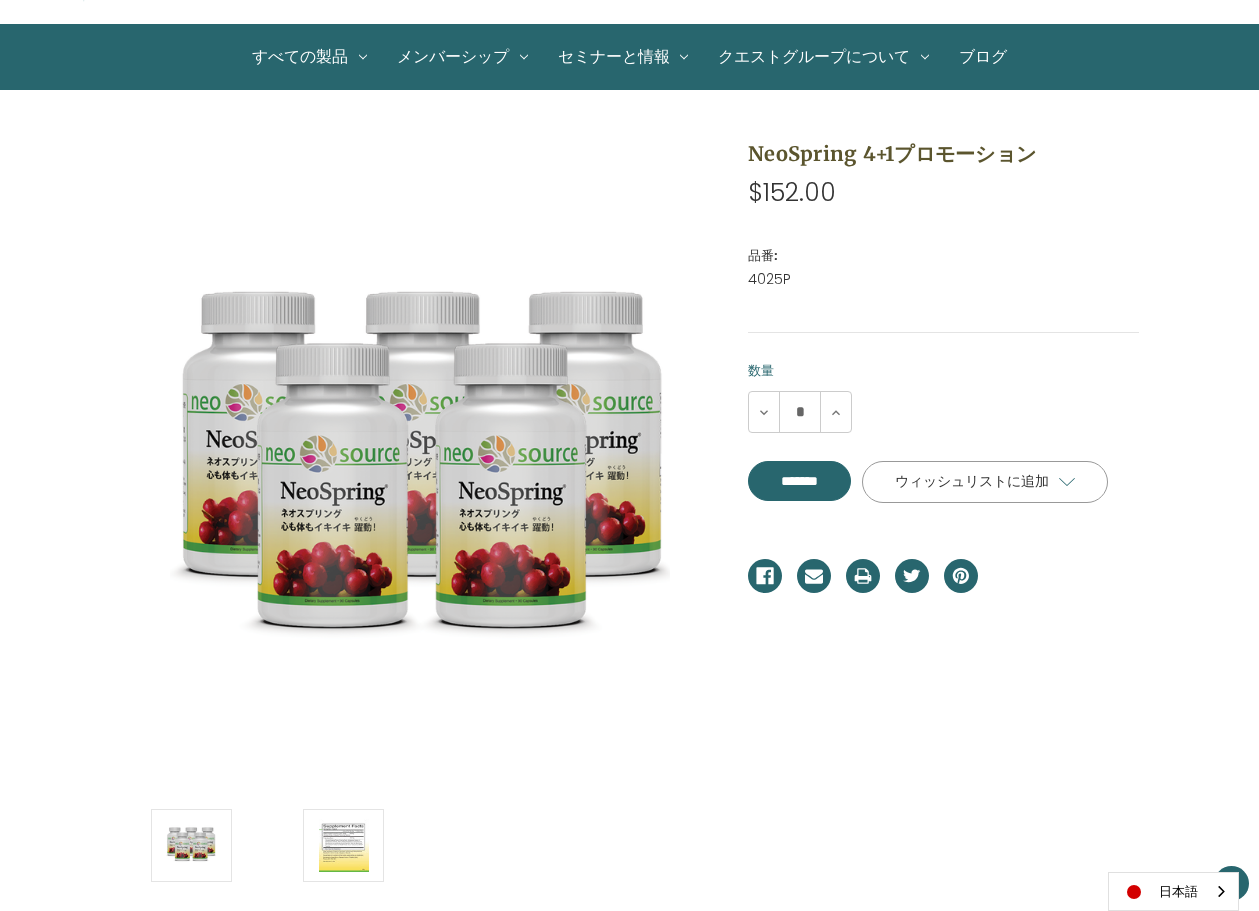 click on "ウィッシュリストに追加" at bounding box center (972, 481) 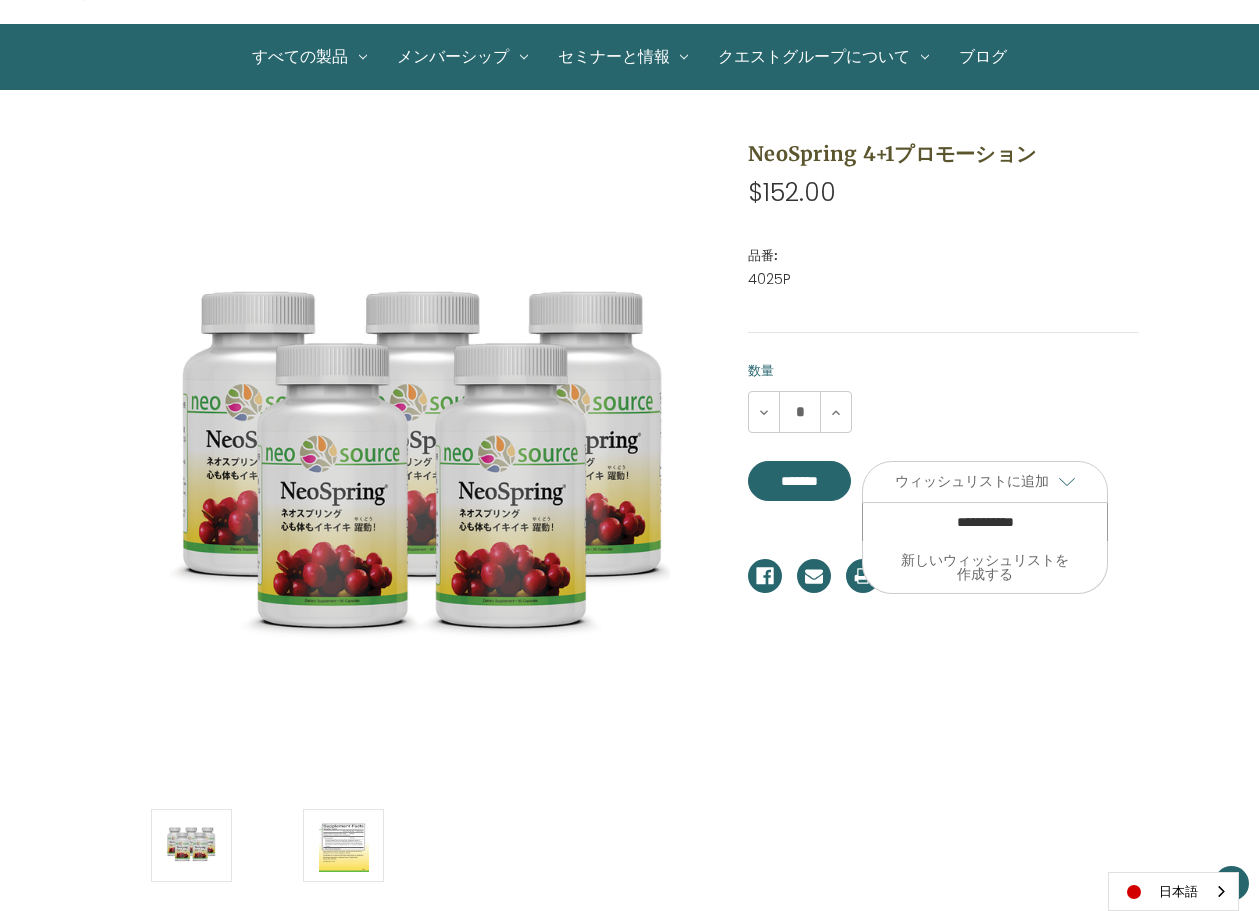 click on "**********" at bounding box center [985, 522] 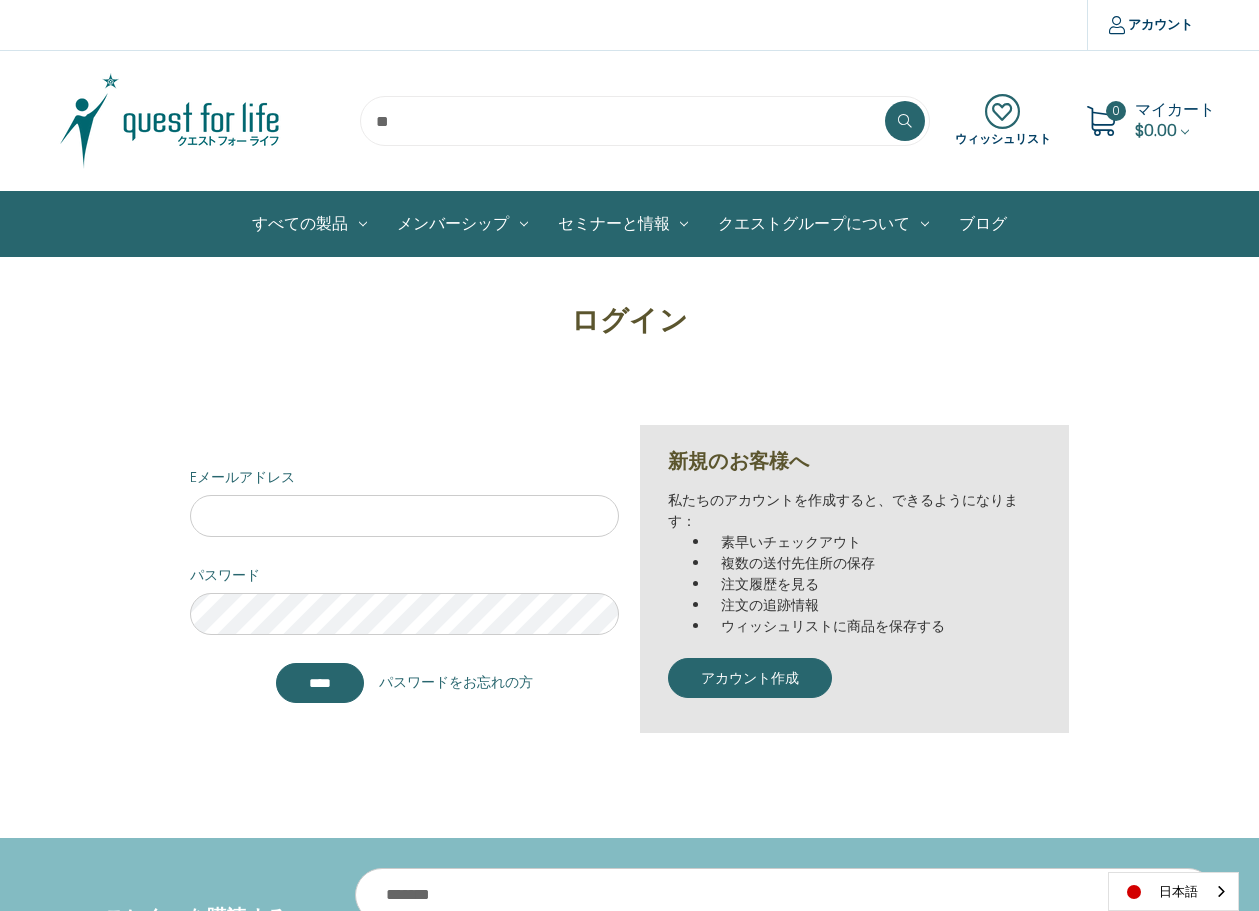 scroll, scrollTop: 0, scrollLeft: 0, axis: both 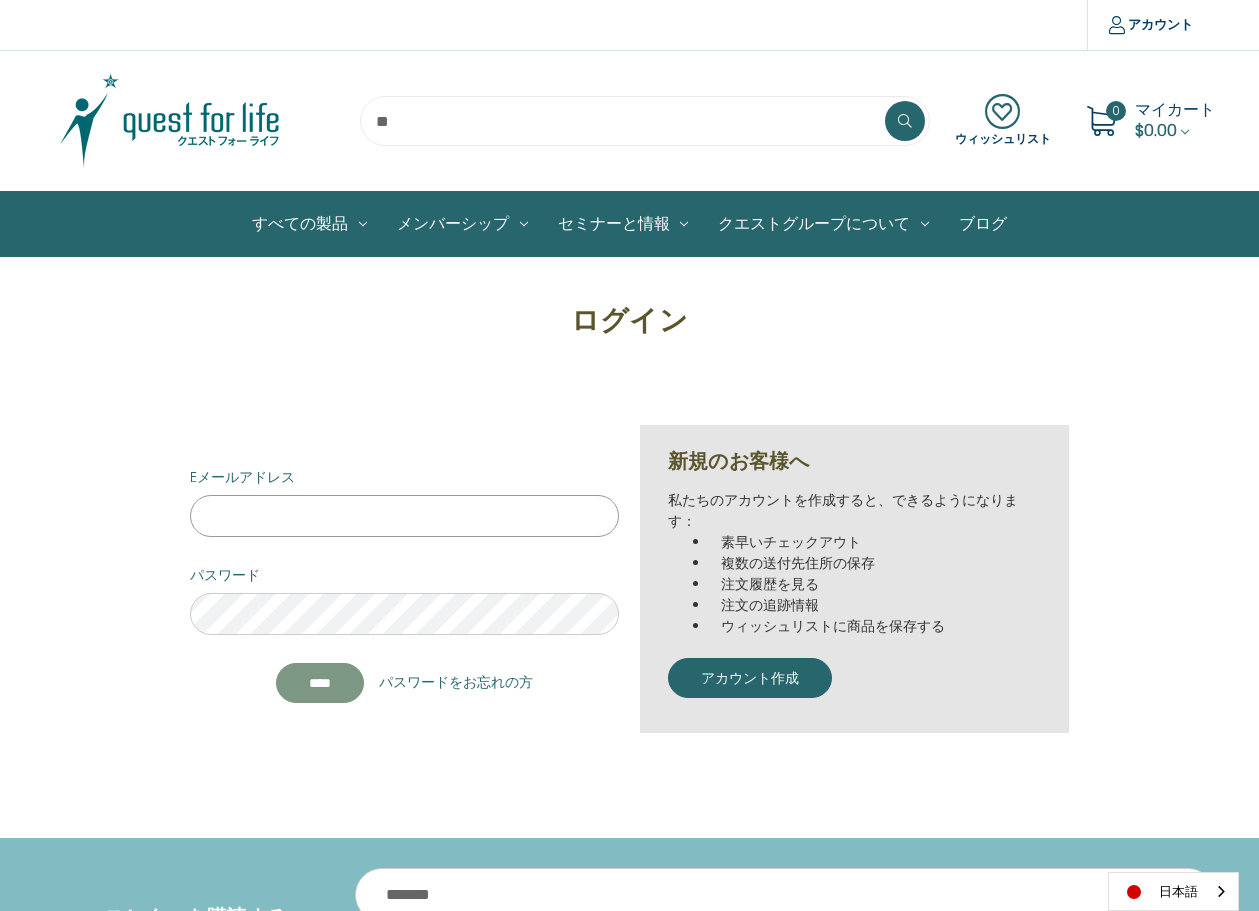 type on "**********" 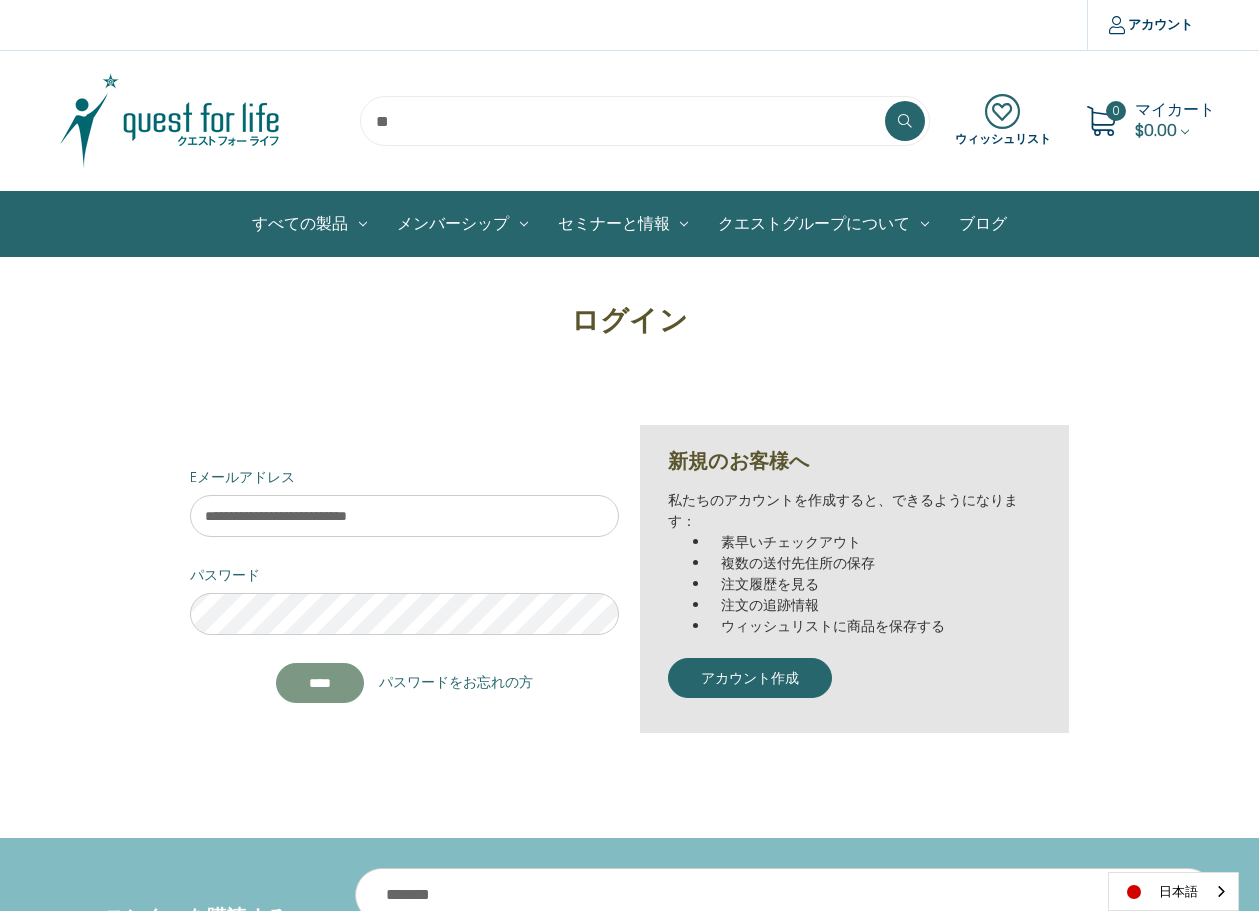 click on "****" at bounding box center [320, 683] 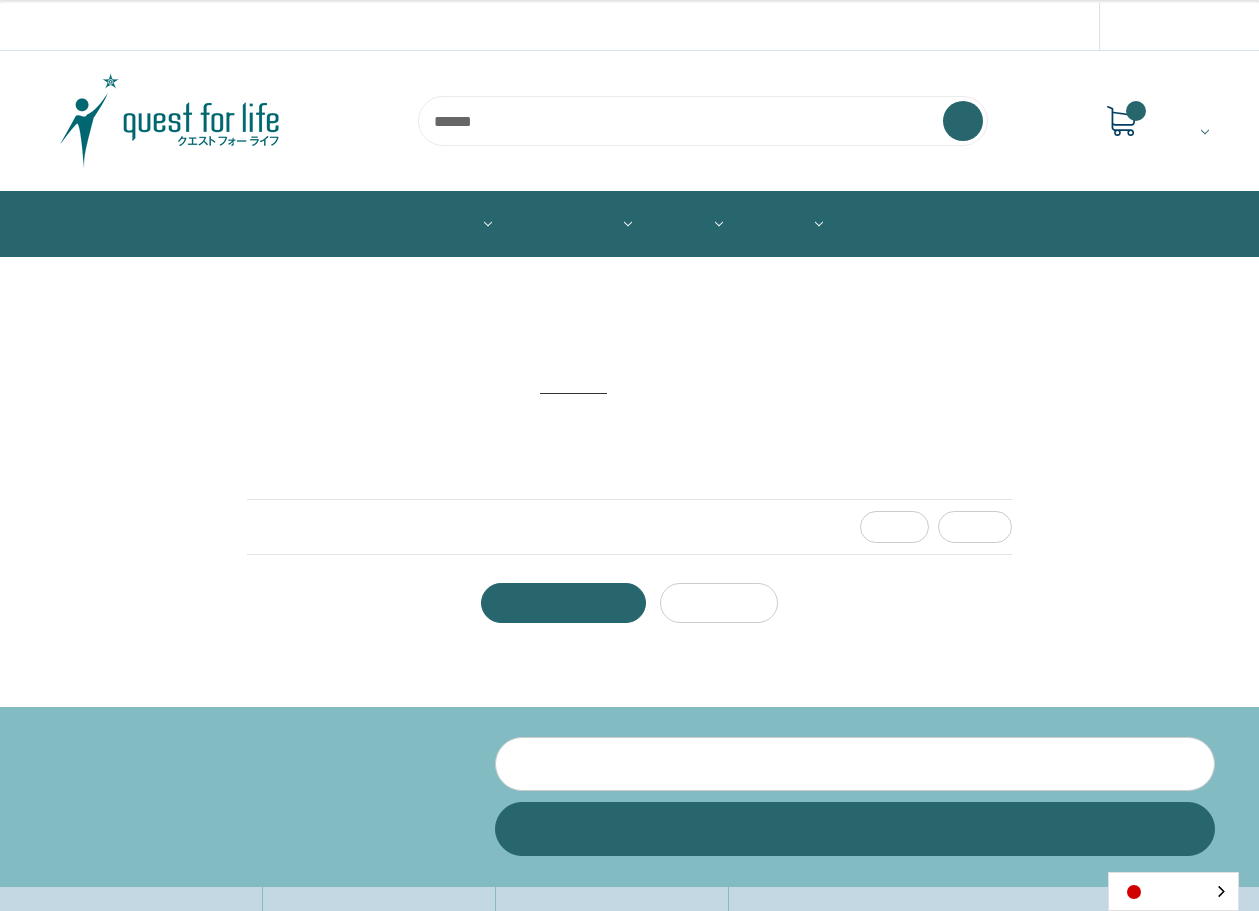 scroll, scrollTop: 0, scrollLeft: 0, axis: both 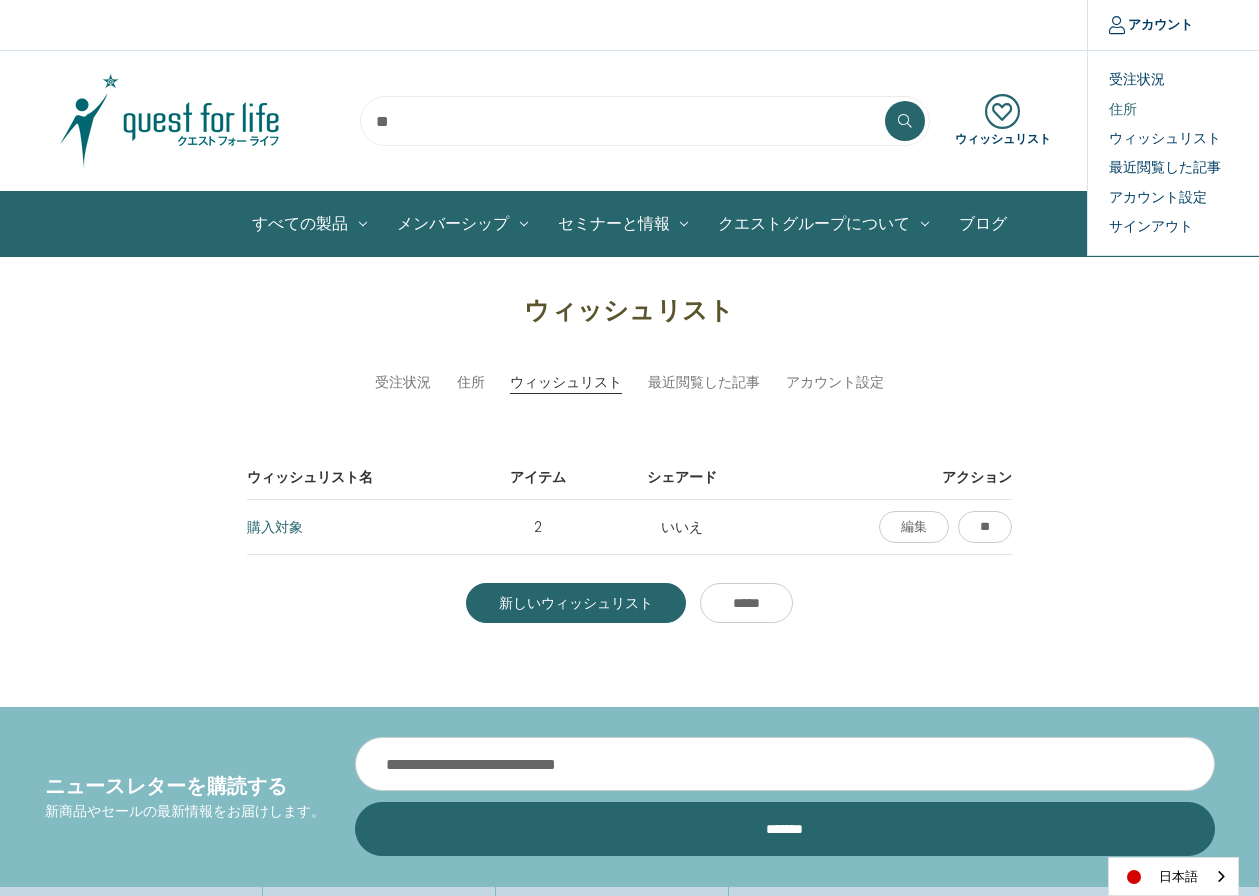 click on "住所" at bounding box center [1187, 108] 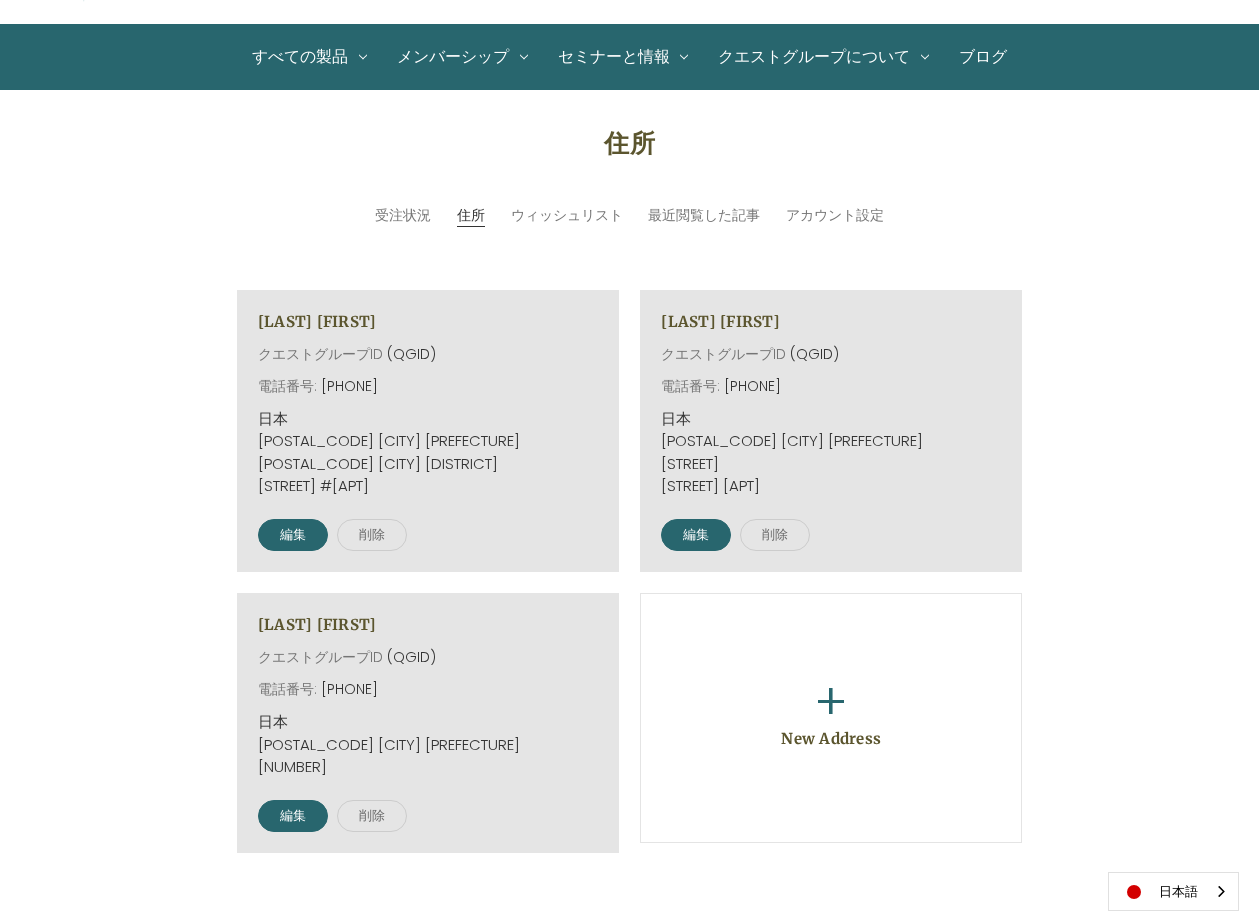 scroll, scrollTop: 0, scrollLeft: 0, axis: both 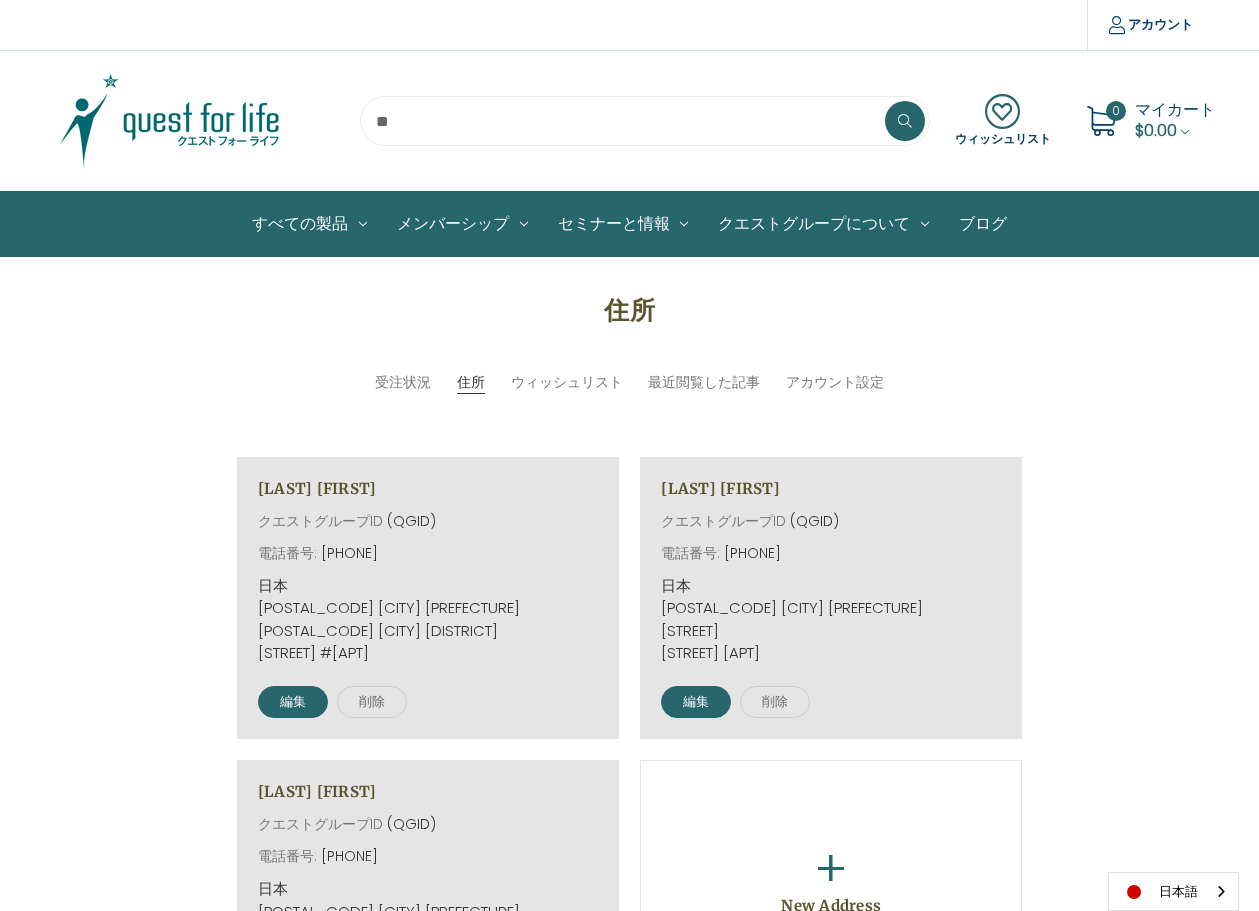 click on "マイカート" at bounding box center (1175, 109) 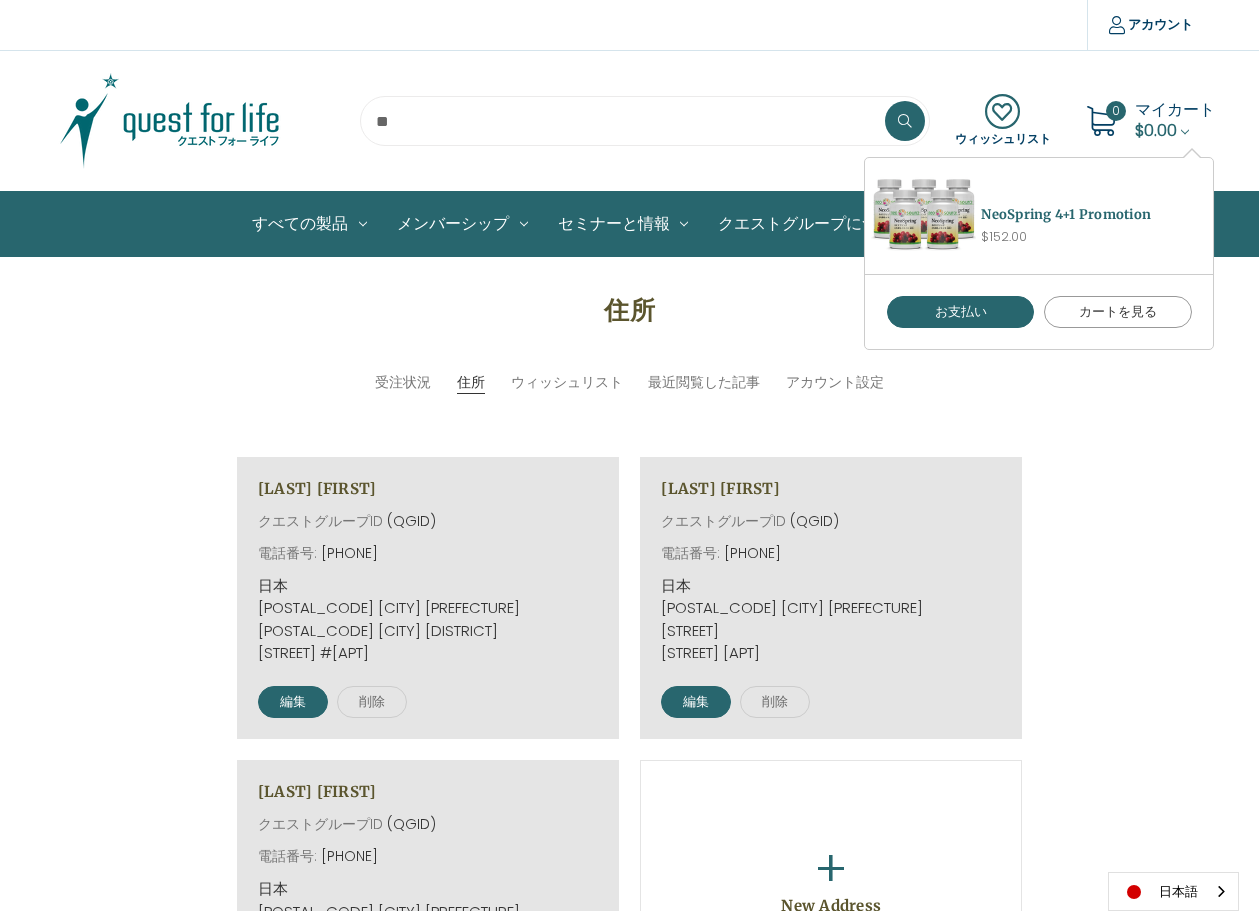 click on "カートを見る" at bounding box center [1118, 312] 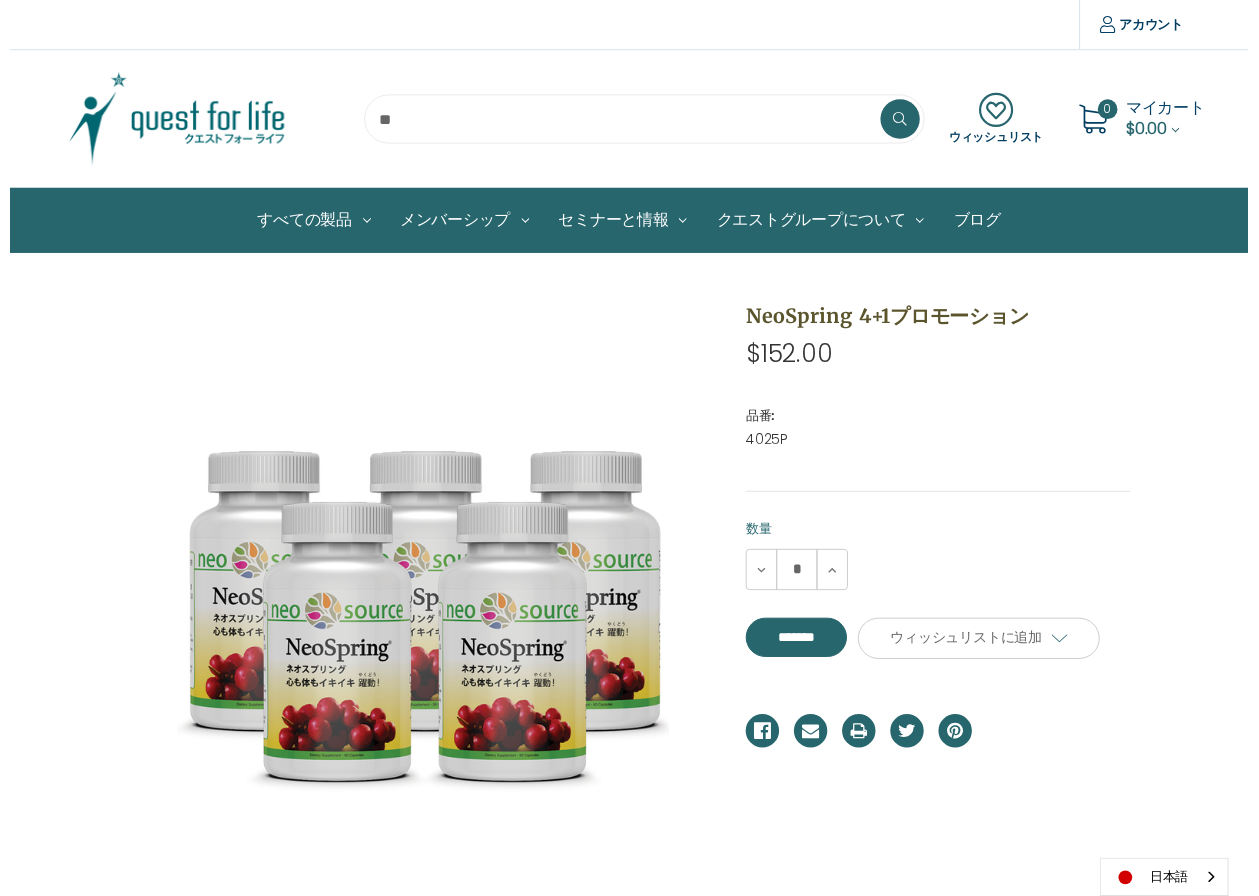 scroll, scrollTop: 0, scrollLeft: 0, axis: both 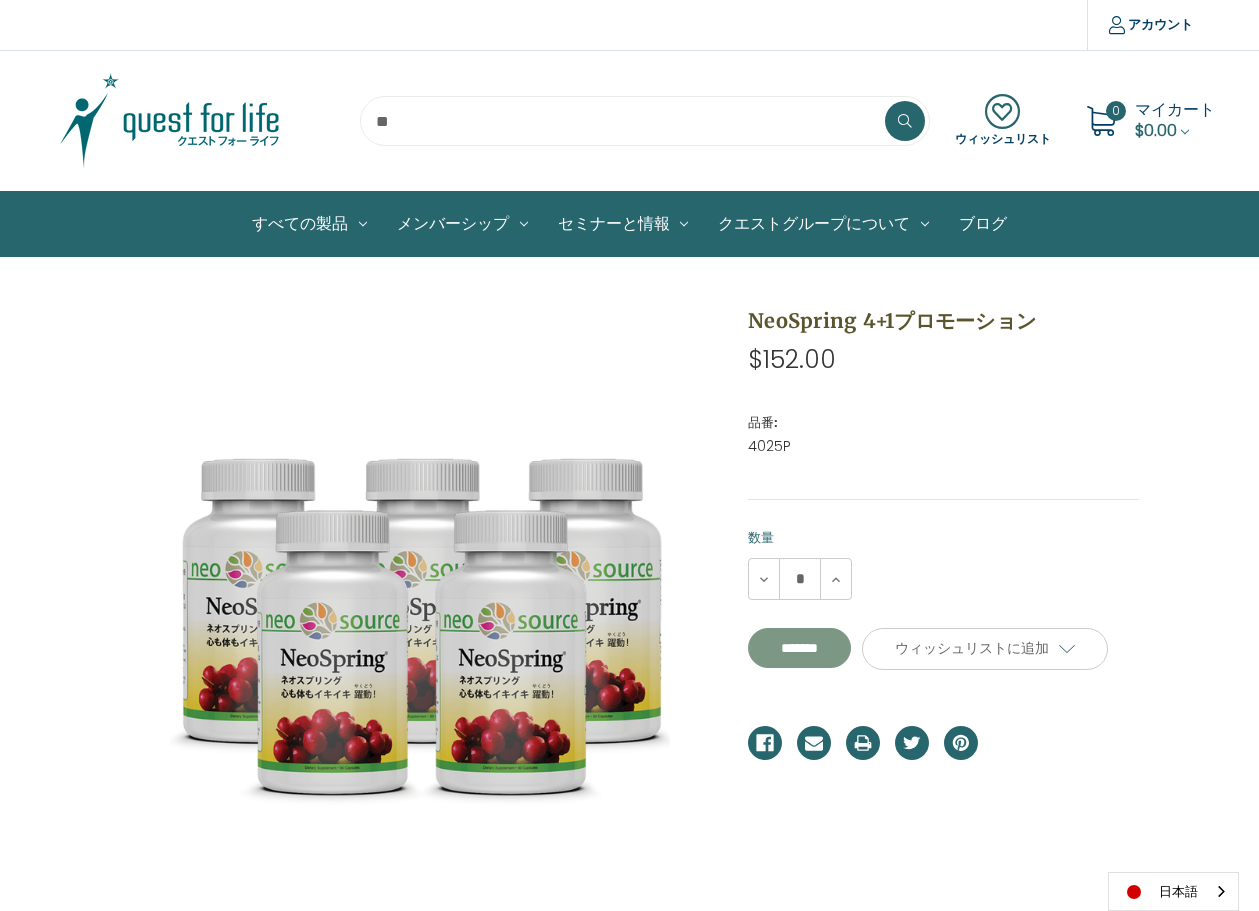 click on "*******" at bounding box center [799, 648] 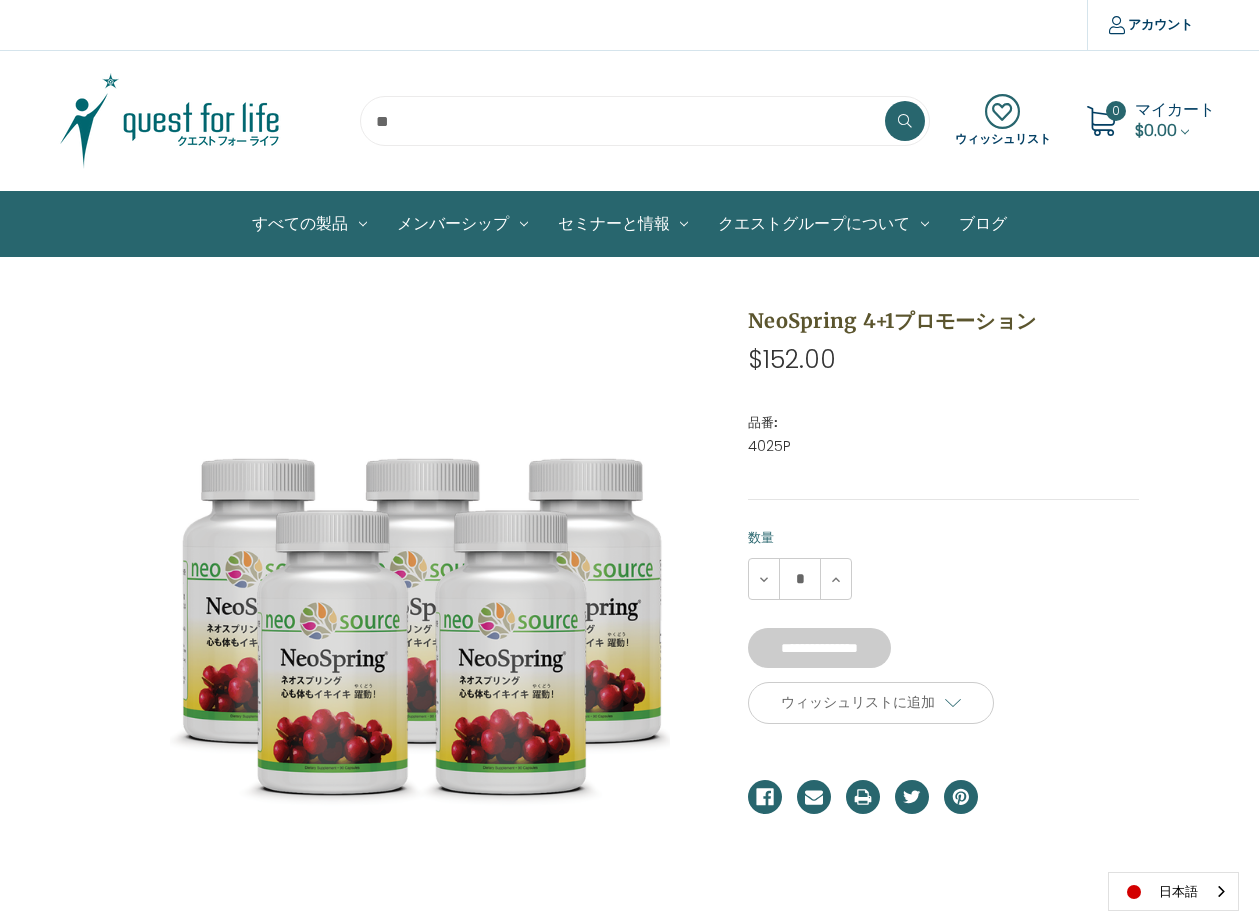 type on "*******" 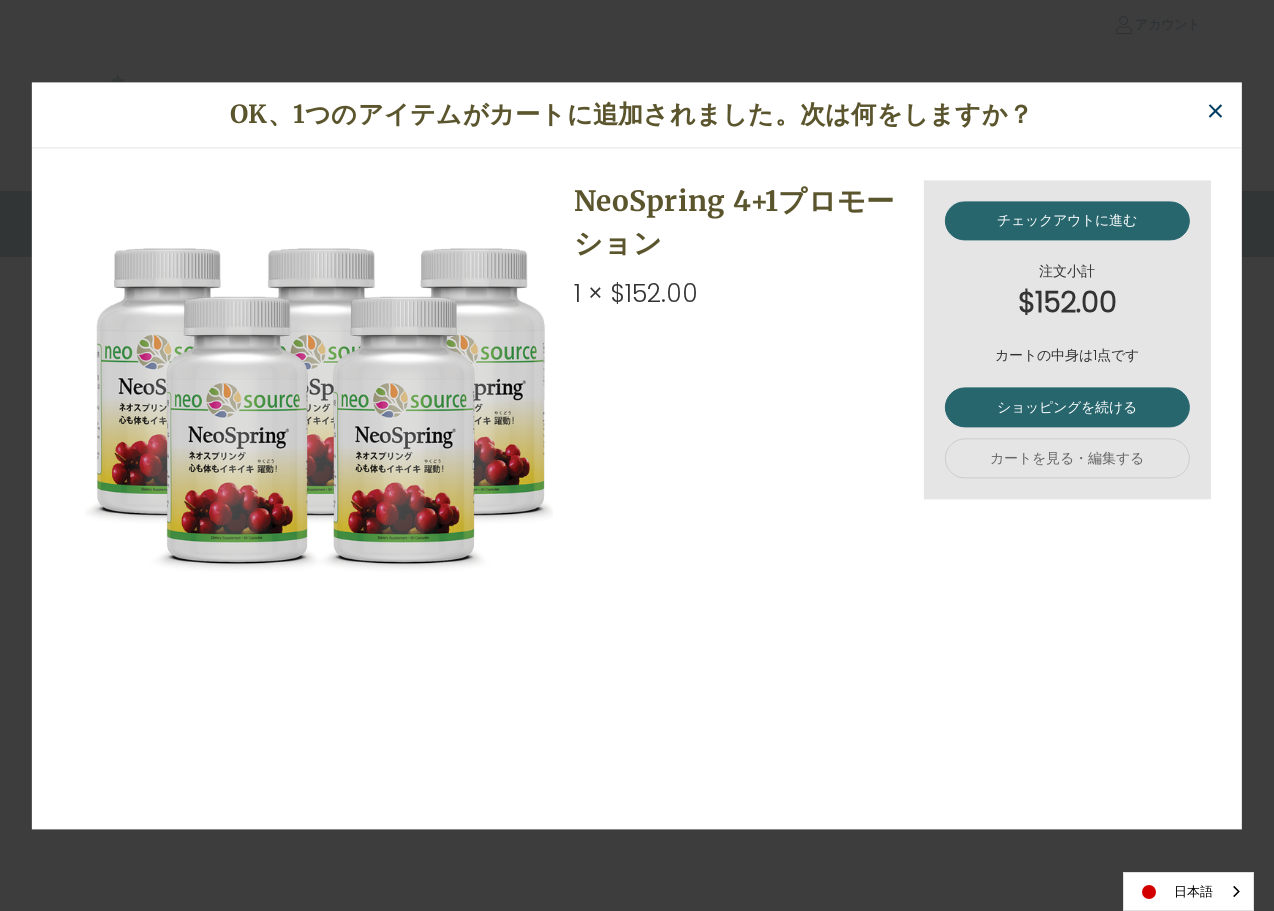 click on "×" at bounding box center (1215, 112) 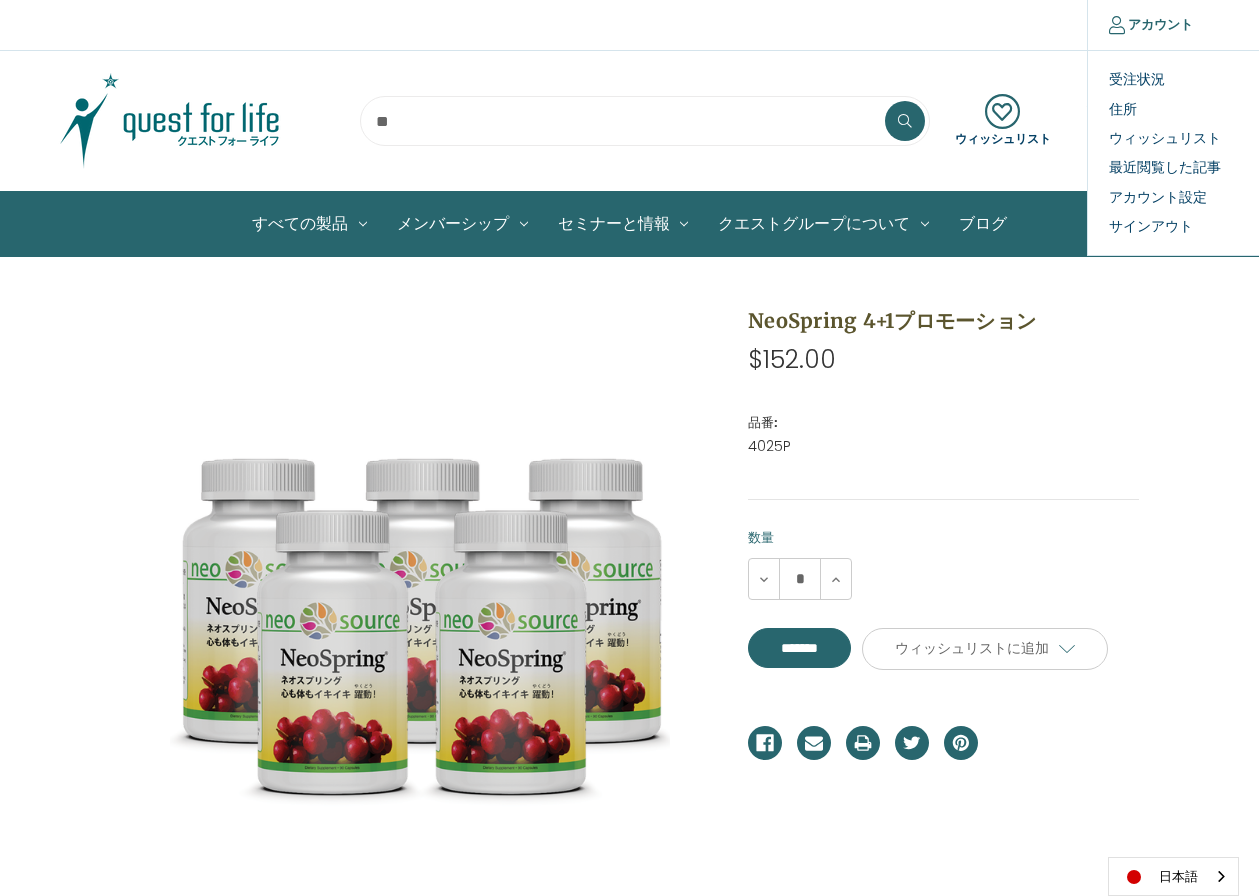 click on "アカウント" at bounding box center [1150, 25] 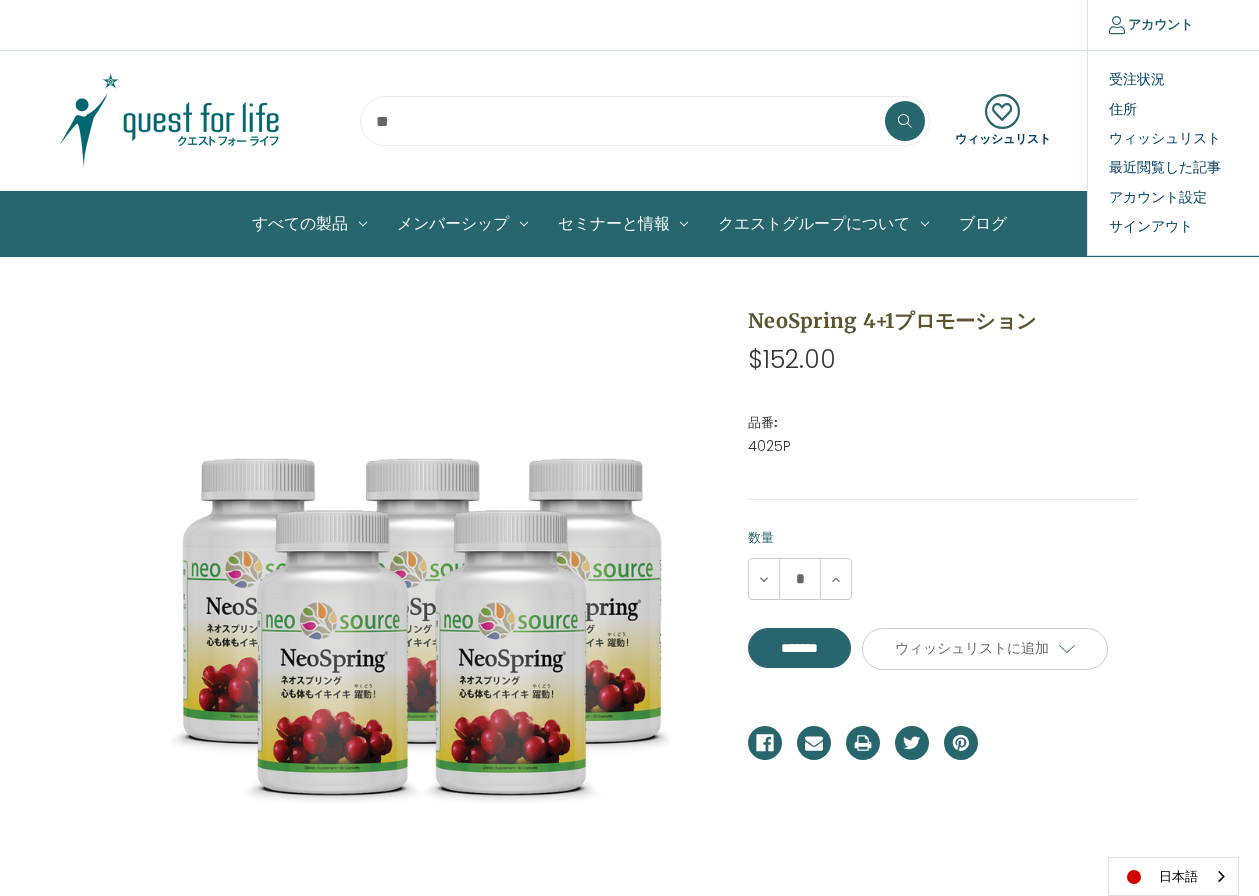 click on "アカウント" at bounding box center (1150, 25) 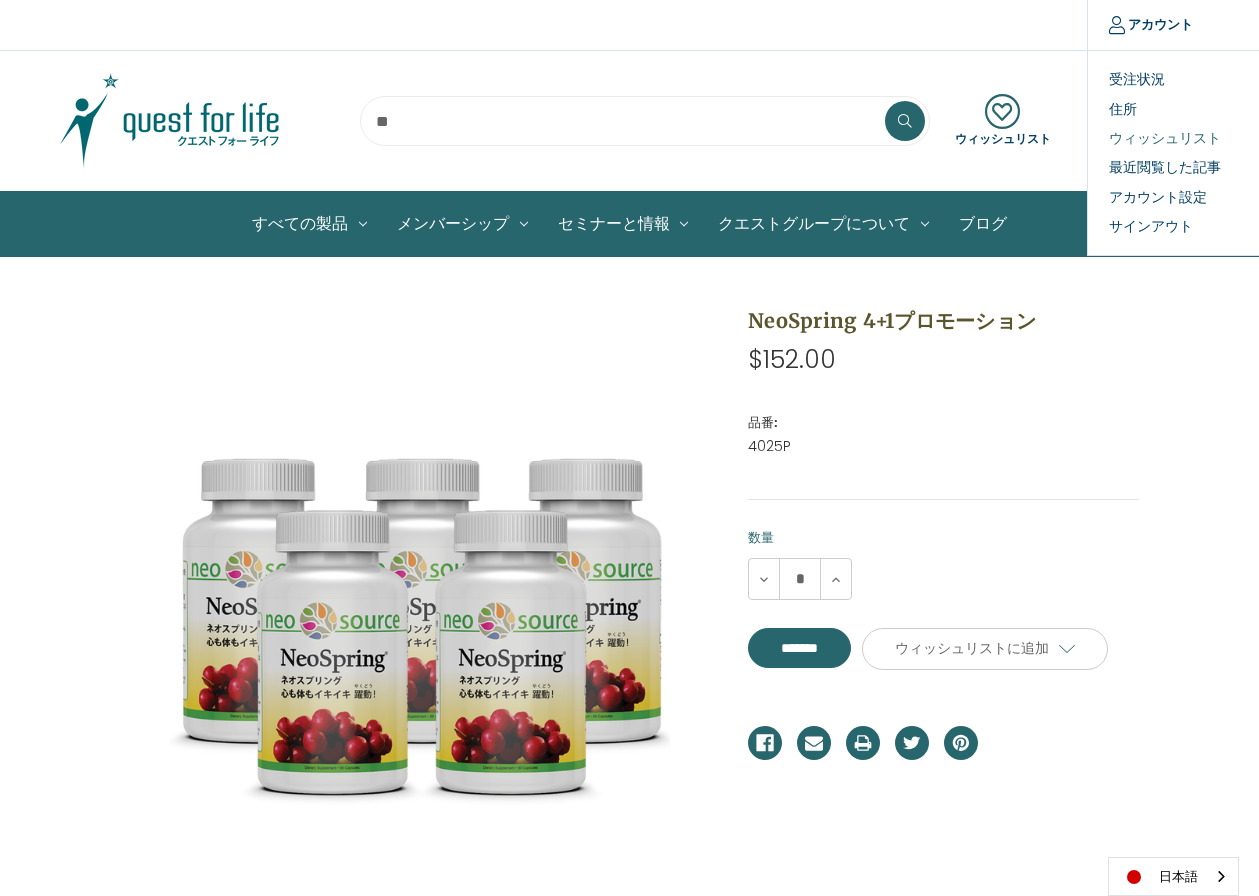 click on "ウィッシュリスト" at bounding box center (1187, 138) 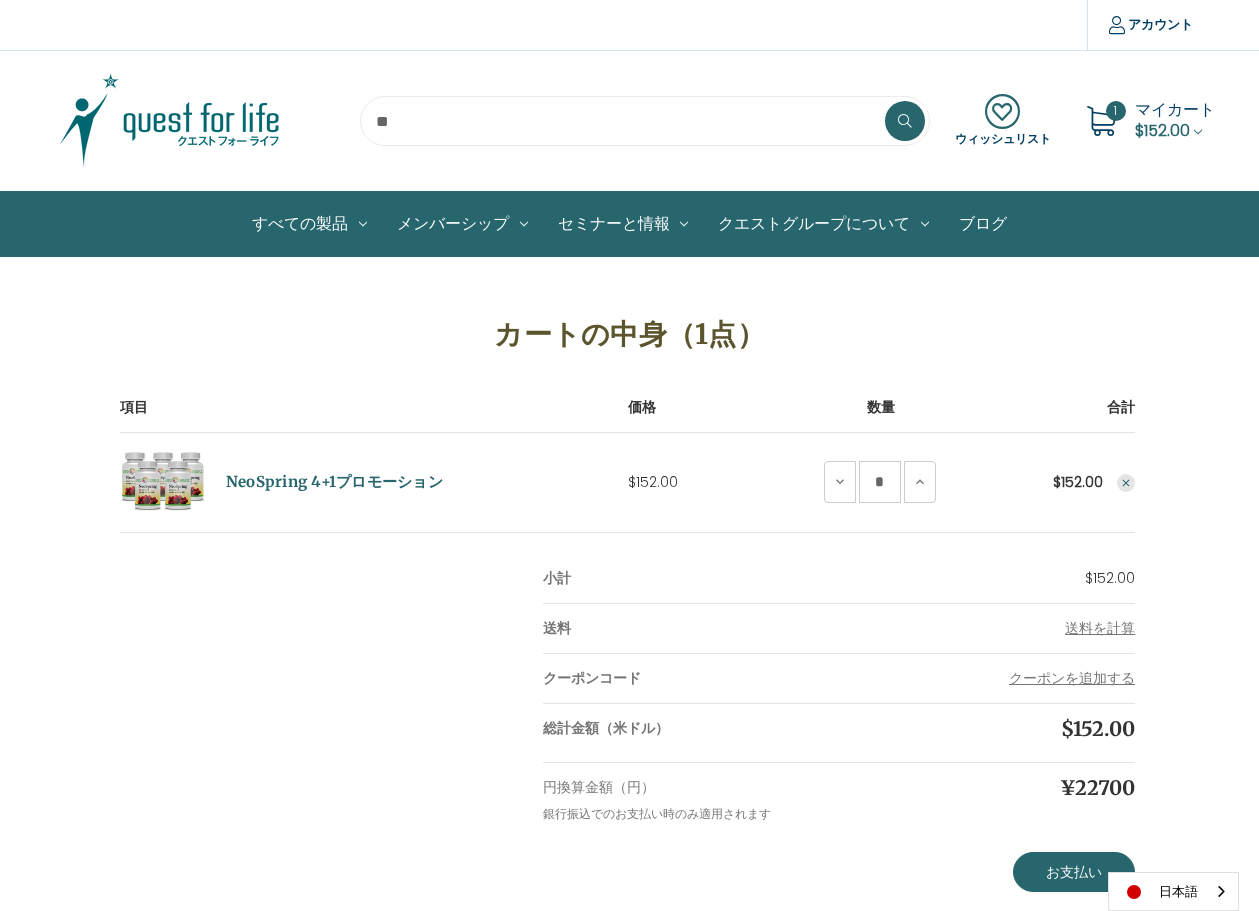 scroll, scrollTop: 167, scrollLeft: 0, axis: vertical 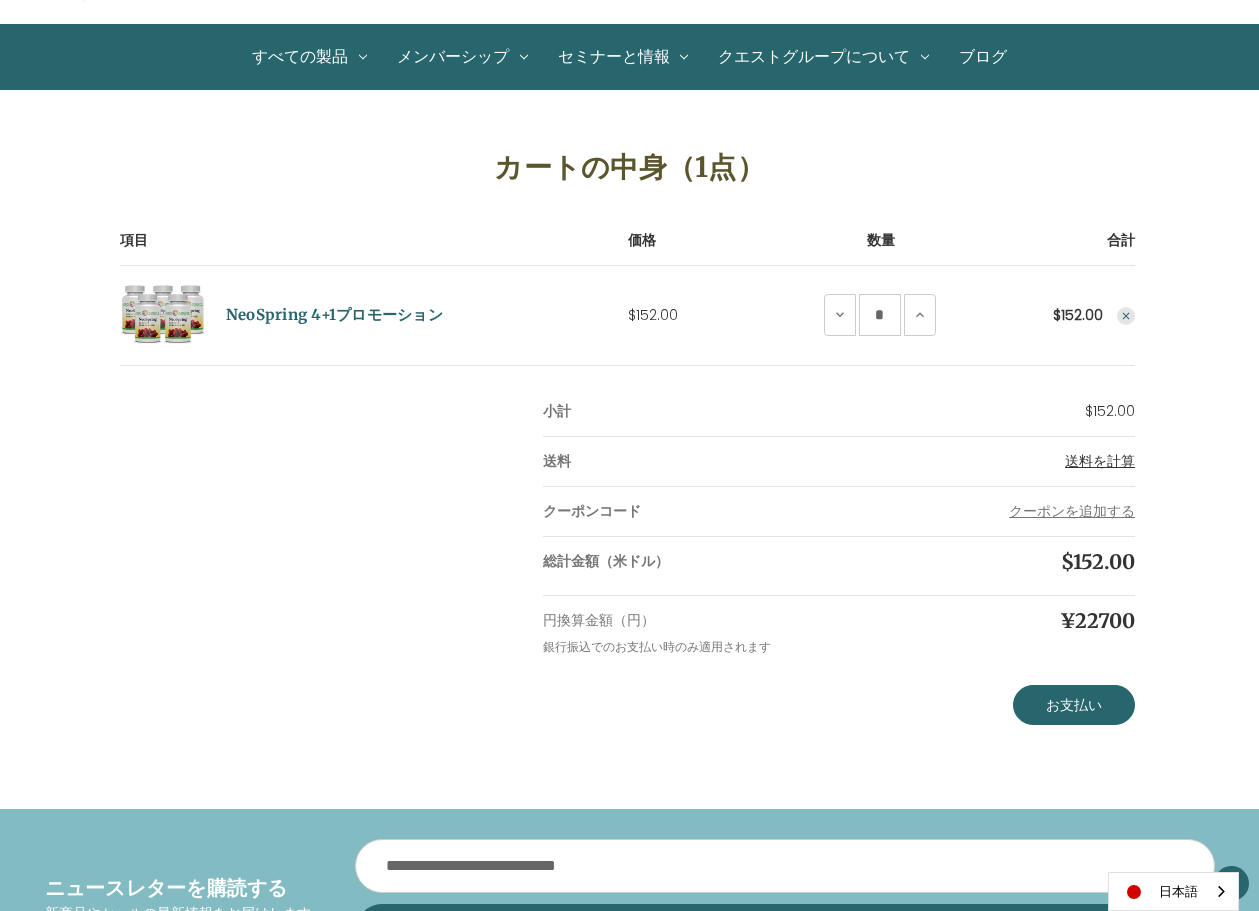 click on "送料を計算 情報を追加する キャンセル" at bounding box center [1100, 461] 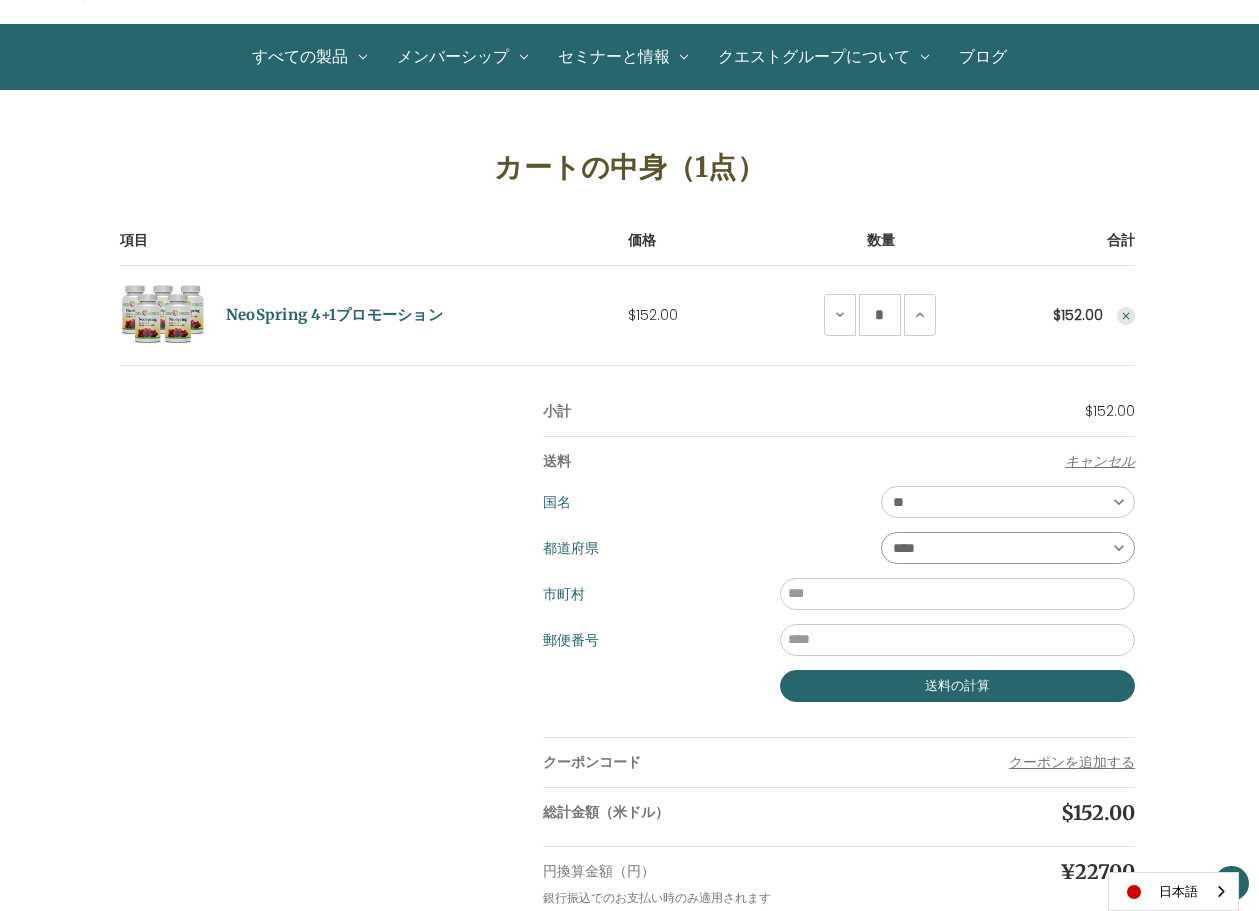 drag, startPoint x: 1072, startPoint y: 547, endPoint x: 1055, endPoint y: 557, distance: 19.723083 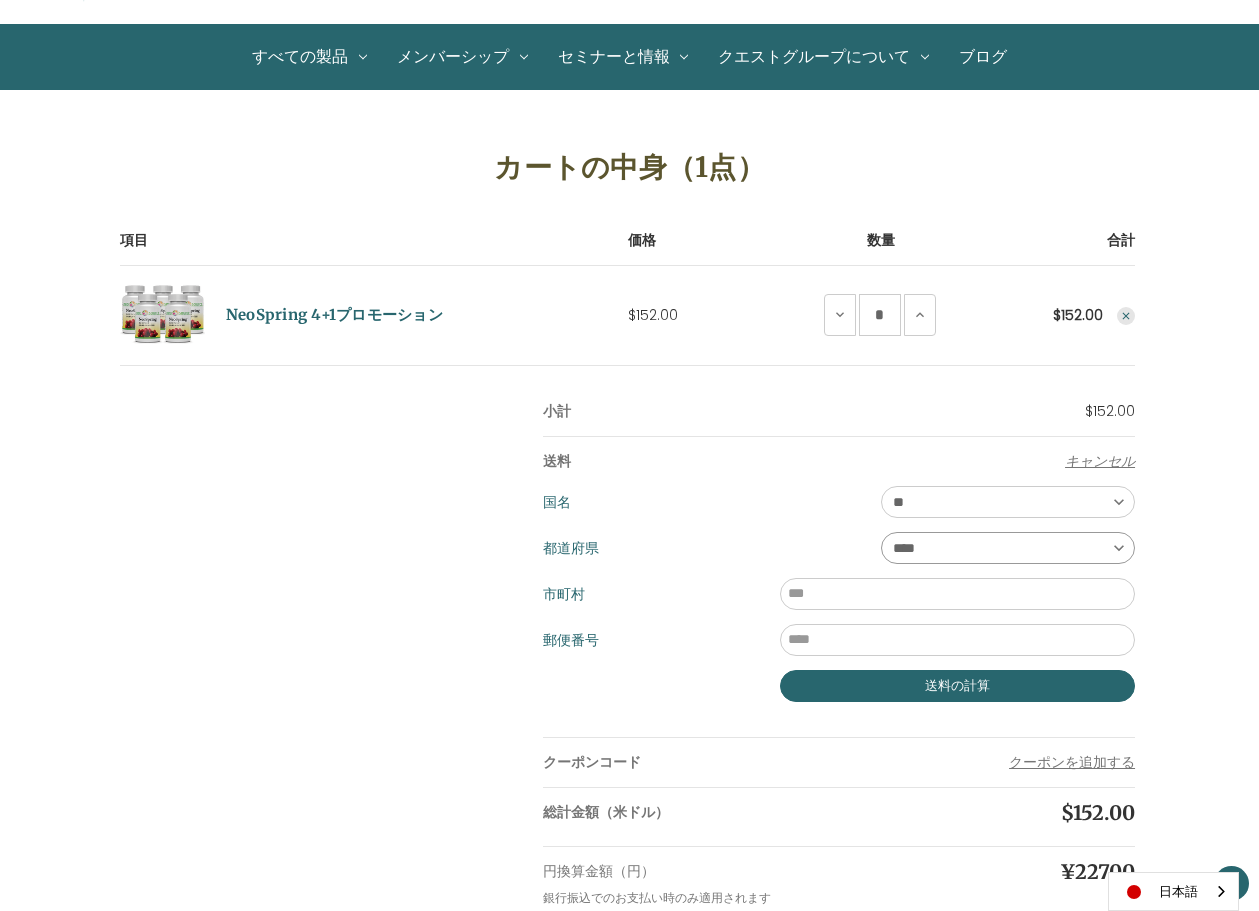select on "***" 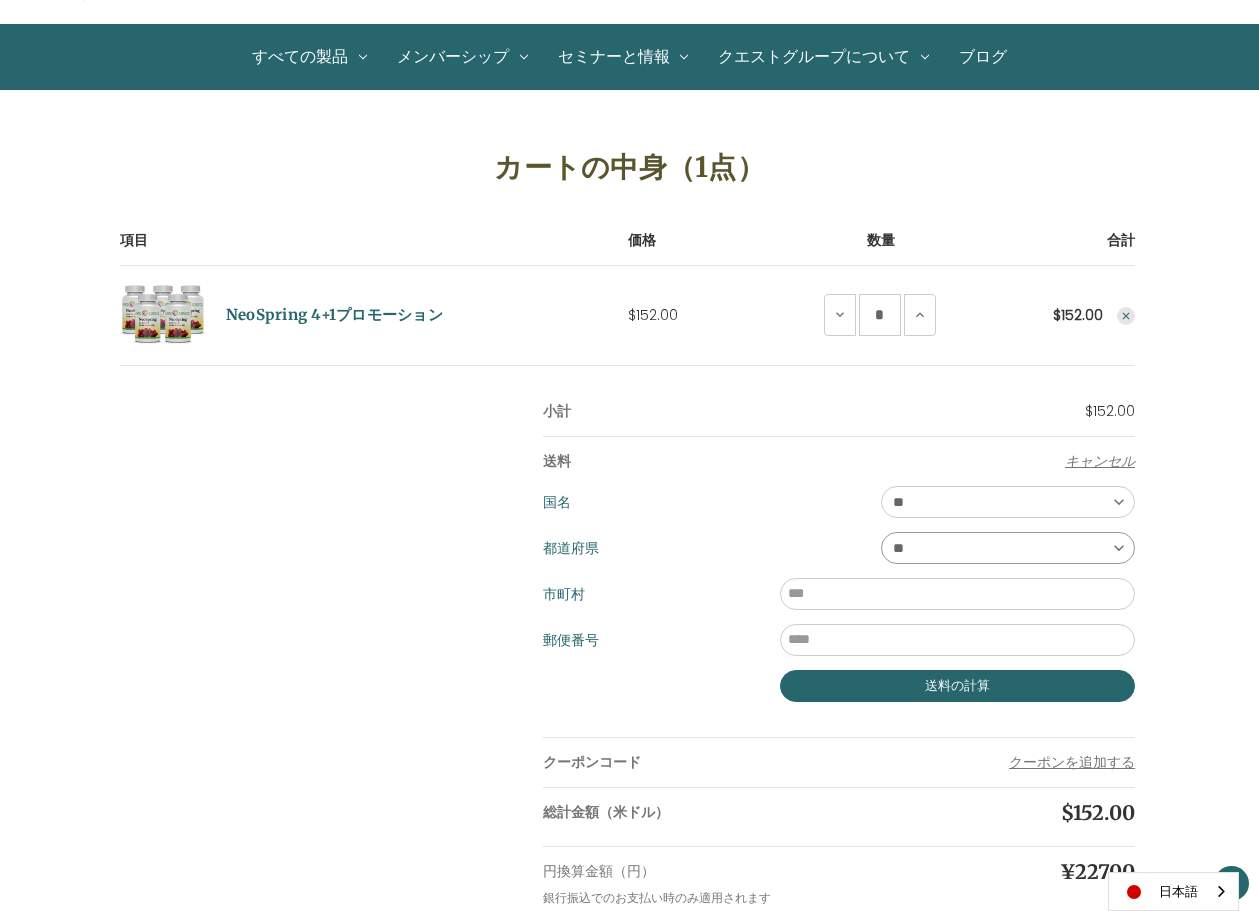 click on "****
**
**
**
**
**
**
**
**
**
***
**
***
**
**
**
**
**
***
****
**
**
**
***
**
**
**
**
**
**" at bounding box center [1008, 548] 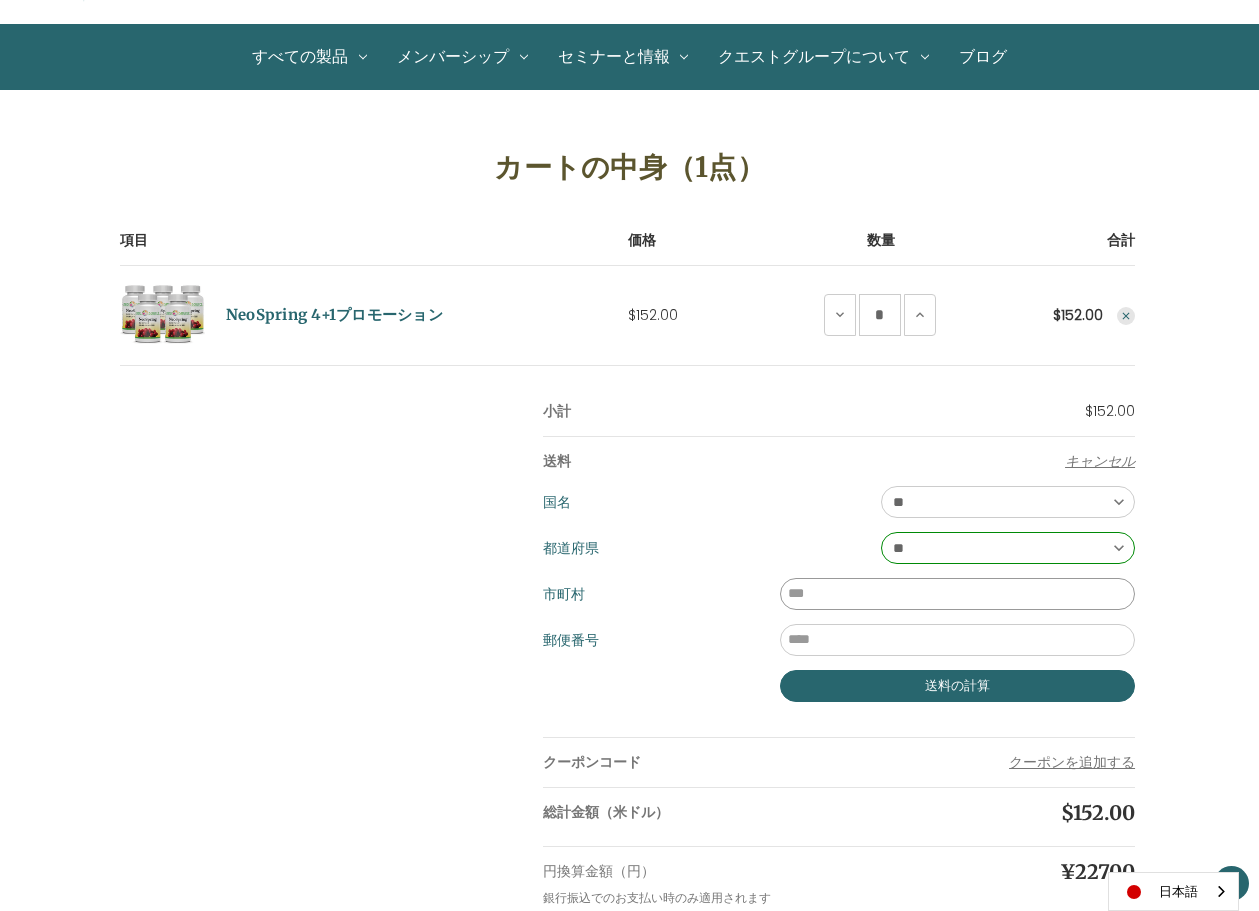 click on "市町村" at bounding box center (957, 594) 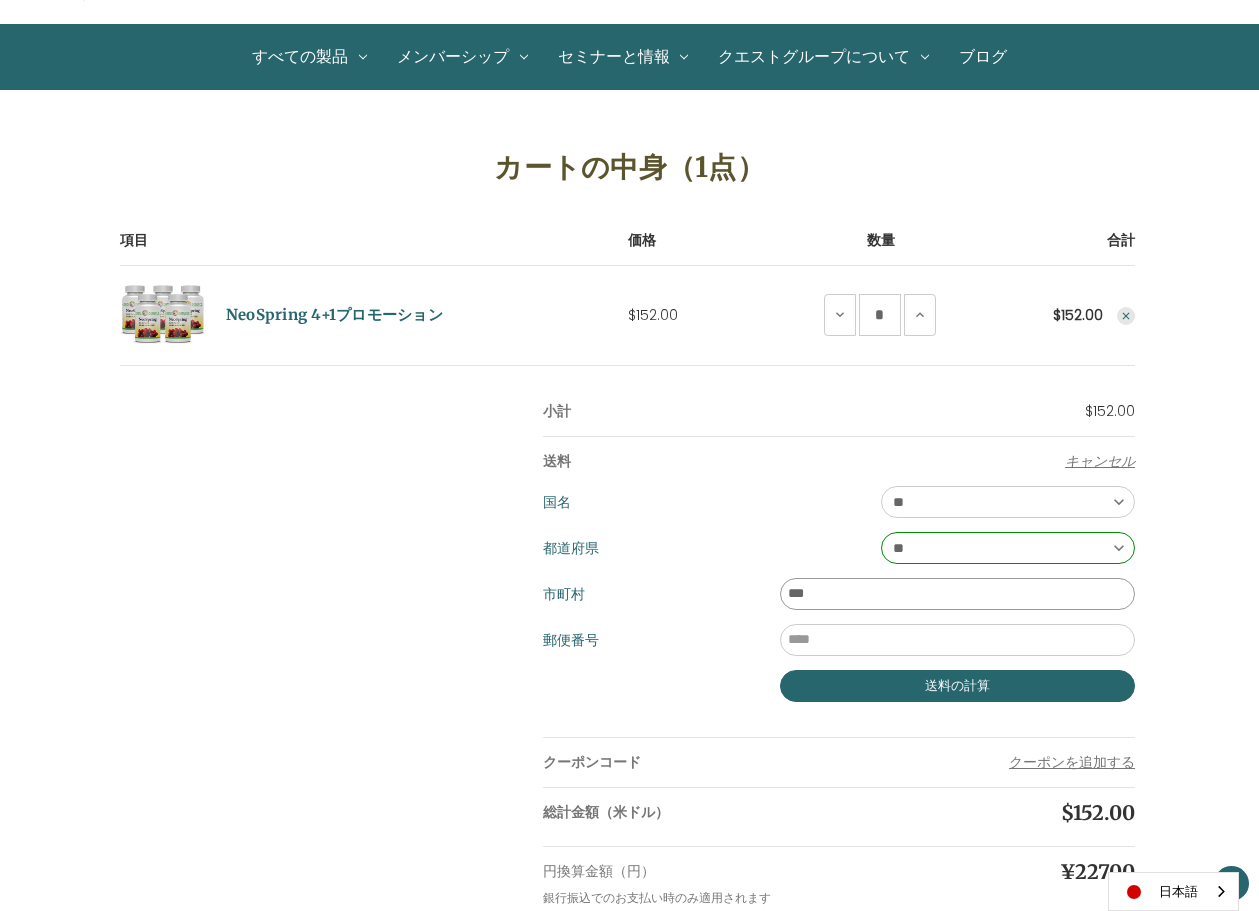 type on "***" 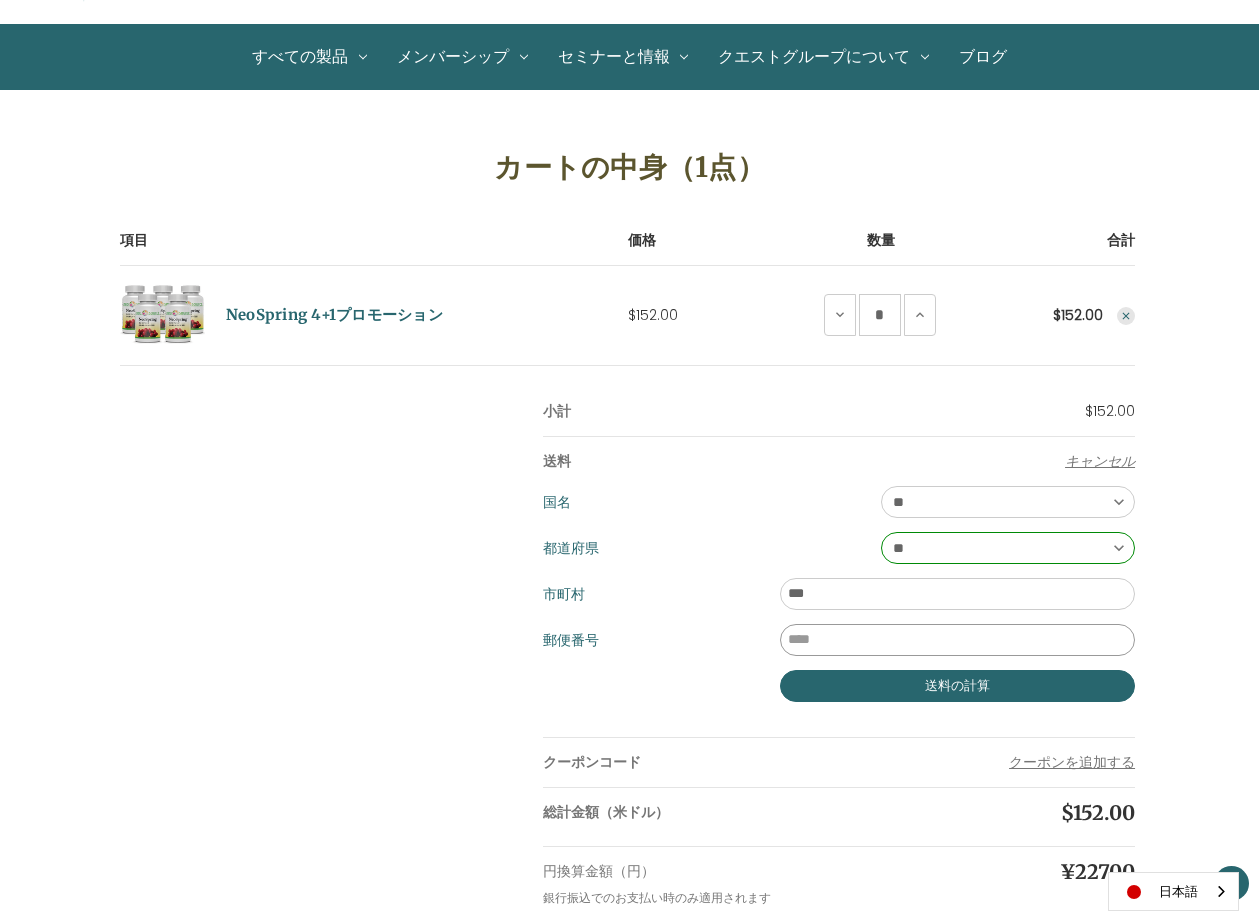 click on "郵便番号" at bounding box center (957, 640) 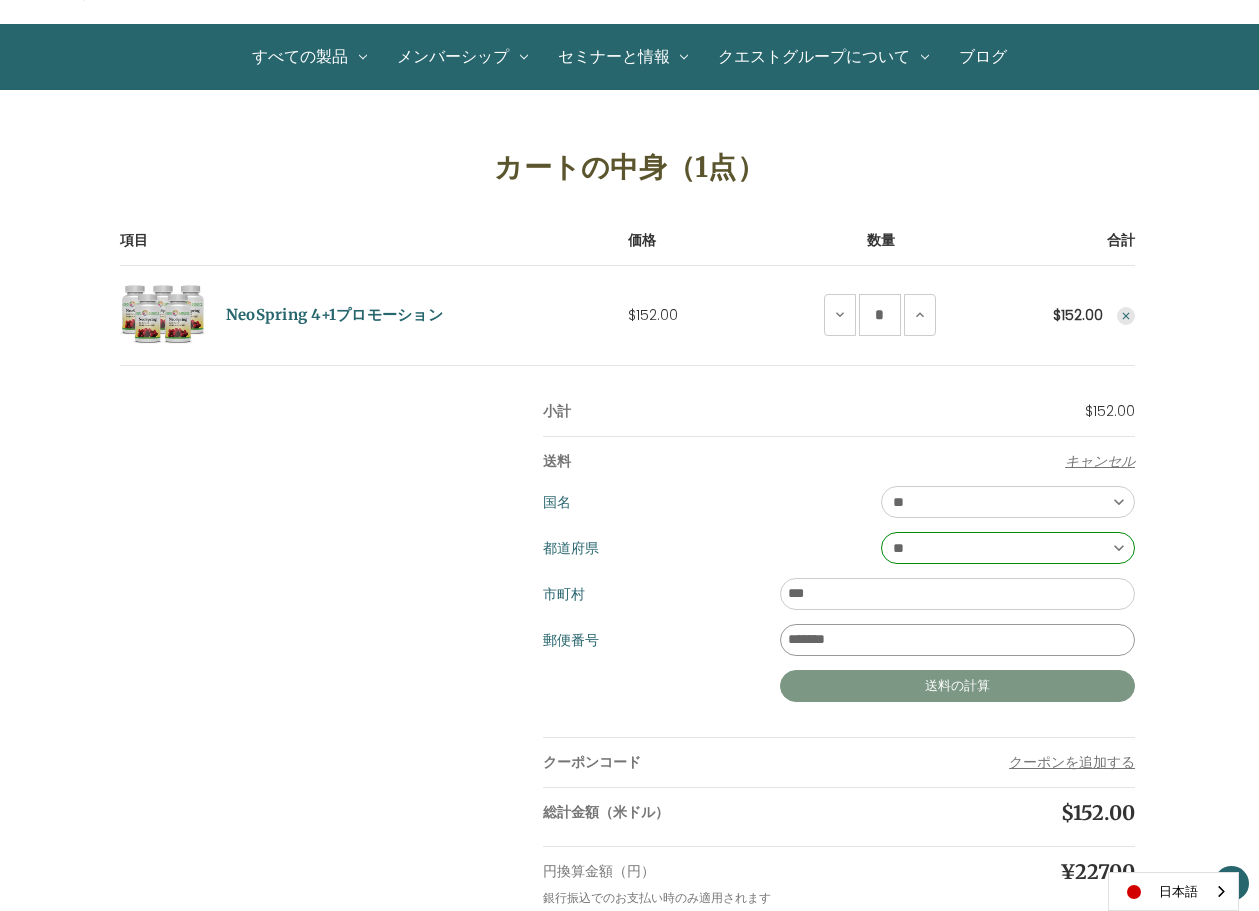 type on "*******" 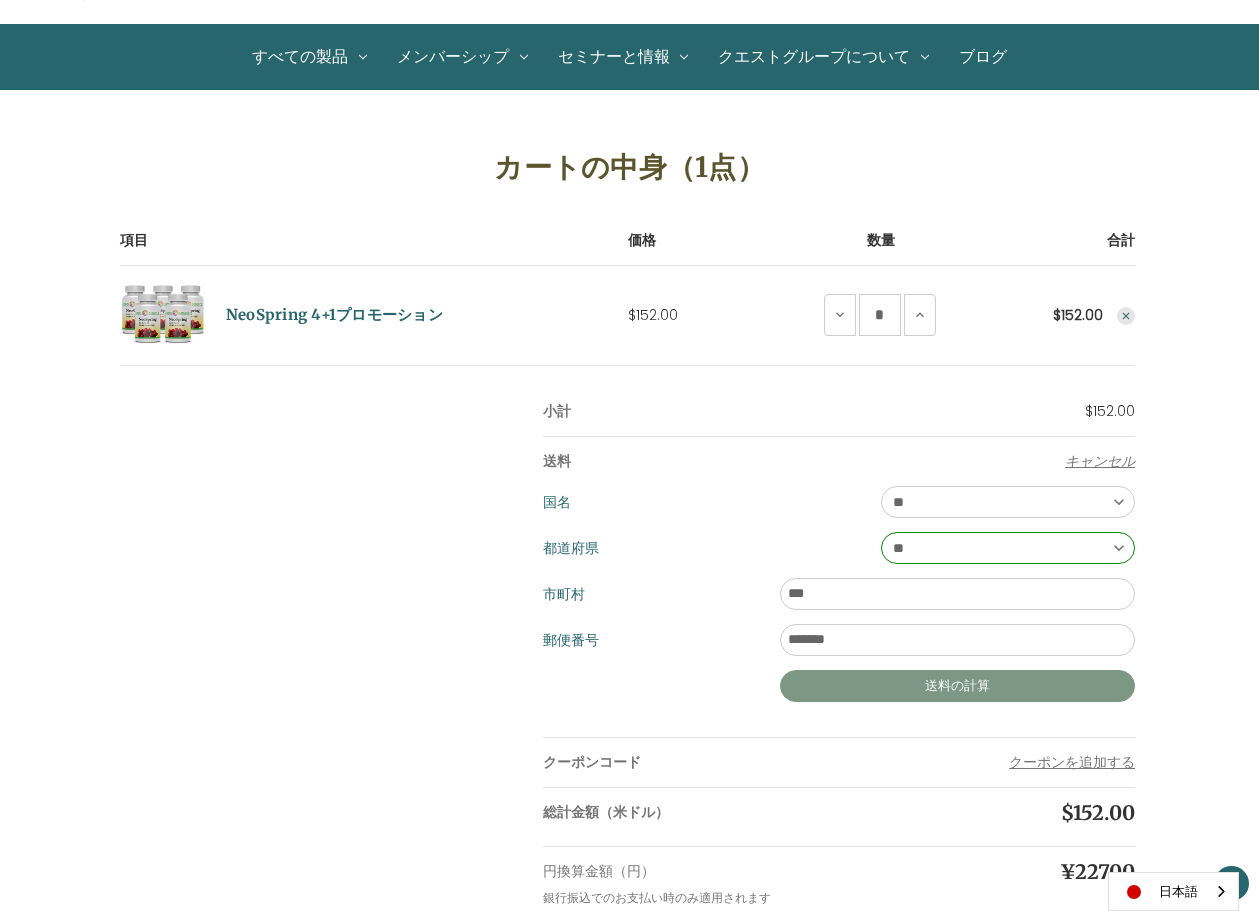 drag, startPoint x: 974, startPoint y: 679, endPoint x: 1008, endPoint y: 680, distance: 34.0147 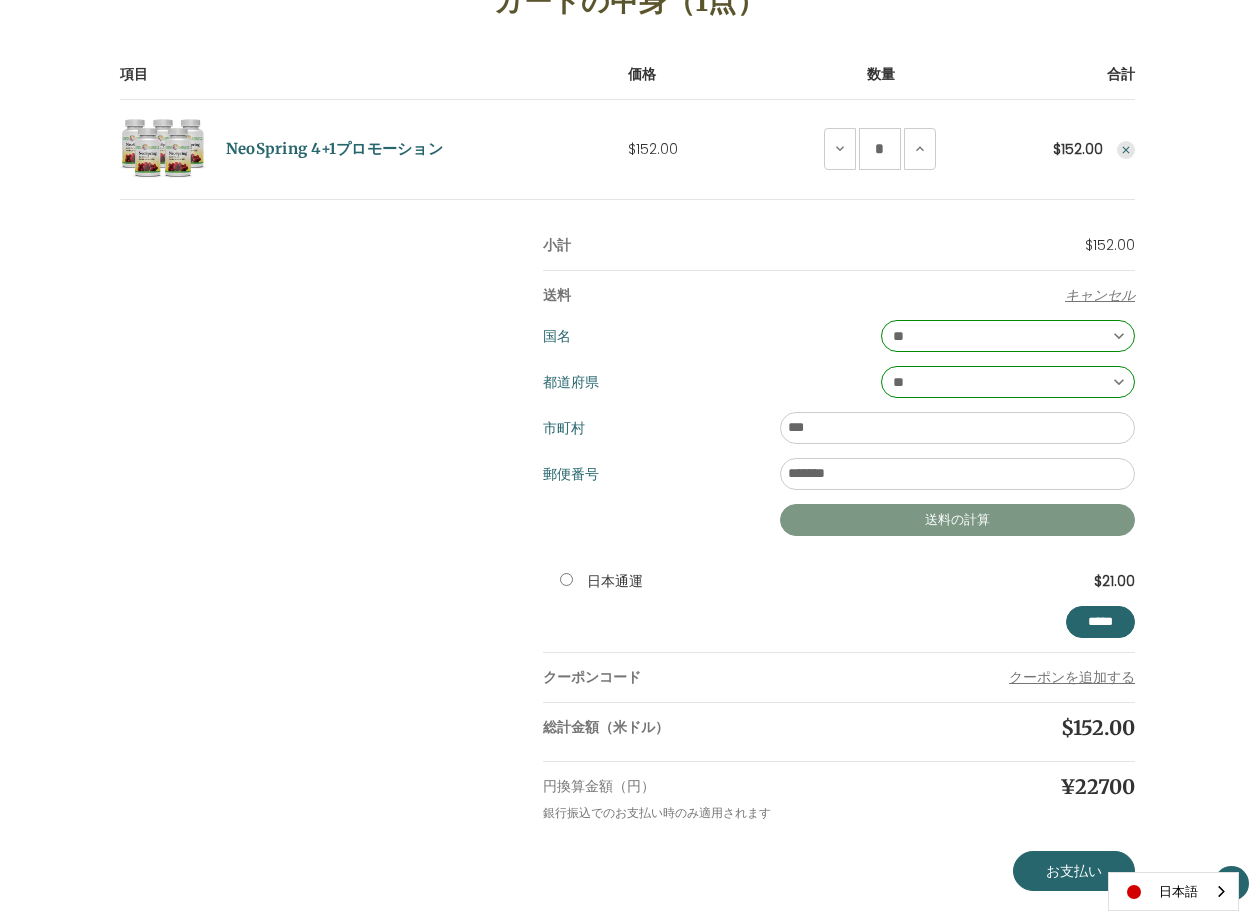 scroll, scrollTop: 500, scrollLeft: 0, axis: vertical 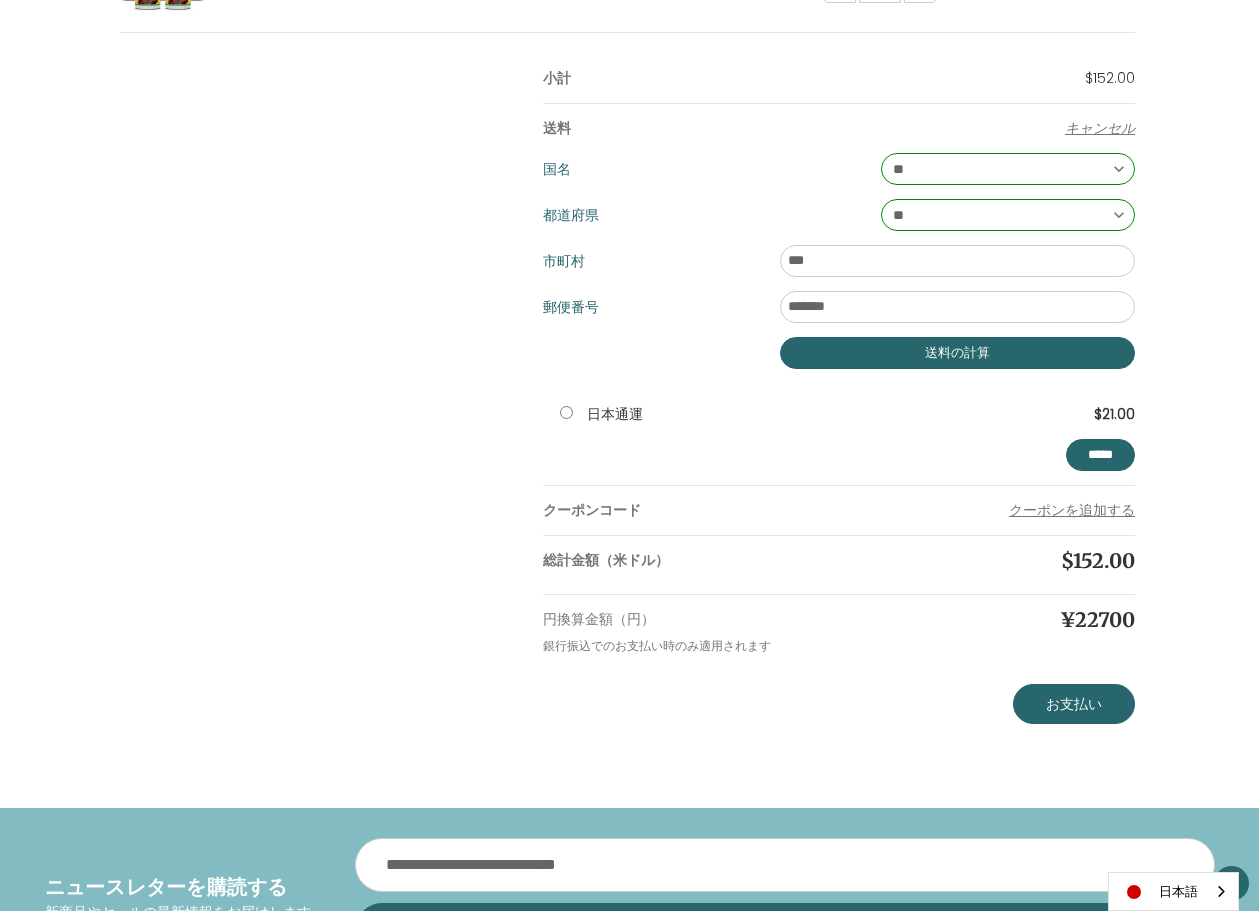 click on "**********" at bounding box center (839, 444) 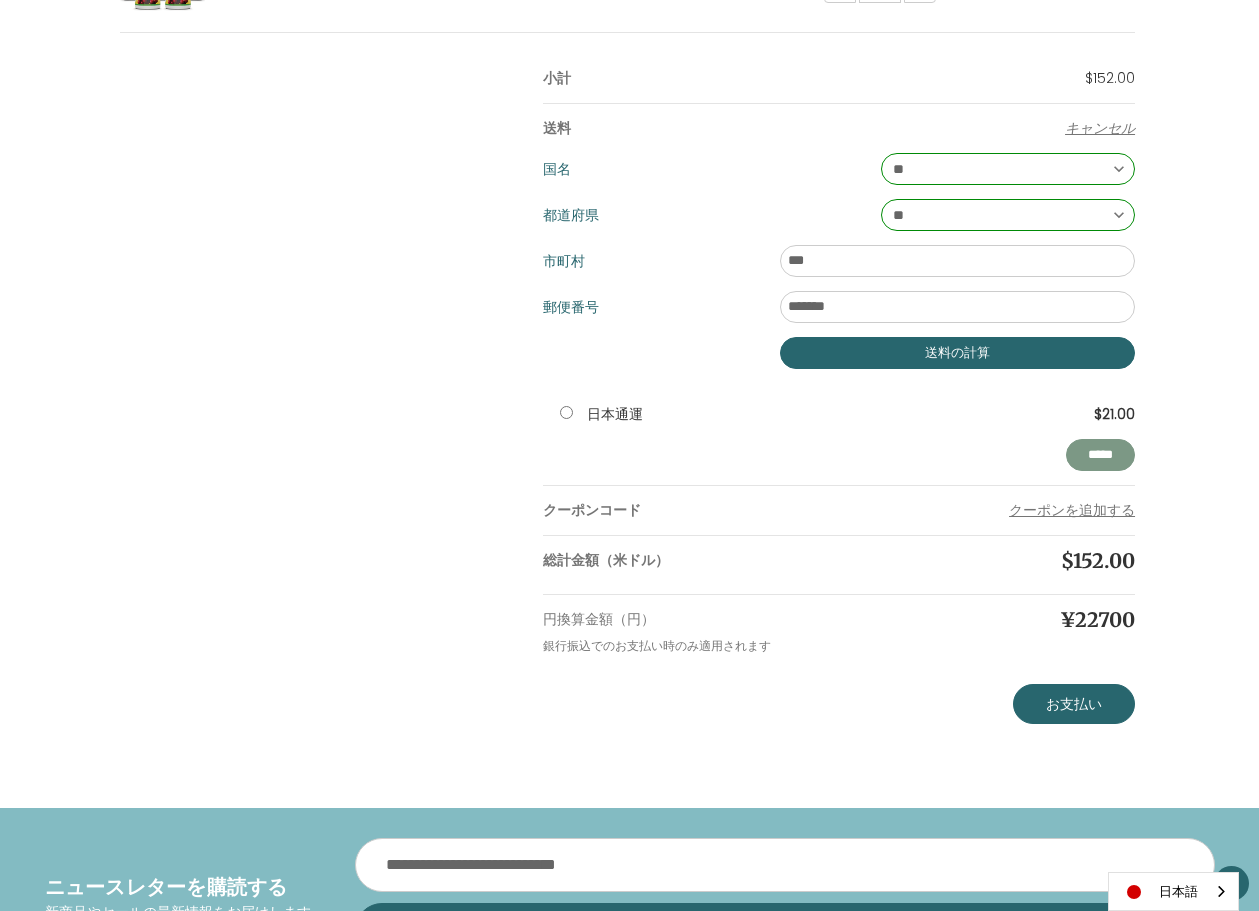 click on "**********" at bounding box center [1100, 455] 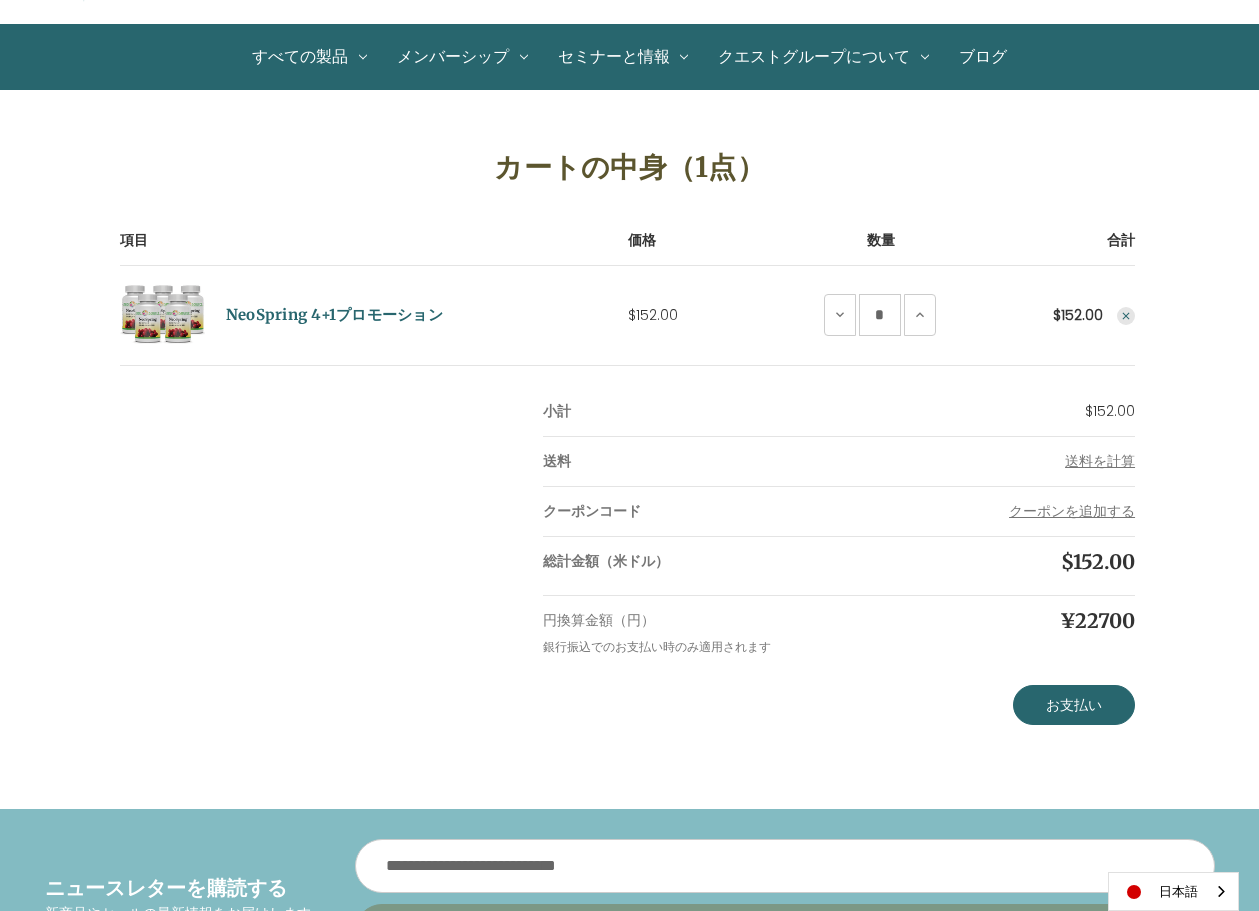 scroll, scrollTop: 0, scrollLeft: 0, axis: both 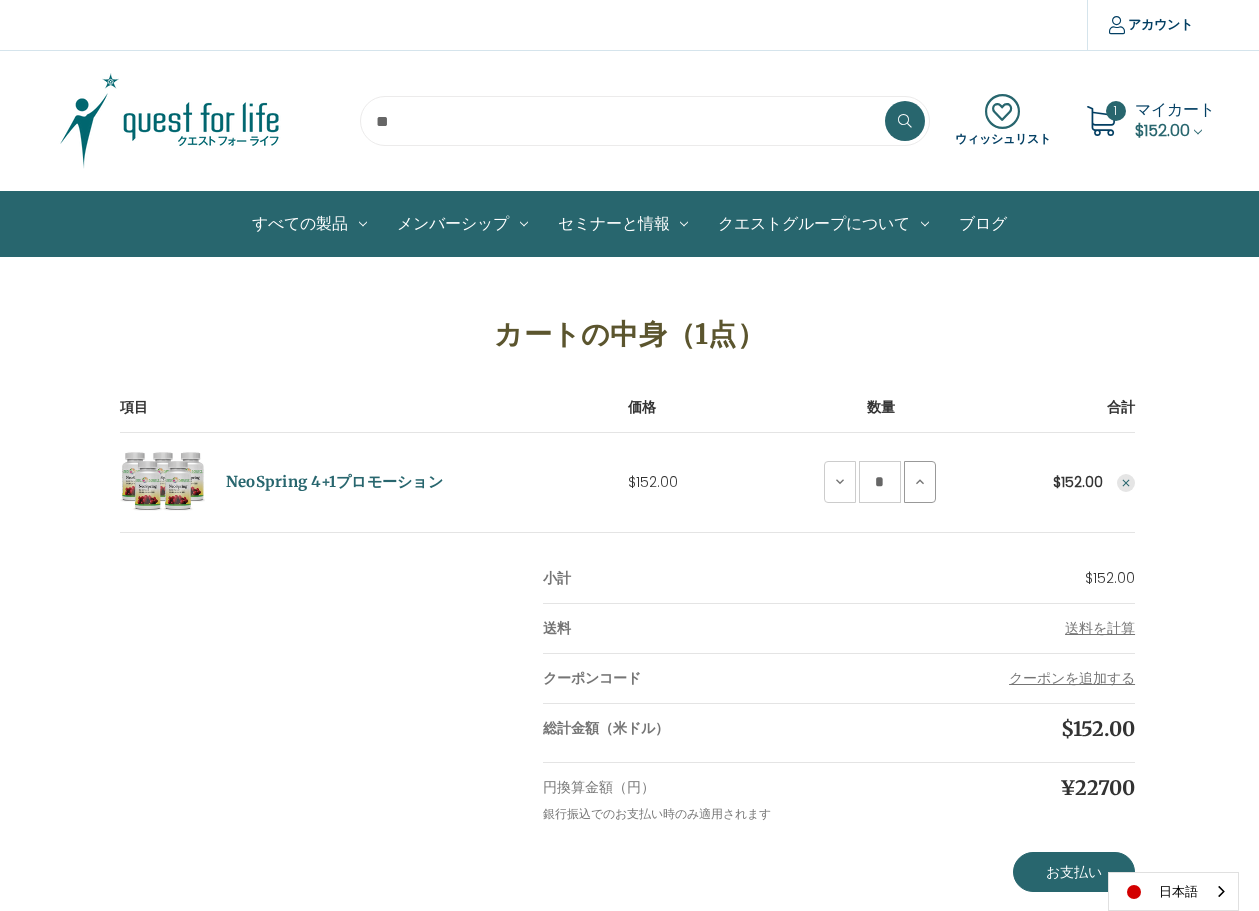 click on "NeoSpring 4+1」プロモーションの数量拡大" at bounding box center [920, 482] 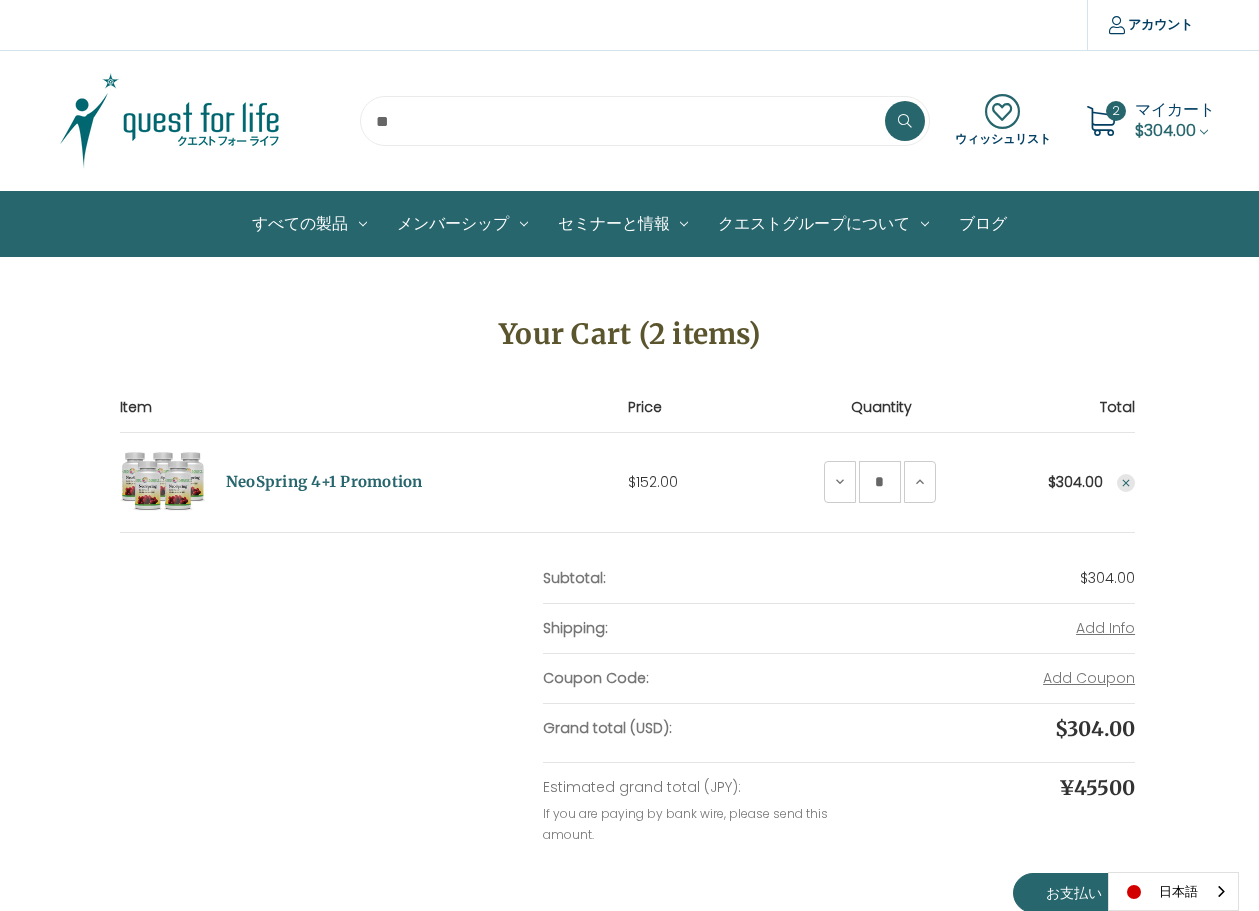 scroll, scrollTop: 167, scrollLeft: 0, axis: vertical 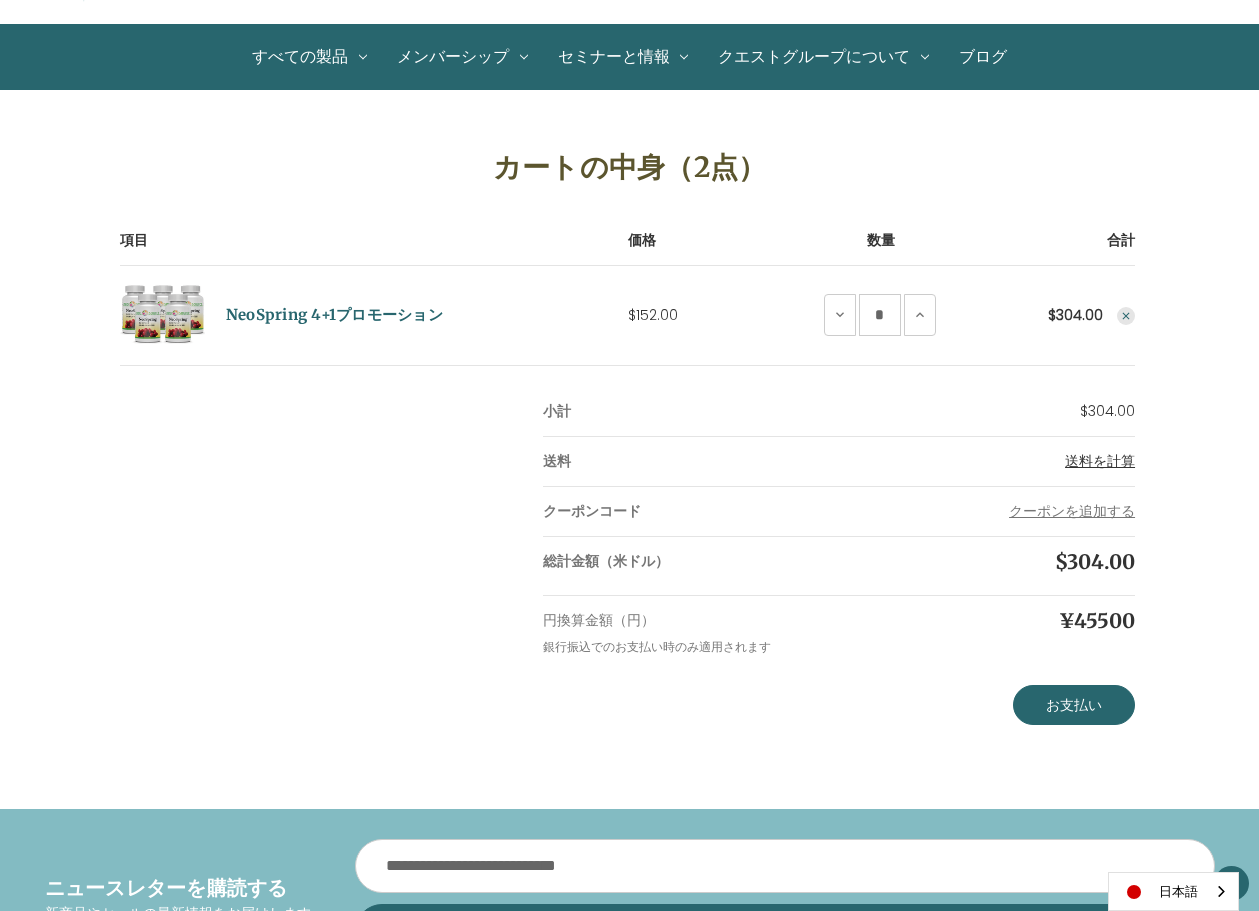 click on "送料を計算" at bounding box center (1100, 461) 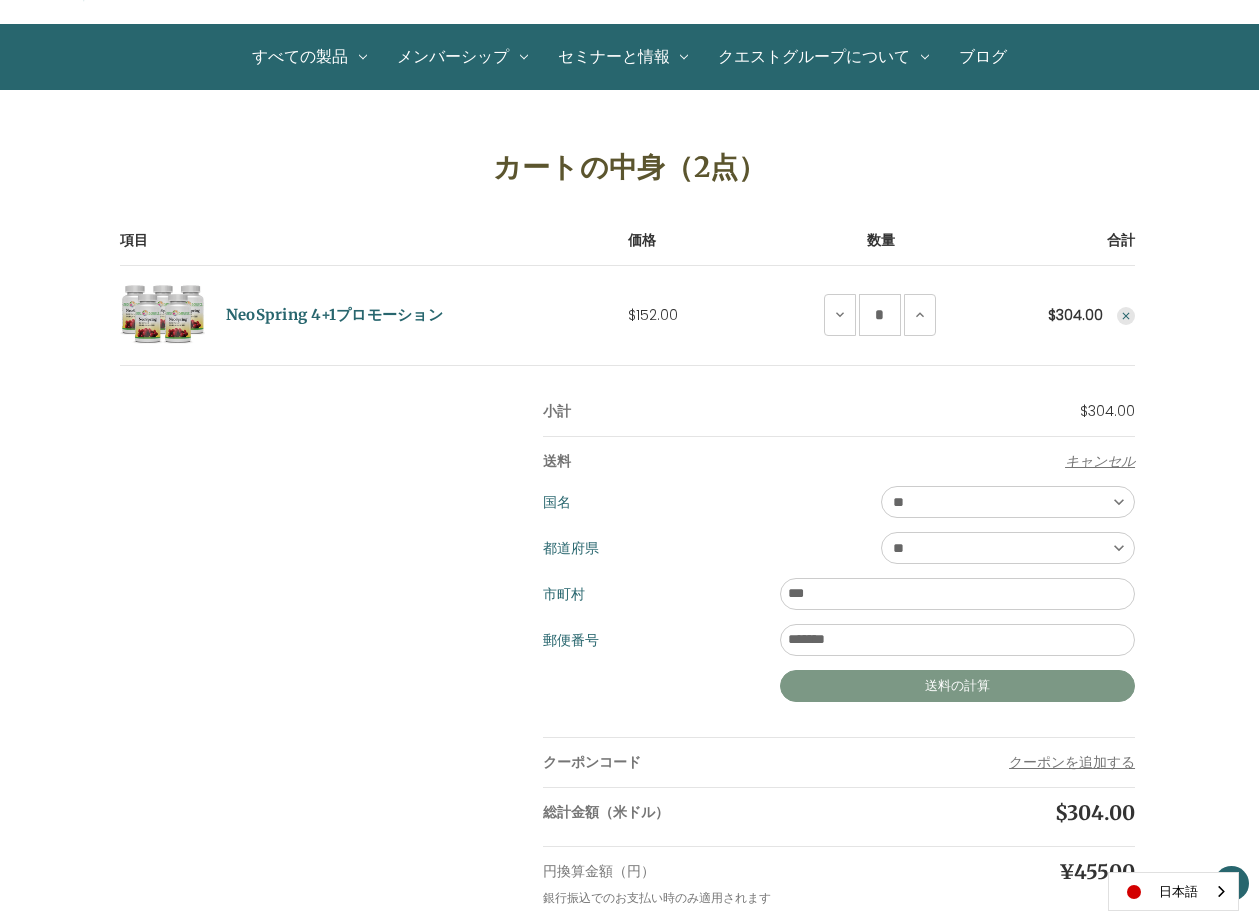 click on "送料の計算" at bounding box center [957, 686] 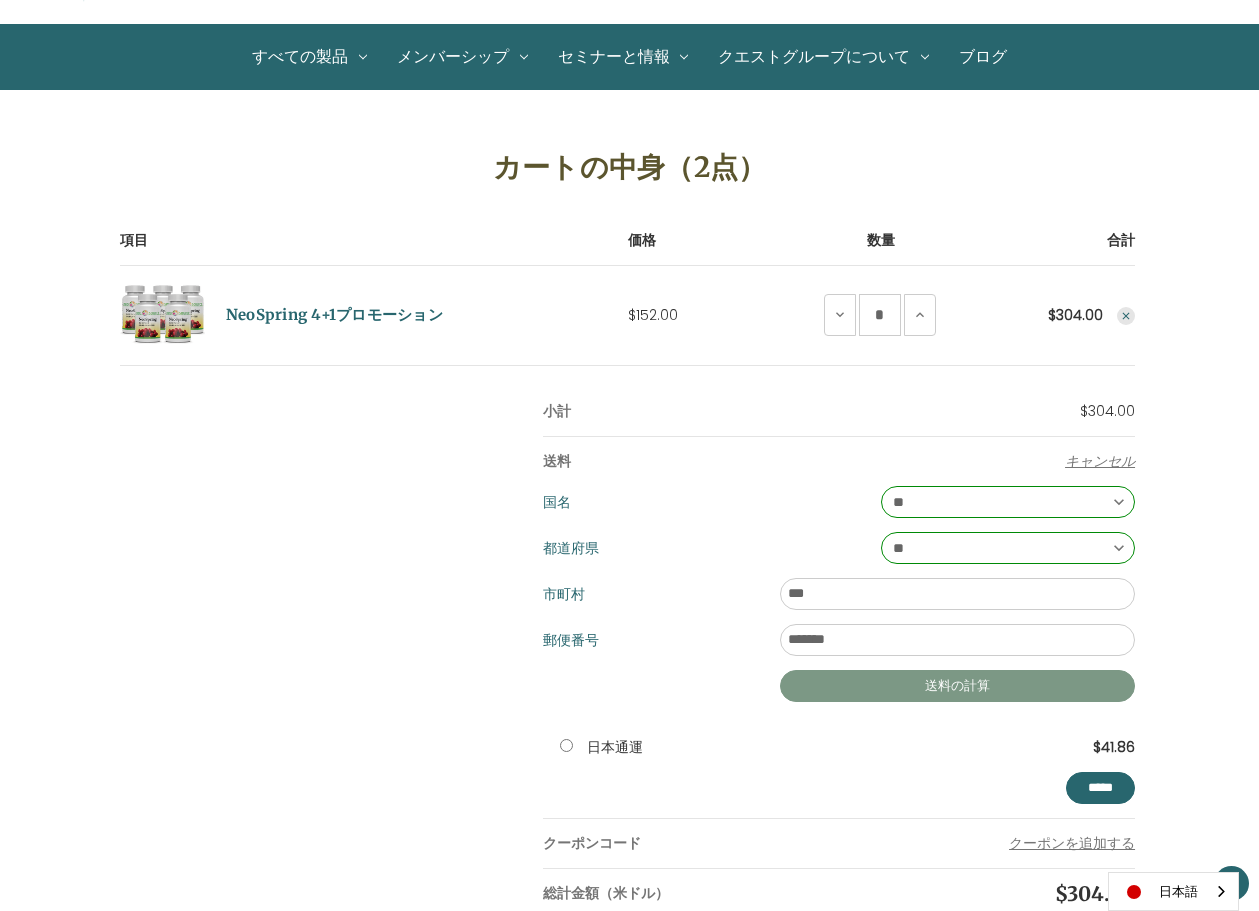 scroll, scrollTop: 500, scrollLeft: 0, axis: vertical 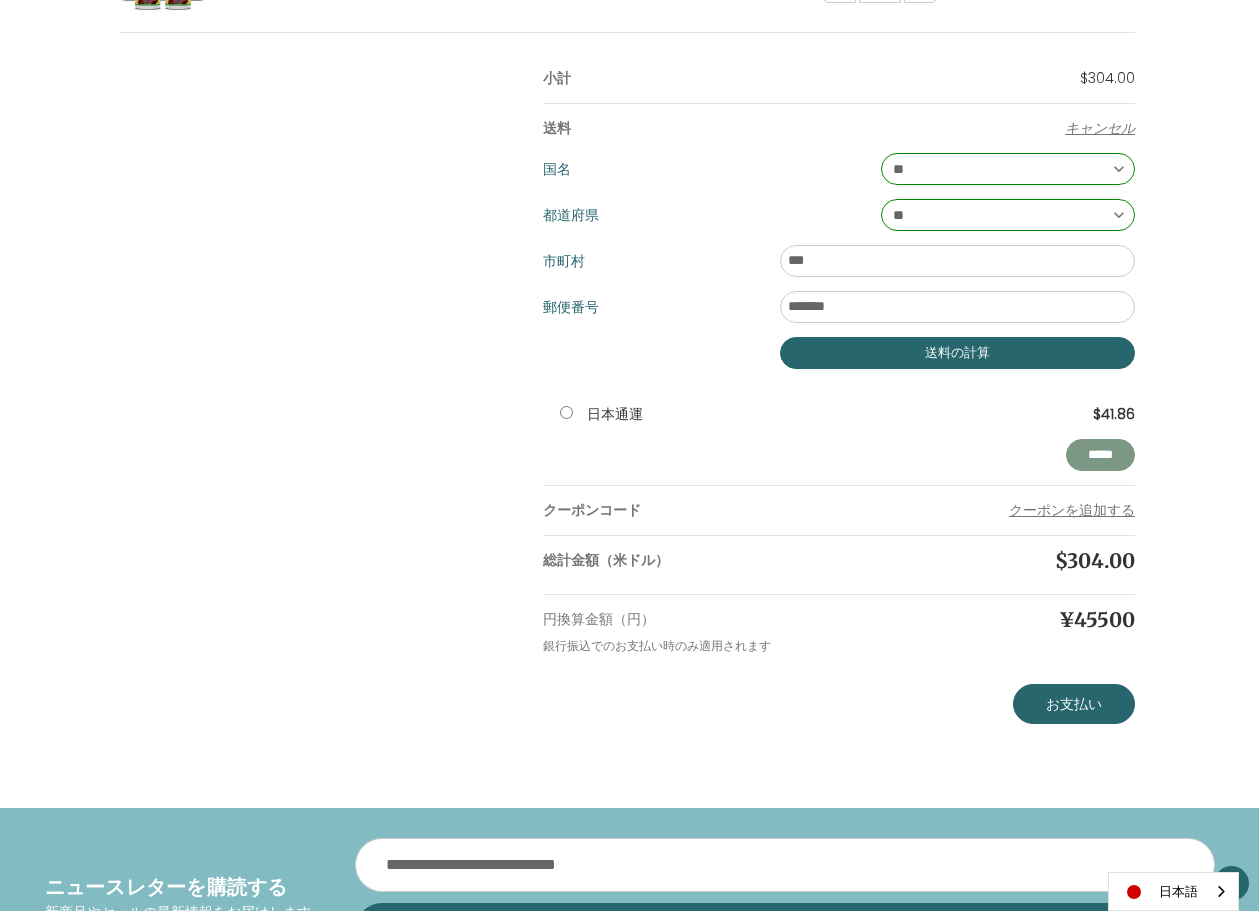 click on "**********" at bounding box center (1100, 455) 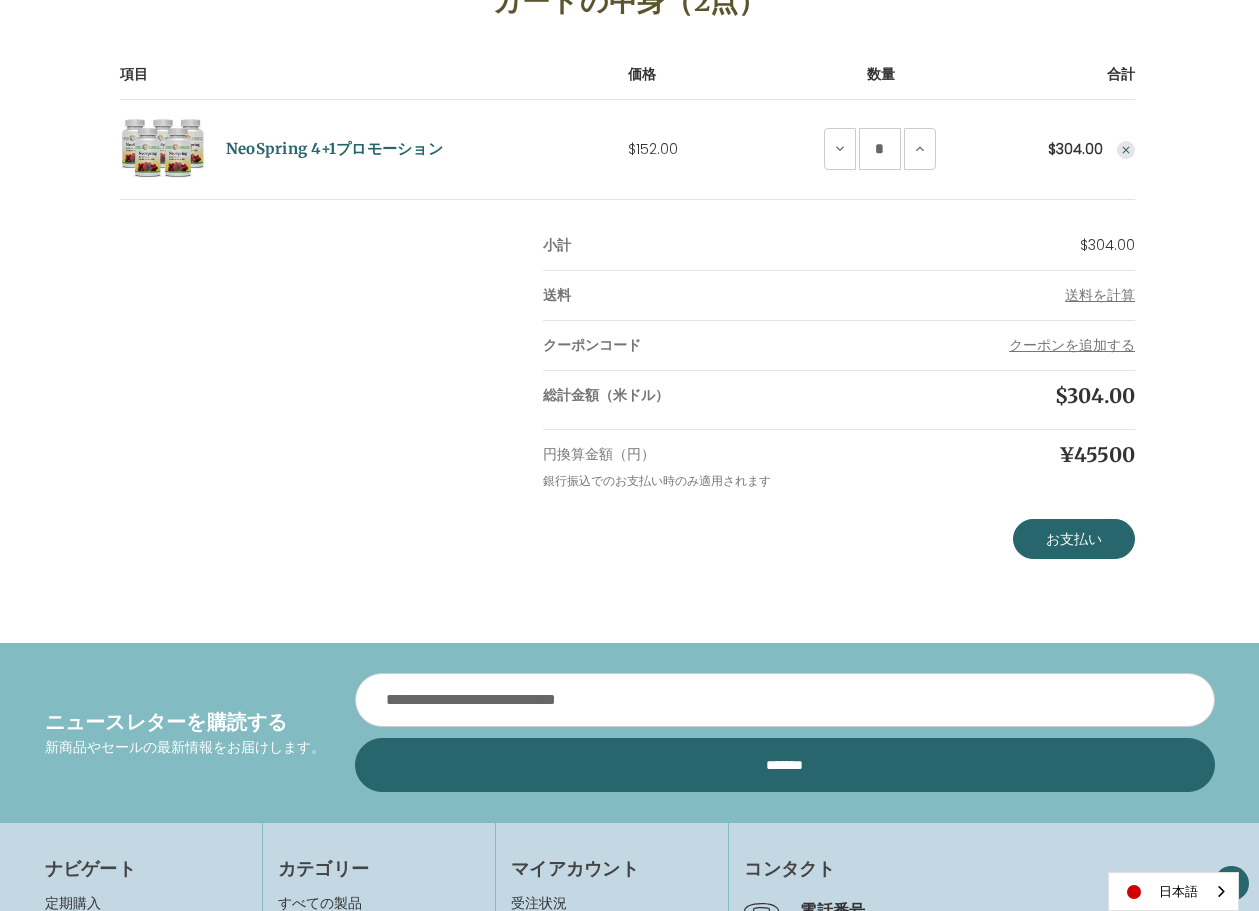 scroll, scrollTop: 167, scrollLeft: 0, axis: vertical 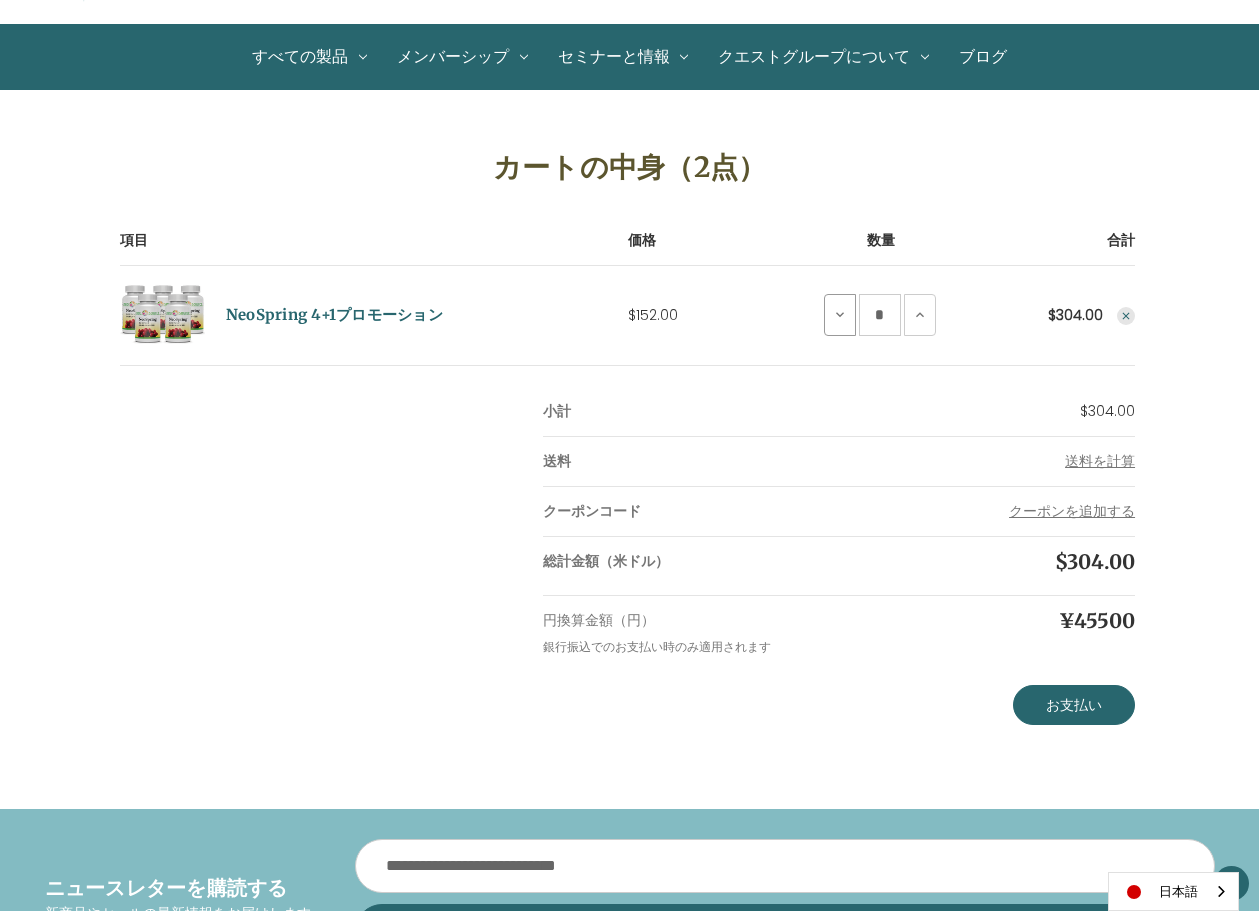 click on "NeoSpring 4+1プロモーションの数量減少について" at bounding box center (840, 315) 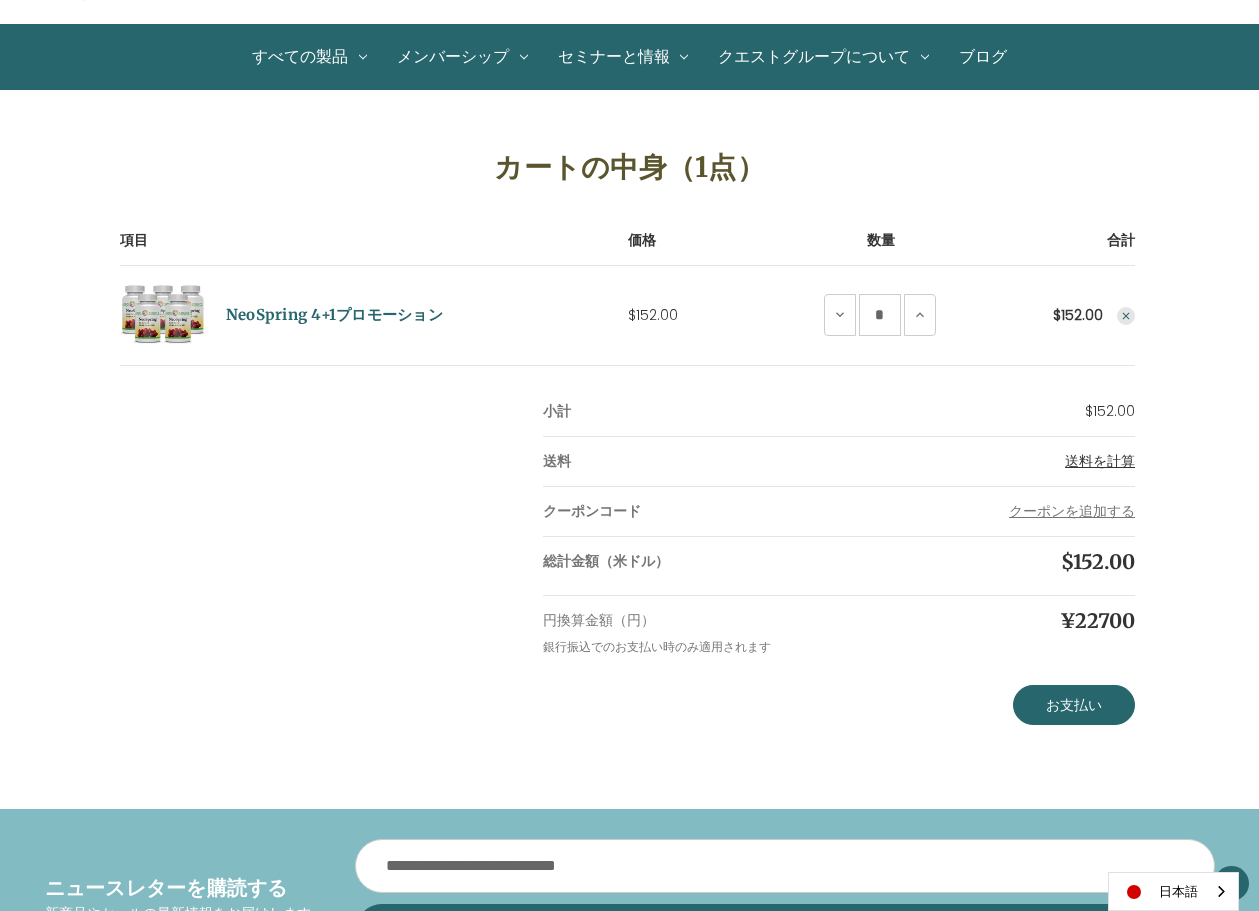 click on "送料を計算" at bounding box center (1100, 461) 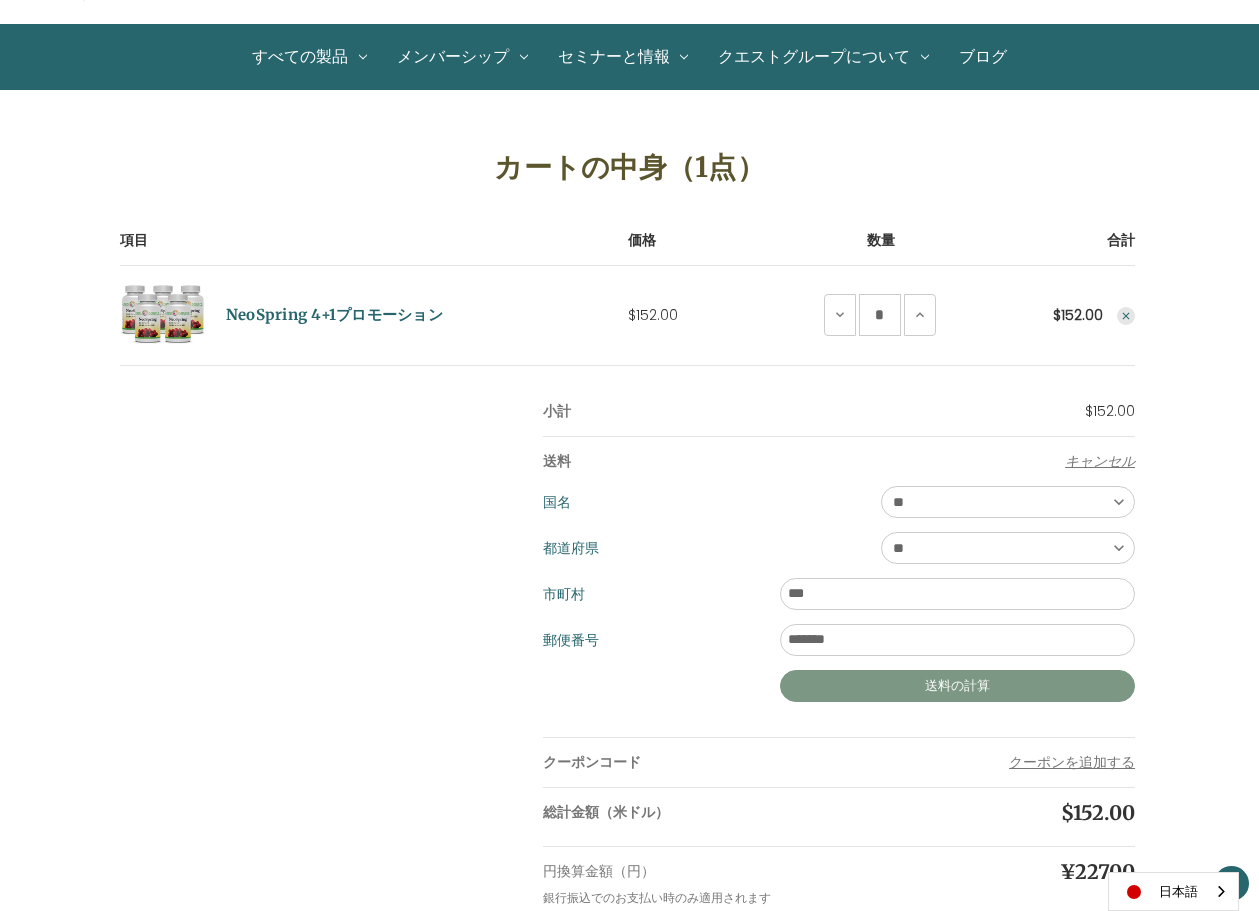 click on "送料の計算" at bounding box center [957, 686] 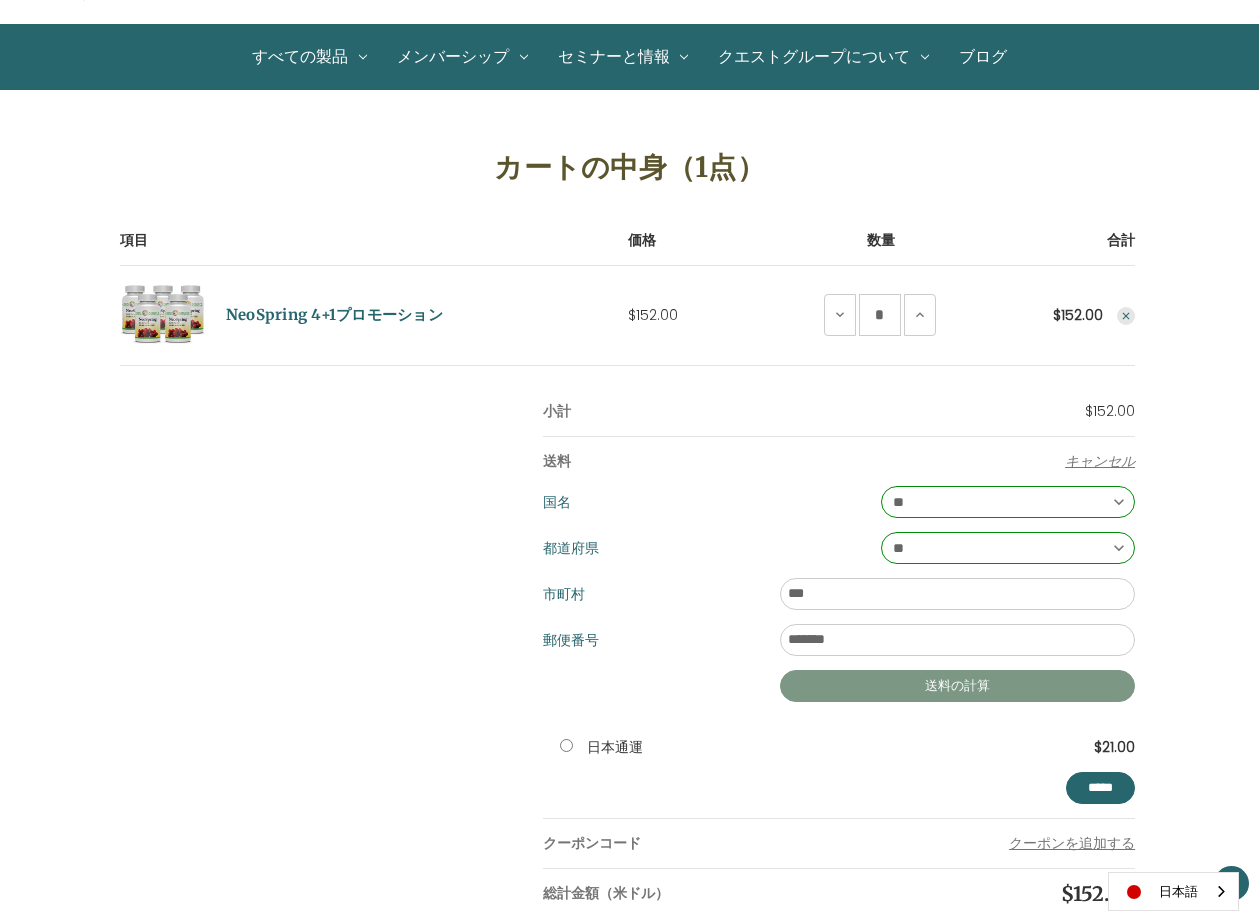 scroll, scrollTop: 333, scrollLeft: 0, axis: vertical 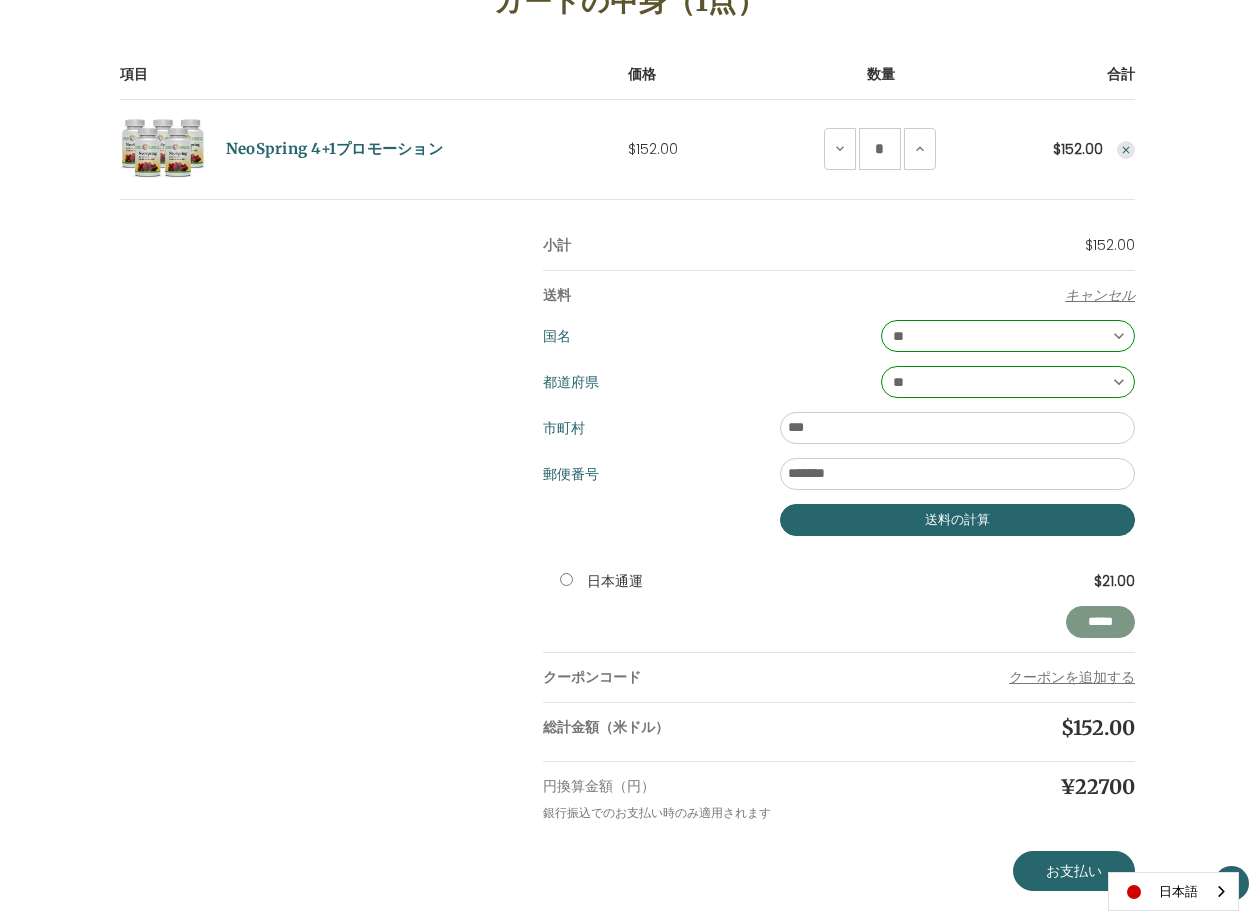 click on "*****" at bounding box center [1100, 622] 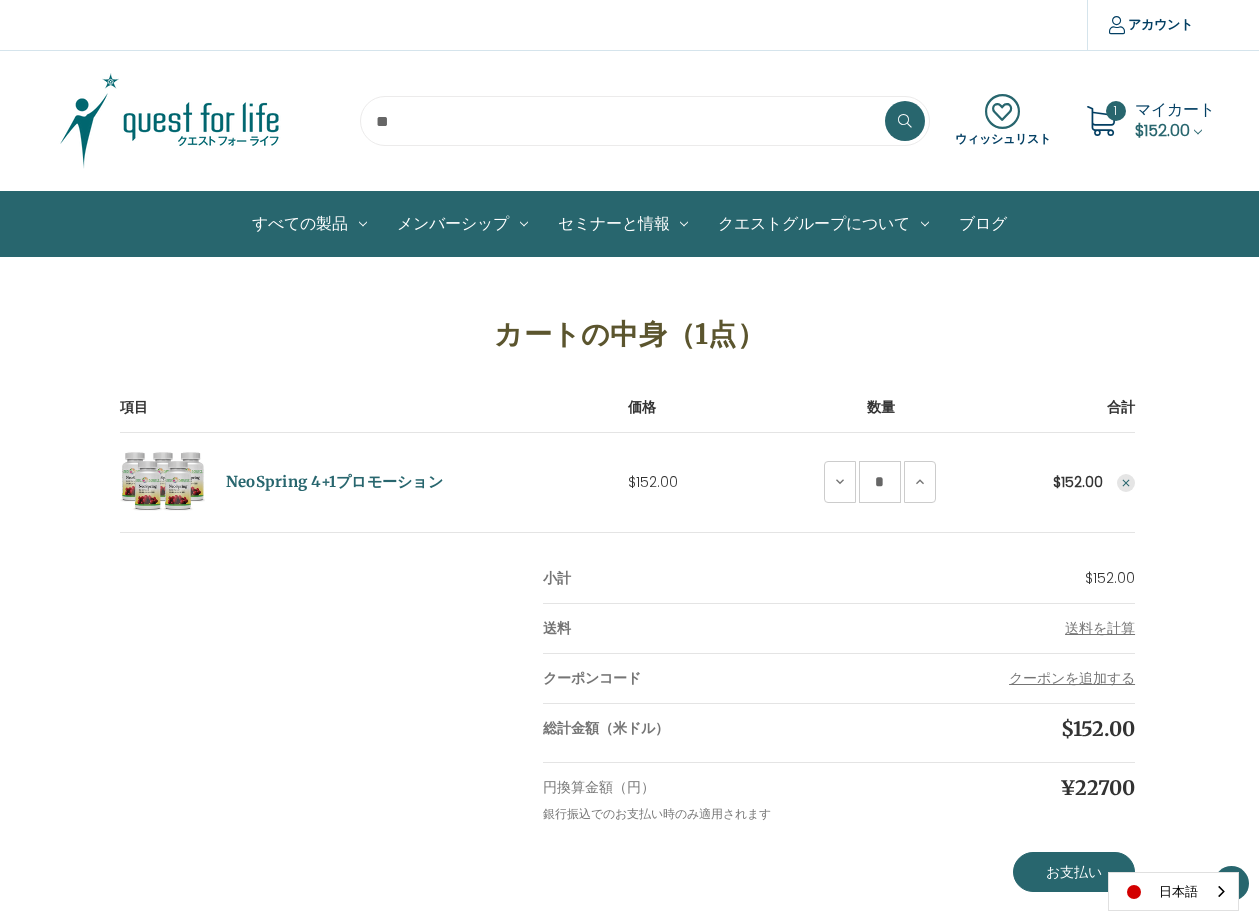 scroll, scrollTop: 328, scrollLeft: 0, axis: vertical 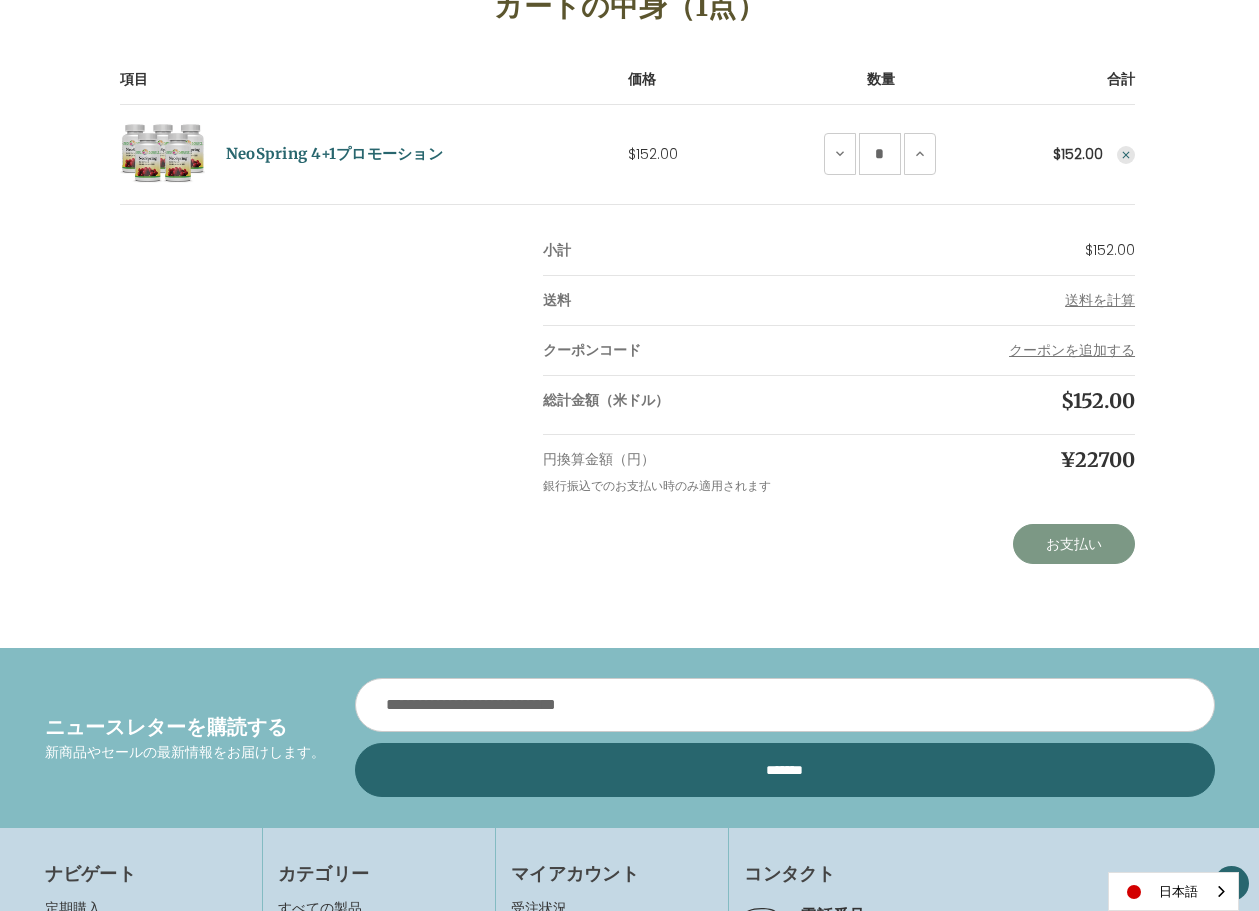 click on "お支払い" at bounding box center (1074, 544) 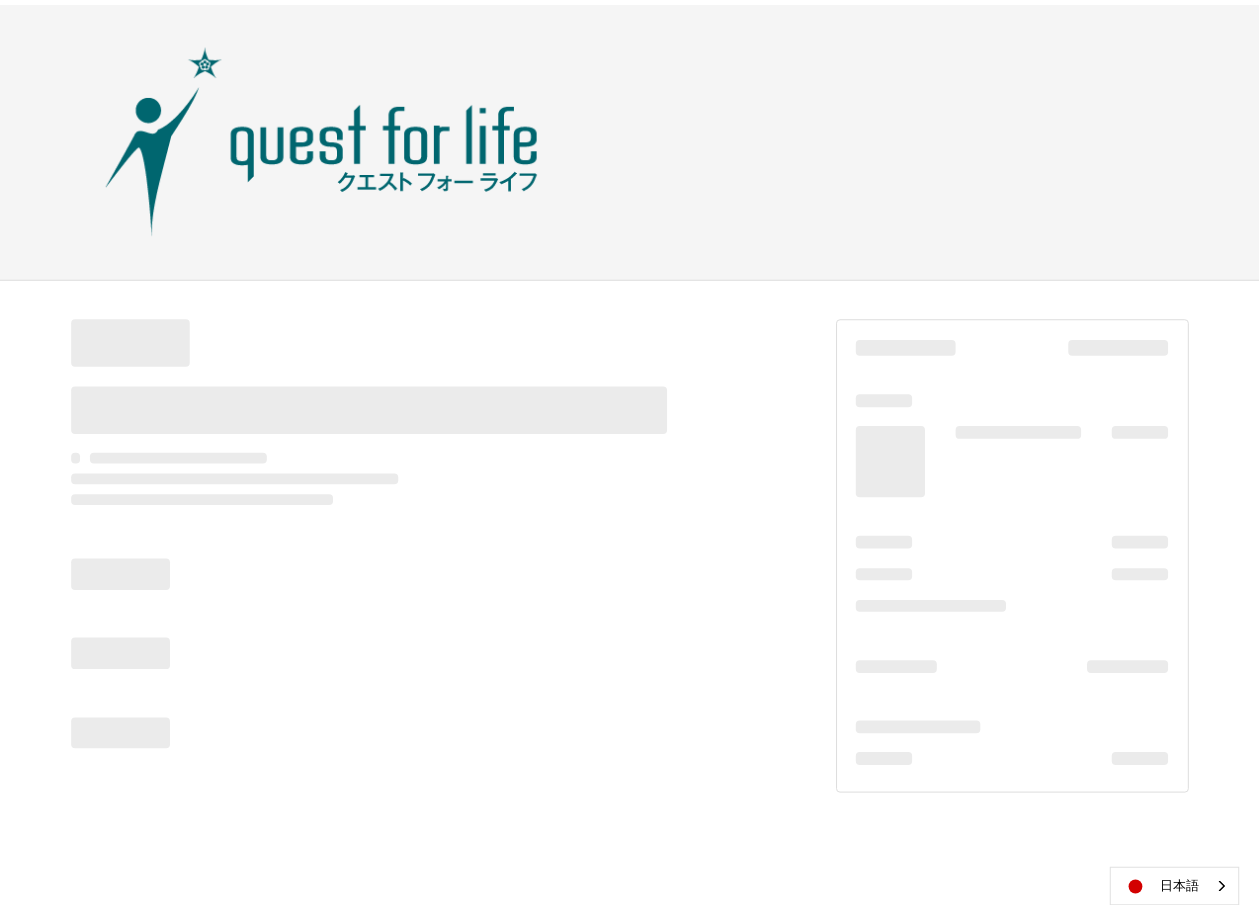 scroll, scrollTop: 0, scrollLeft: 0, axis: both 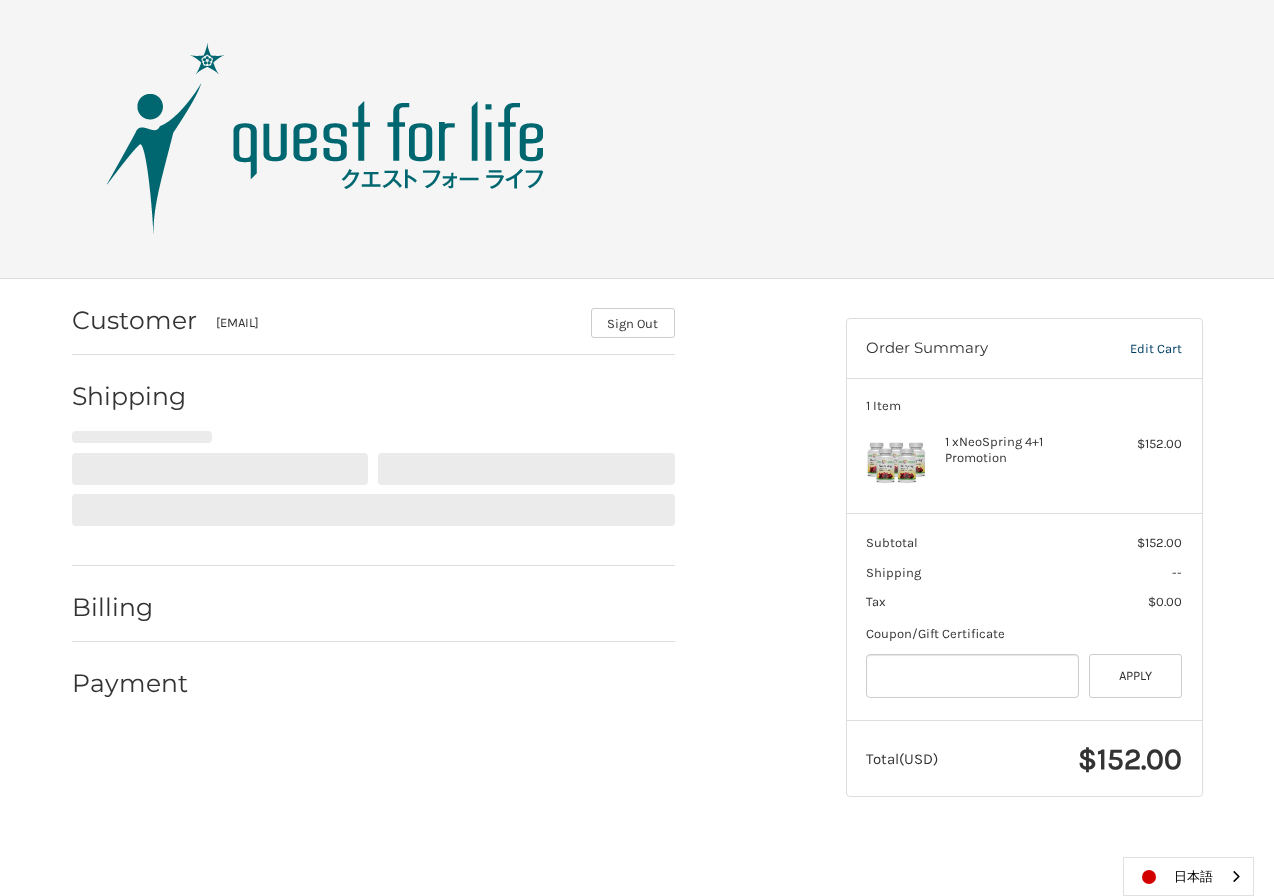 select on "**" 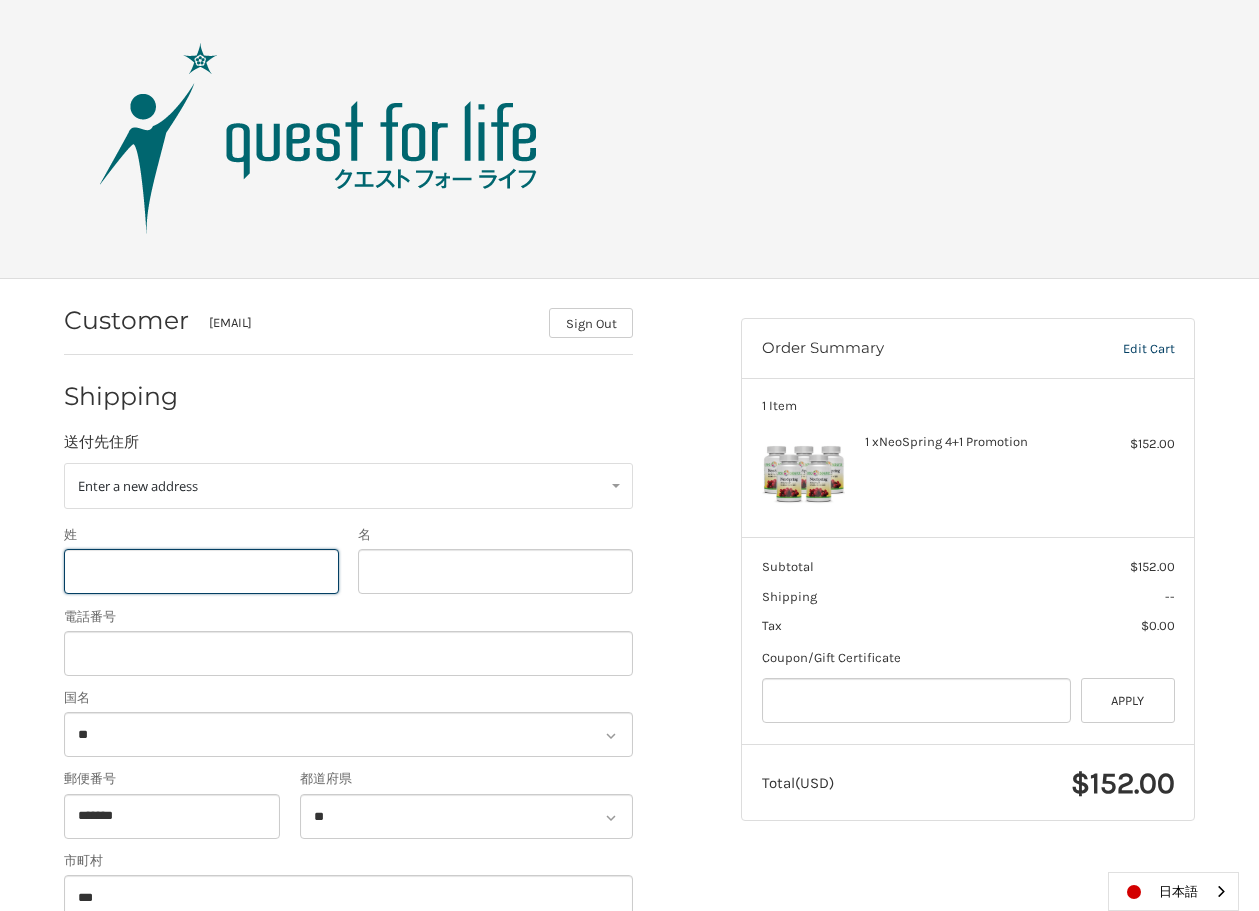 scroll, scrollTop: 167, scrollLeft: 0, axis: vertical 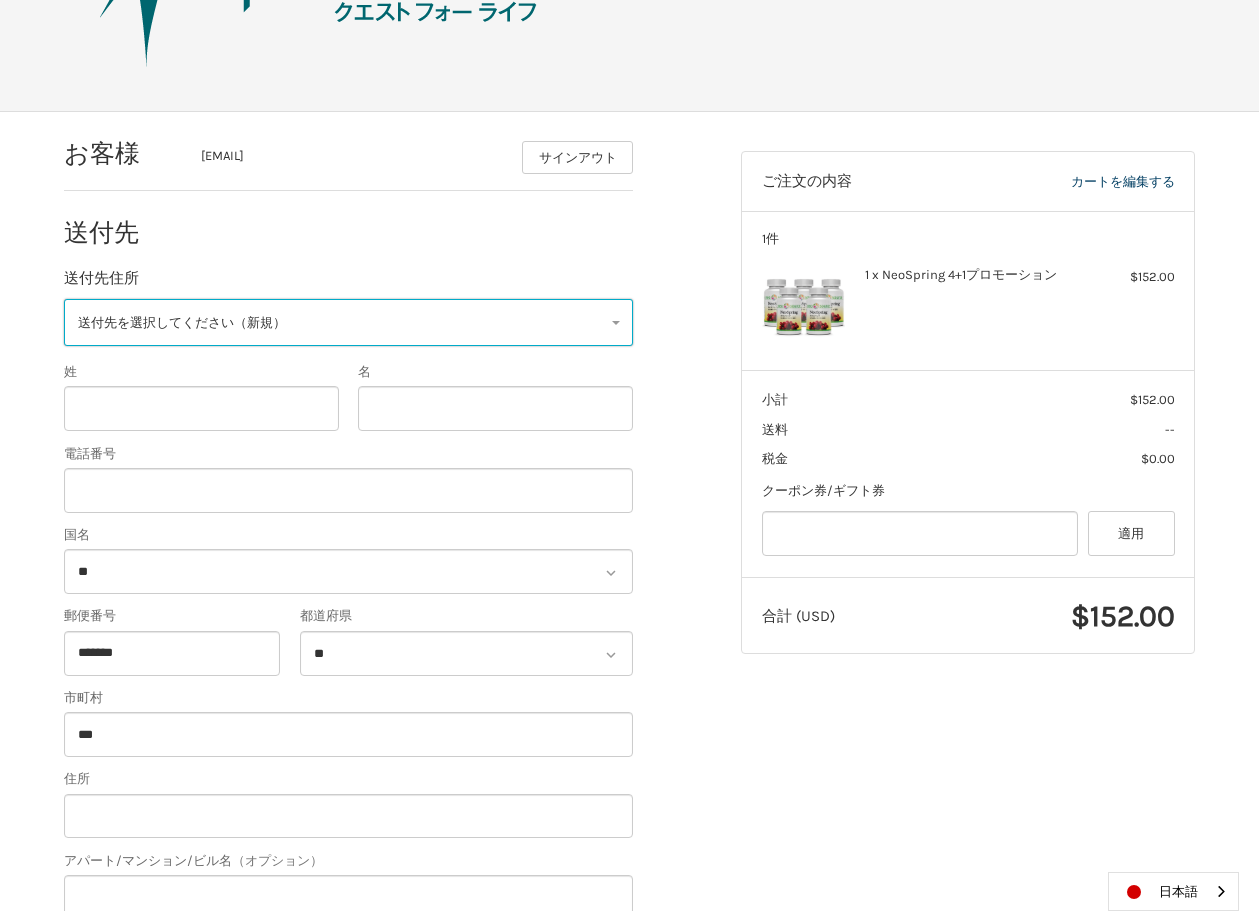 click on "送付先を選択してください（新規）" at bounding box center [348, 322] 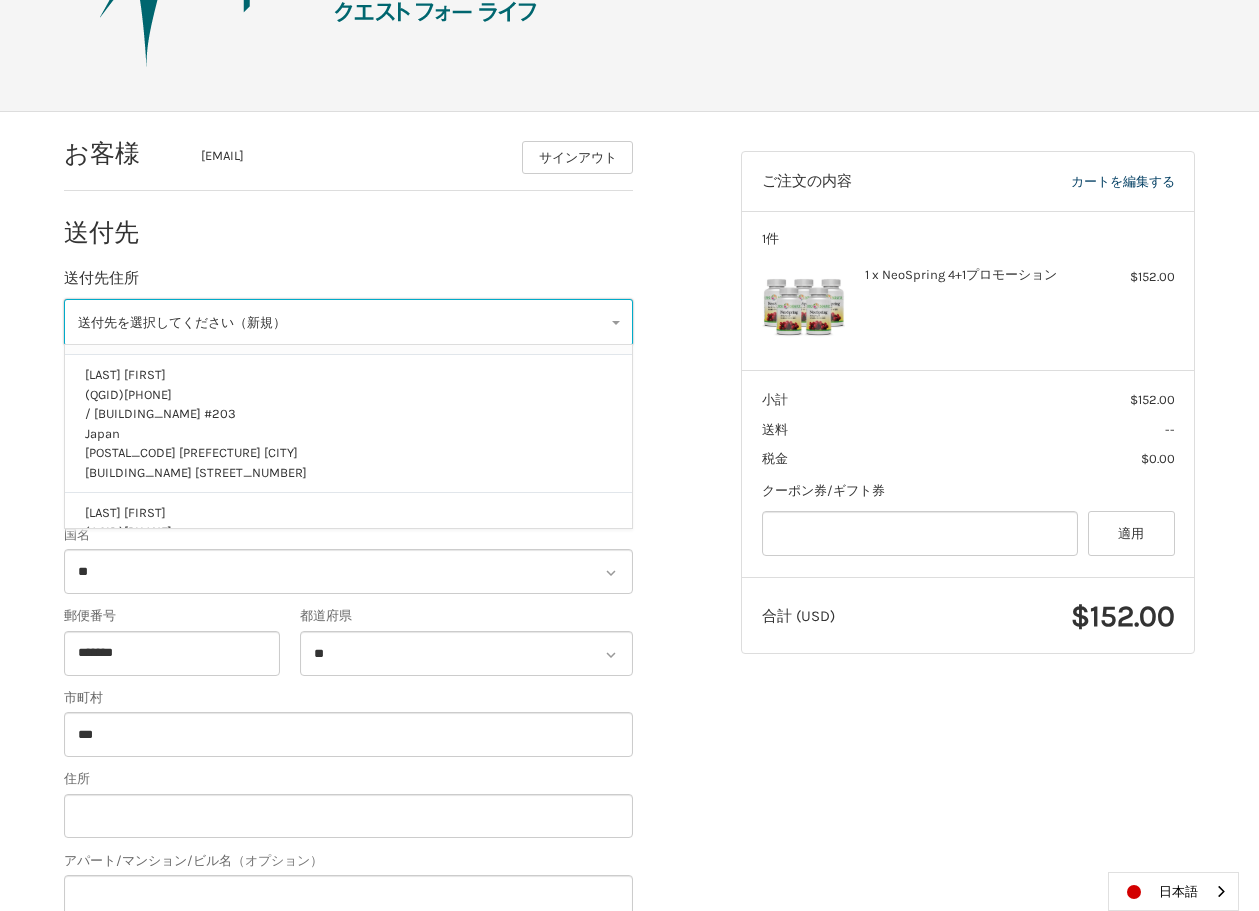 scroll, scrollTop: 265, scrollLeft: 0, axis: vertical 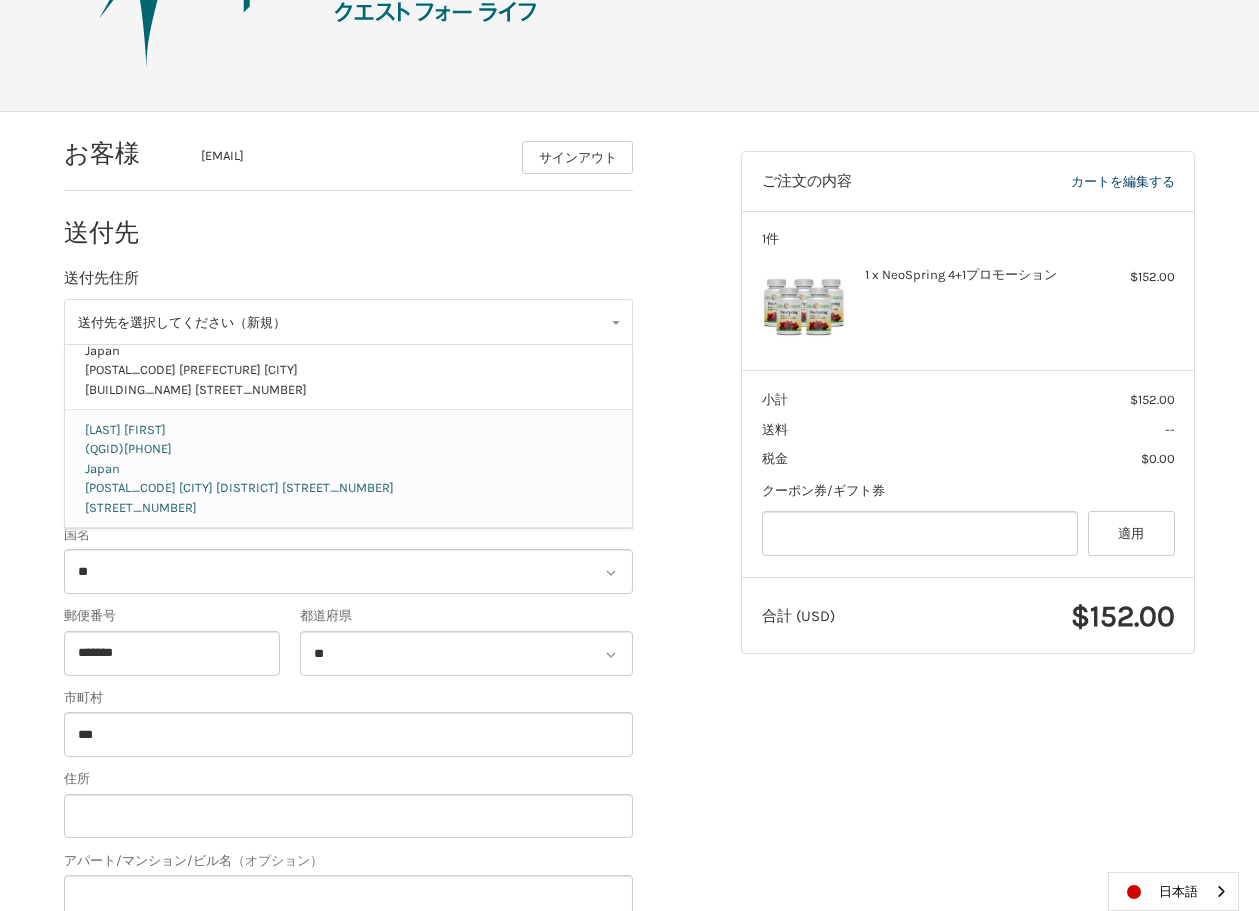 click on "(QGID) [PHONE]" at bounding box center [349, 449] 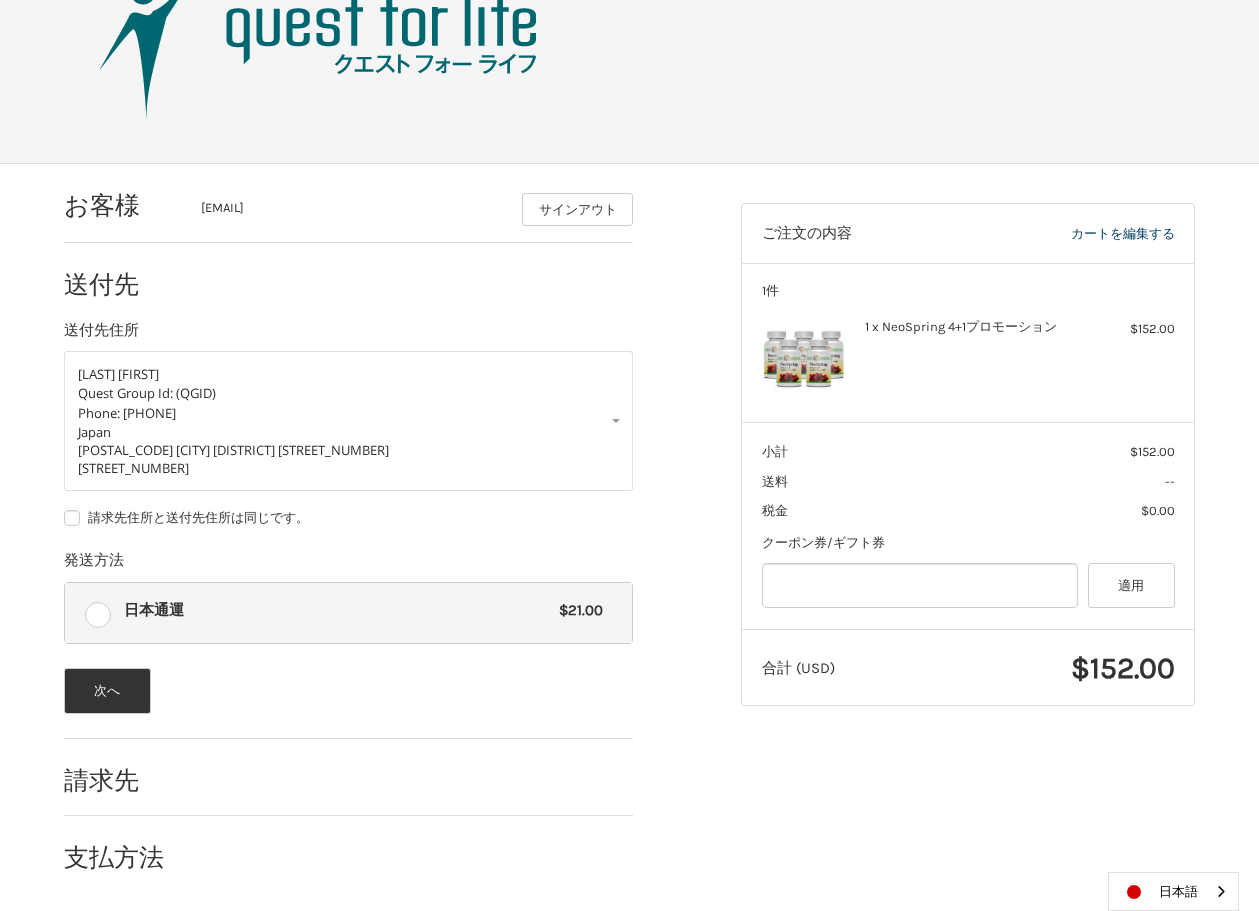 scroll, scrollTop: 118, scrollLeft: 0, axis: vertical 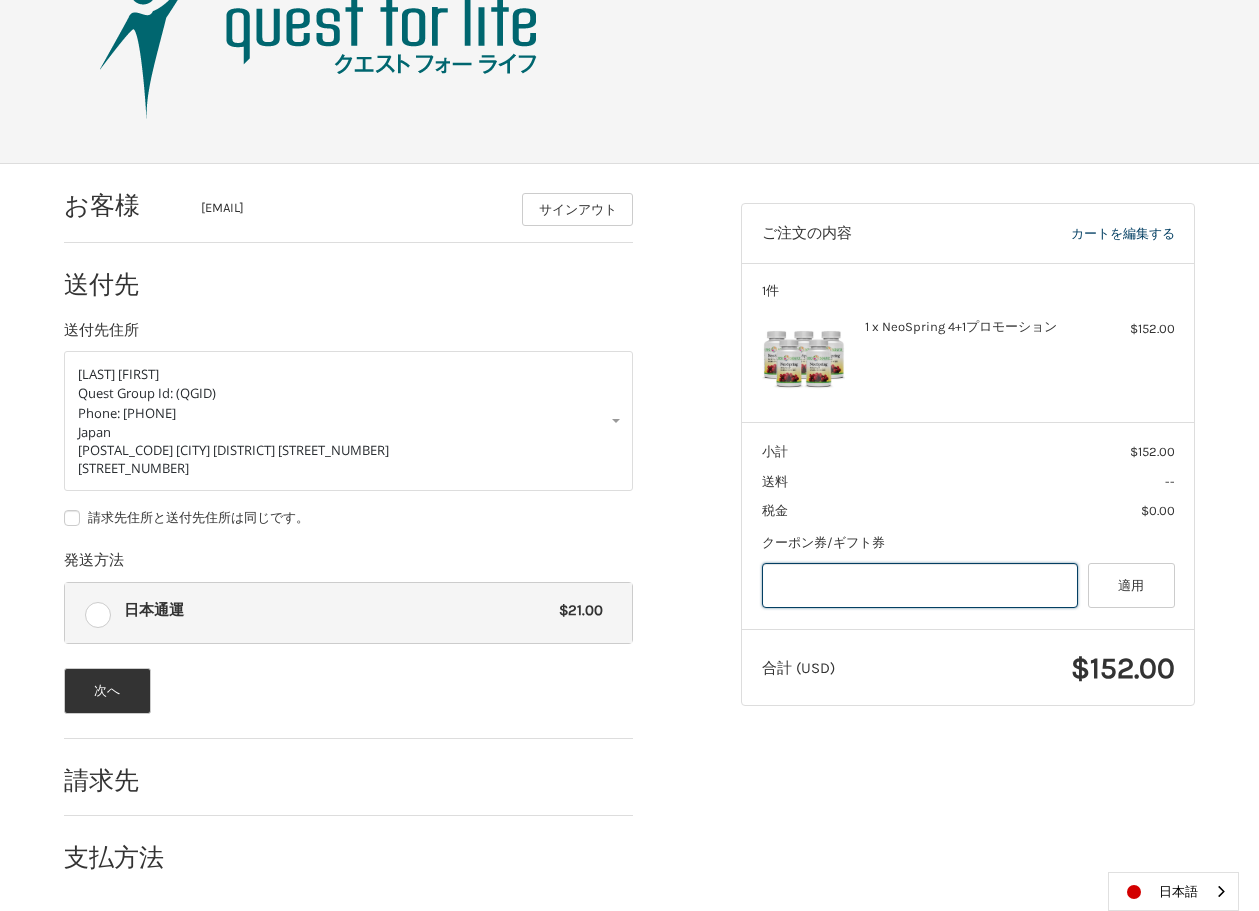 click at bounding box center [920, 585] 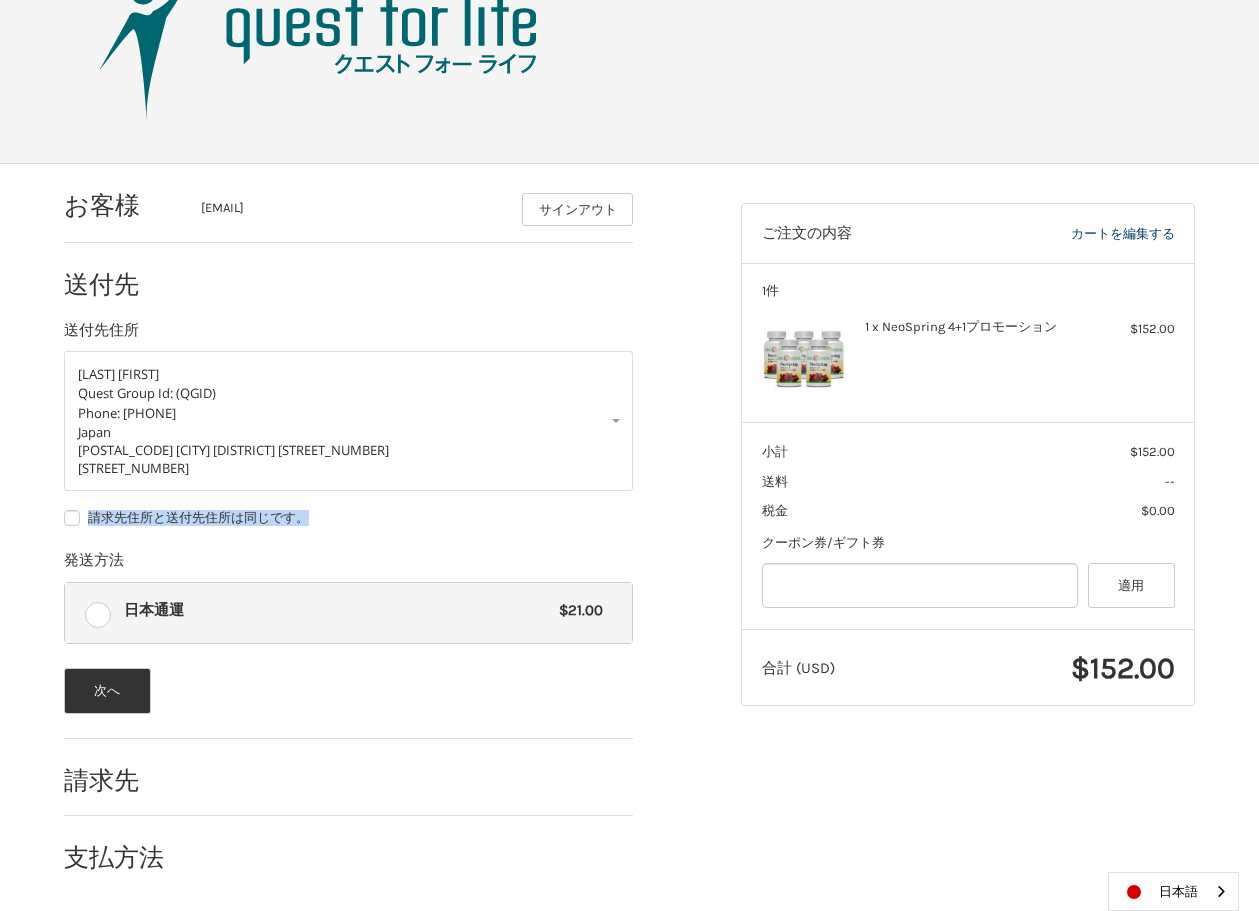click on "請求先住所と送付先住所は同じです。" at bounding box center (348, 518) 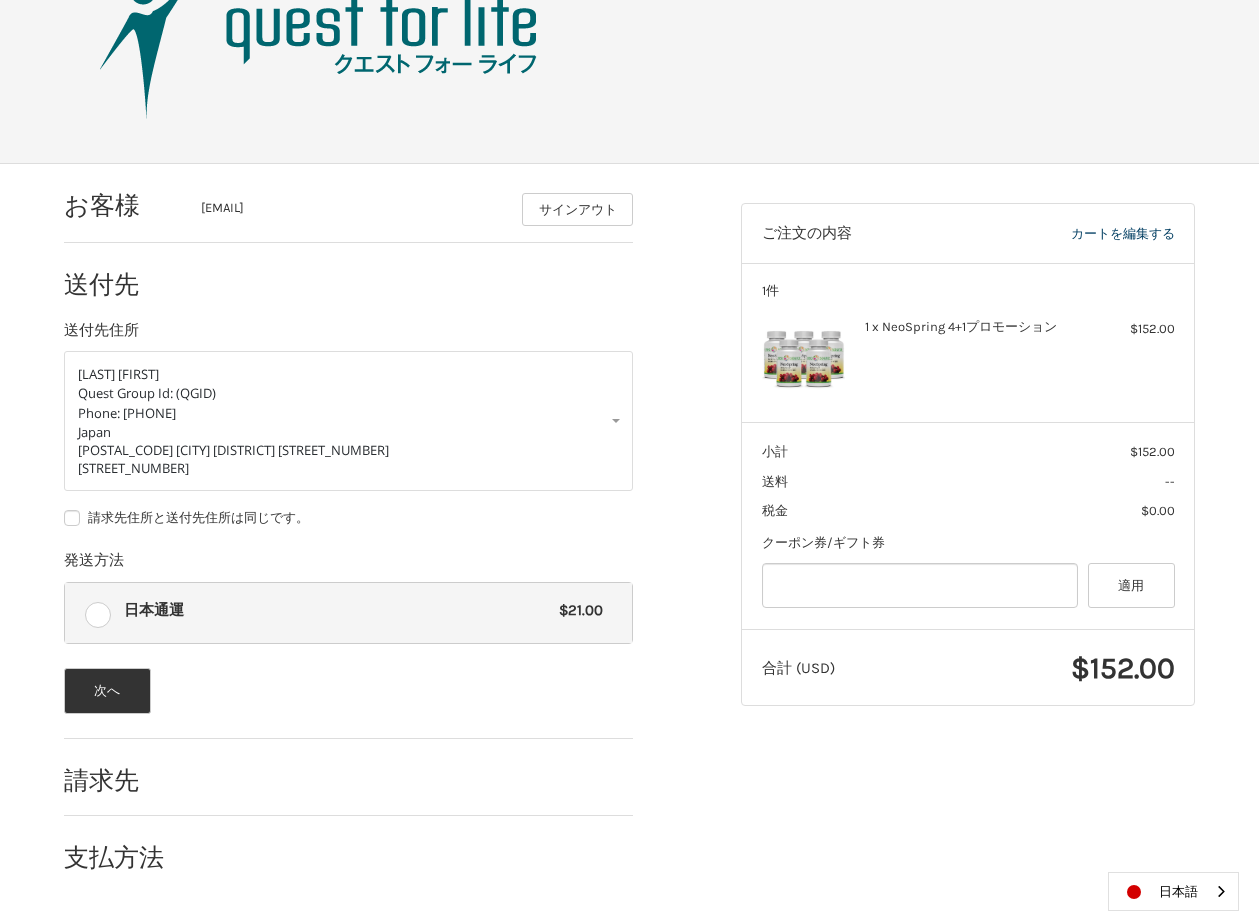 click on "お客様 [EMAIL] サインアウト 送付先 送付先住所 [LAST] [FIRST] Quest Group Id: (QGID) Phone: [PHONE] [COUNTRY] [POSTAL_CODE] [CITY] [DISTRICT] [STREET_NUMBER] 請求先住所と送付先住所は同じです。 発送方法 日本通運 $21.00 次へ 請求先 支払方法" at bounding box center [387, 527] 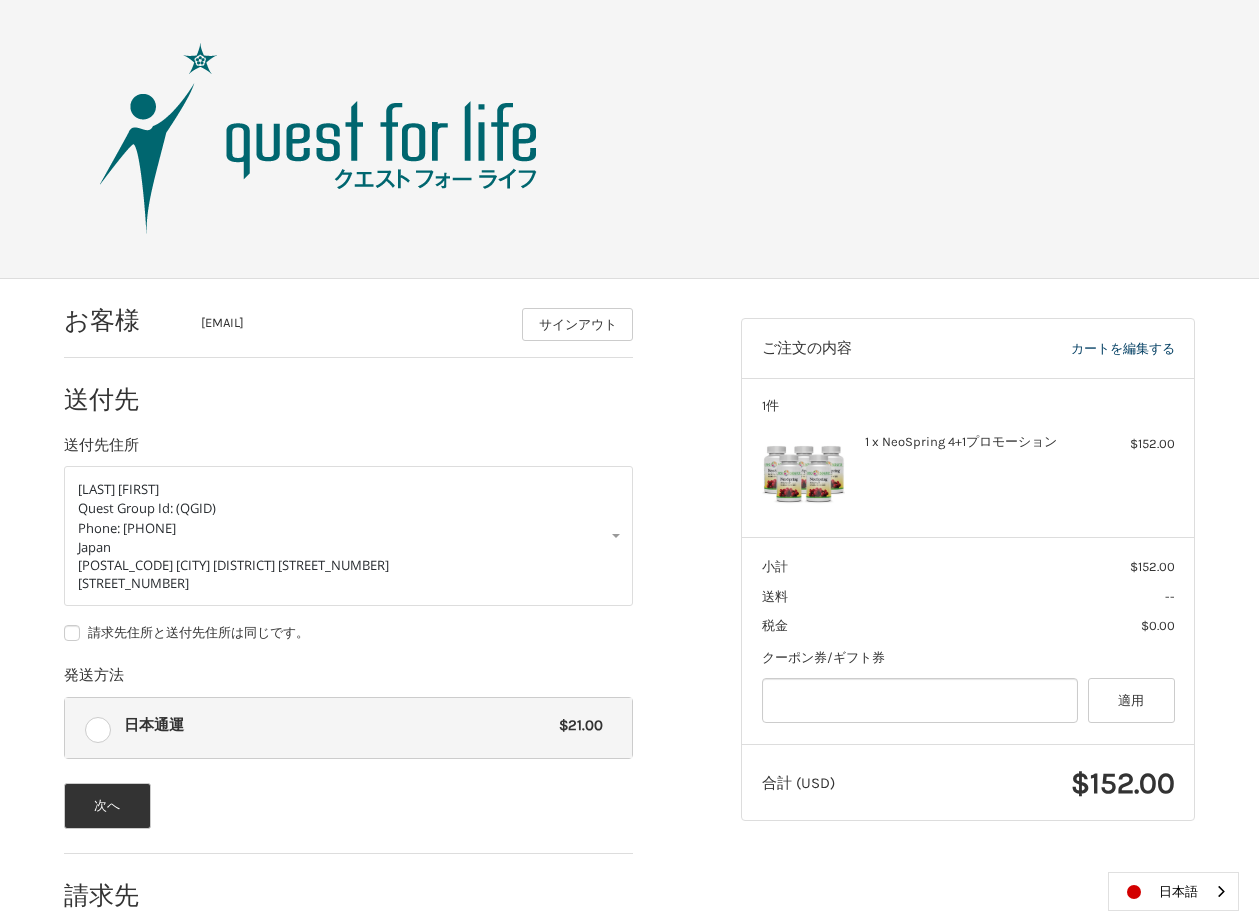 scroll, scrollTop: 118, scrollLeft: 0, axis: vertical 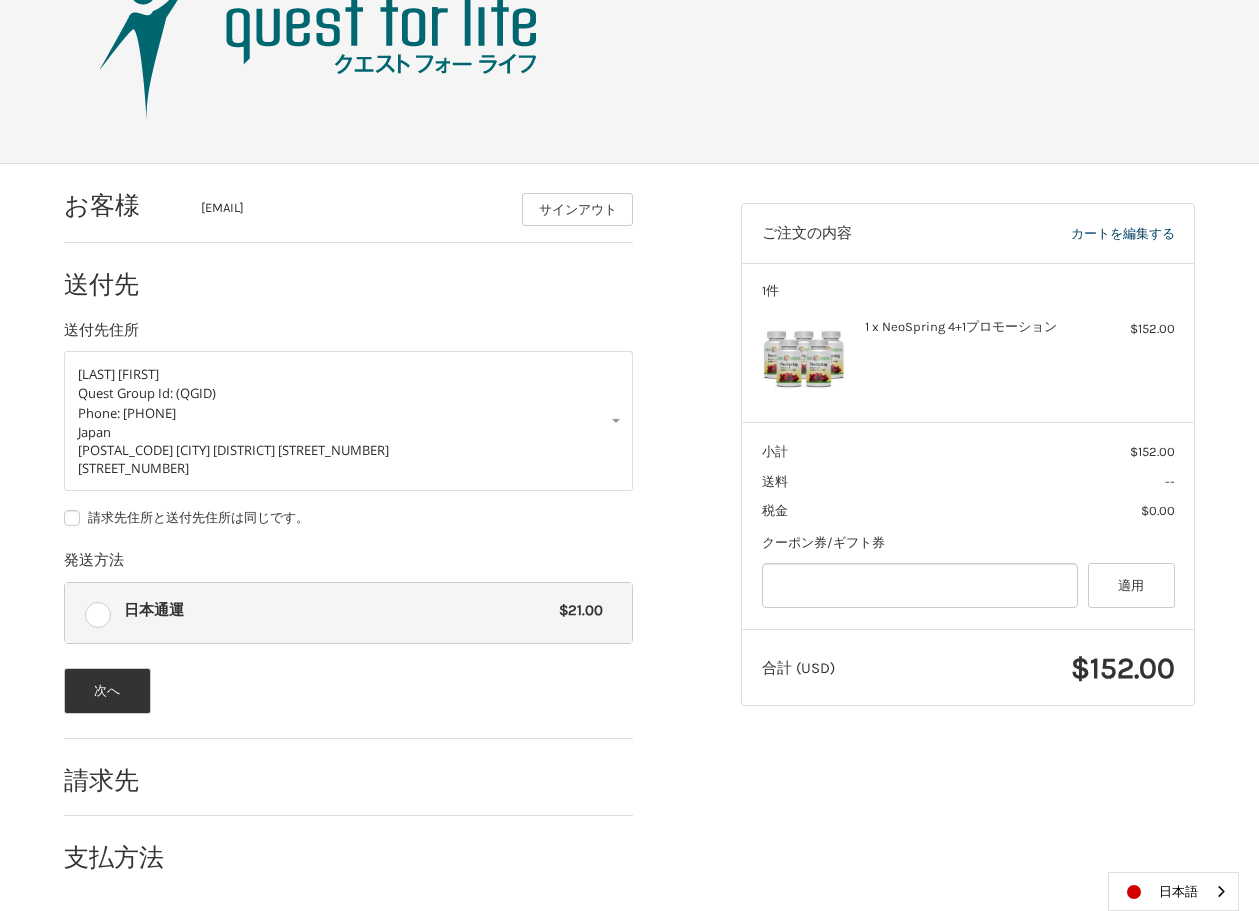 click on "請求先" at bounding box center [122, 780] 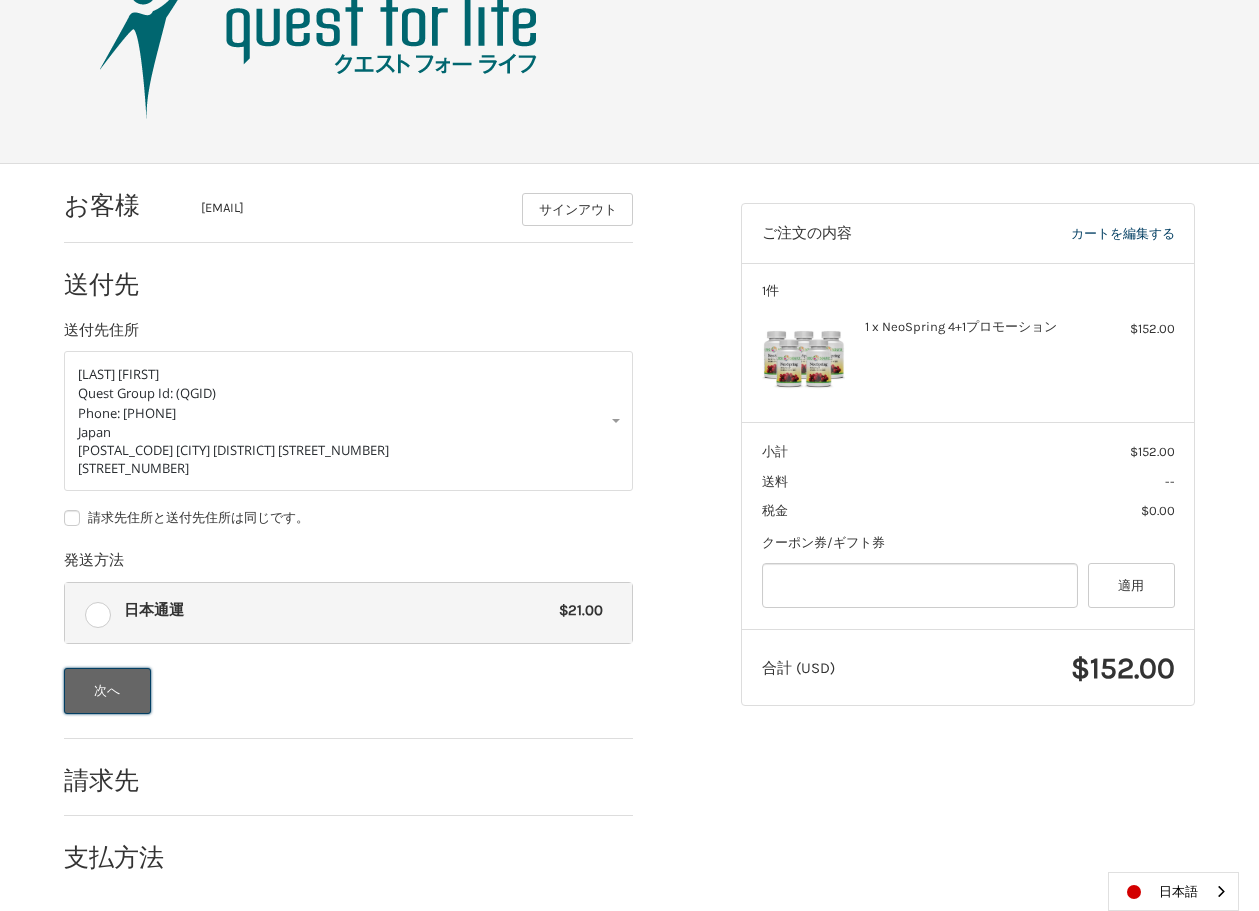 click on "次へ" at bounding box center [107, 691] 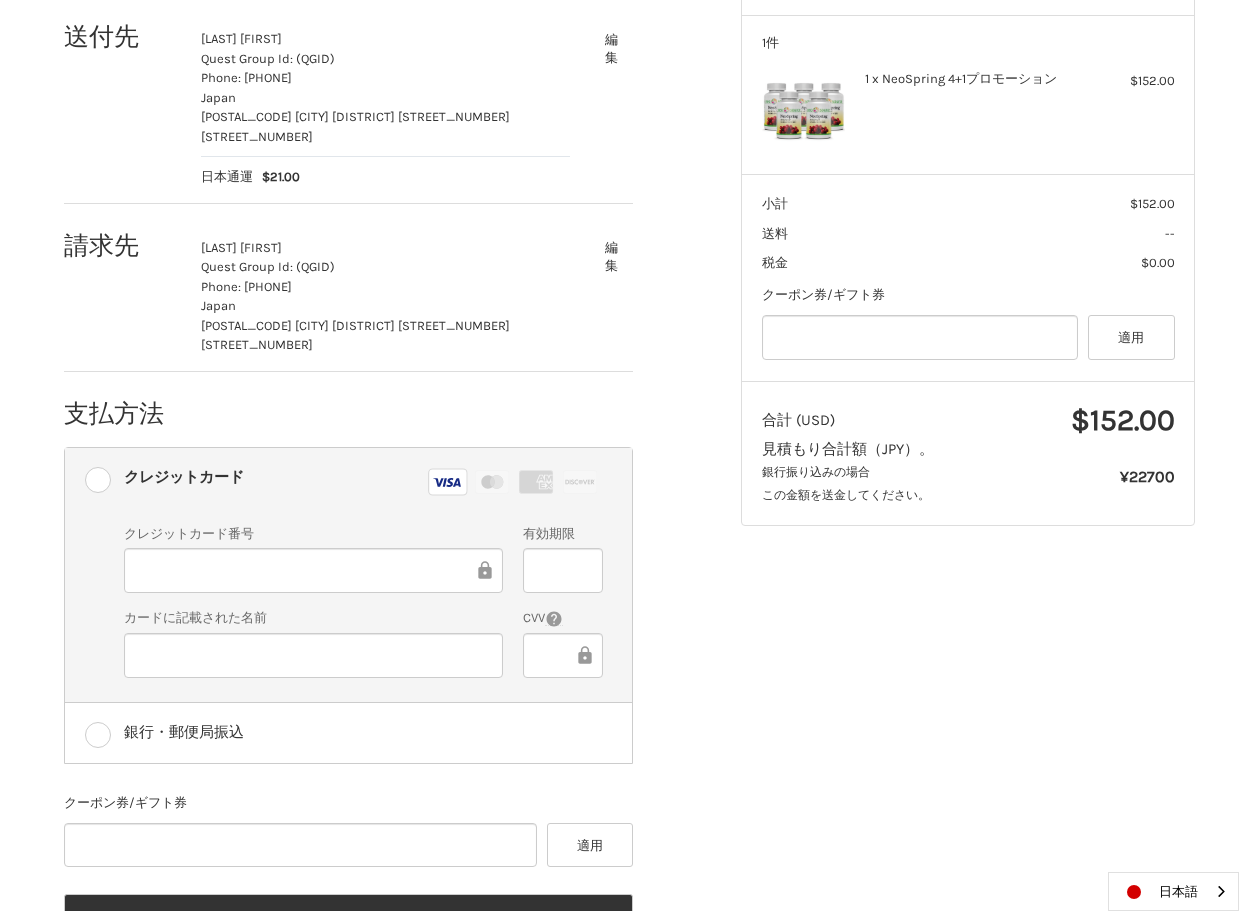 scroll, scrollTop: 450, scrollLeft: 0, axis: vertical 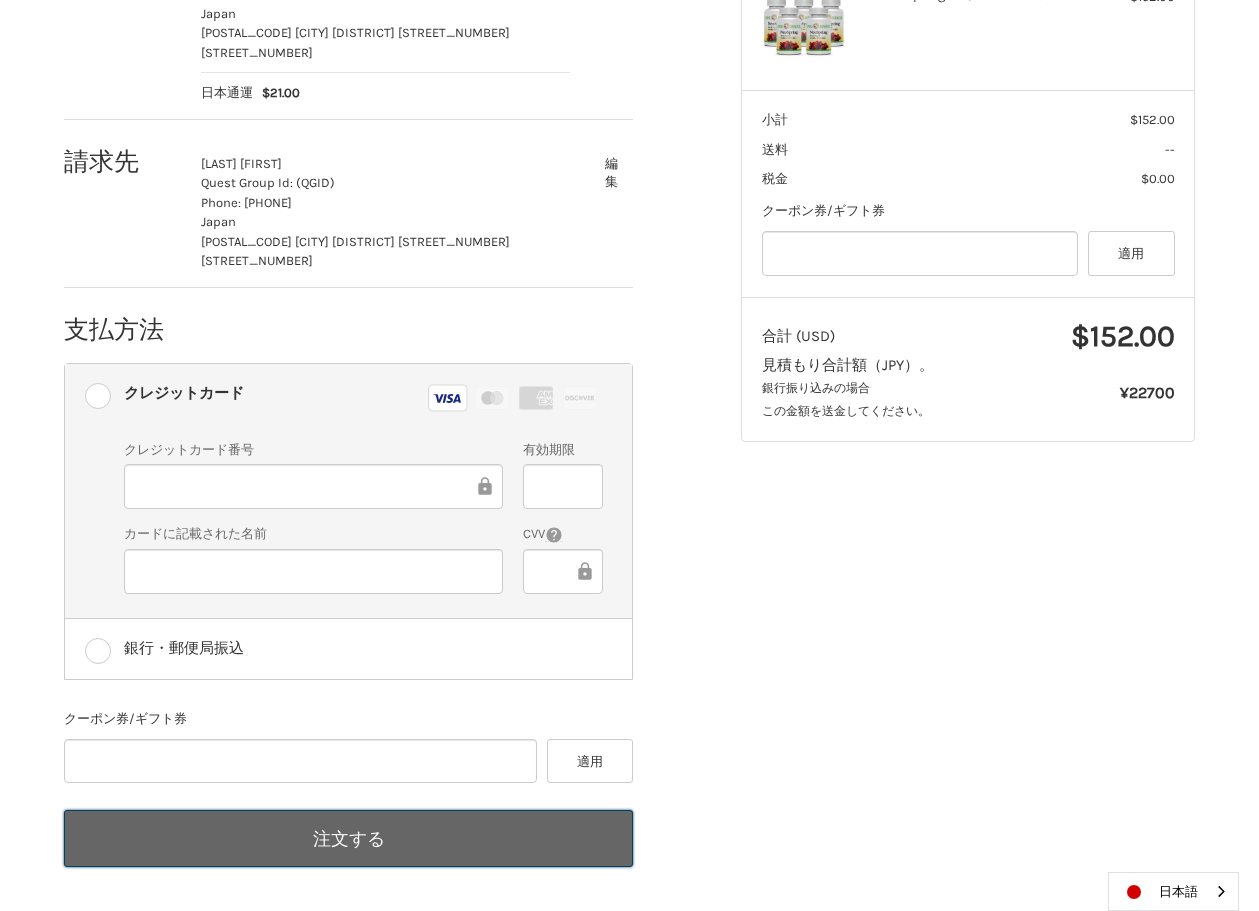 click on "注文する" at bounding box center (348, 838) 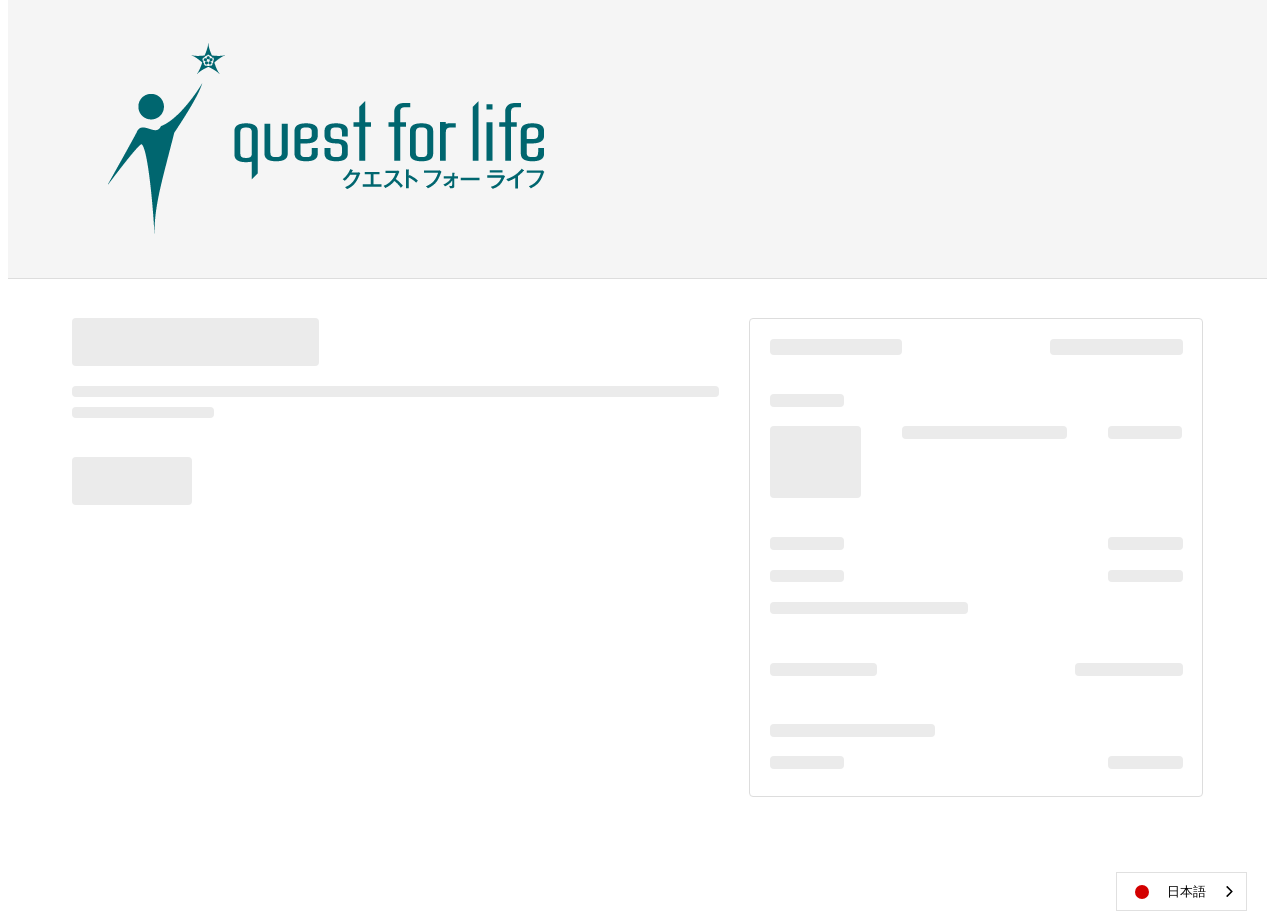 scroll, scrollTop: 0, scrollLeft: 0, axis: both 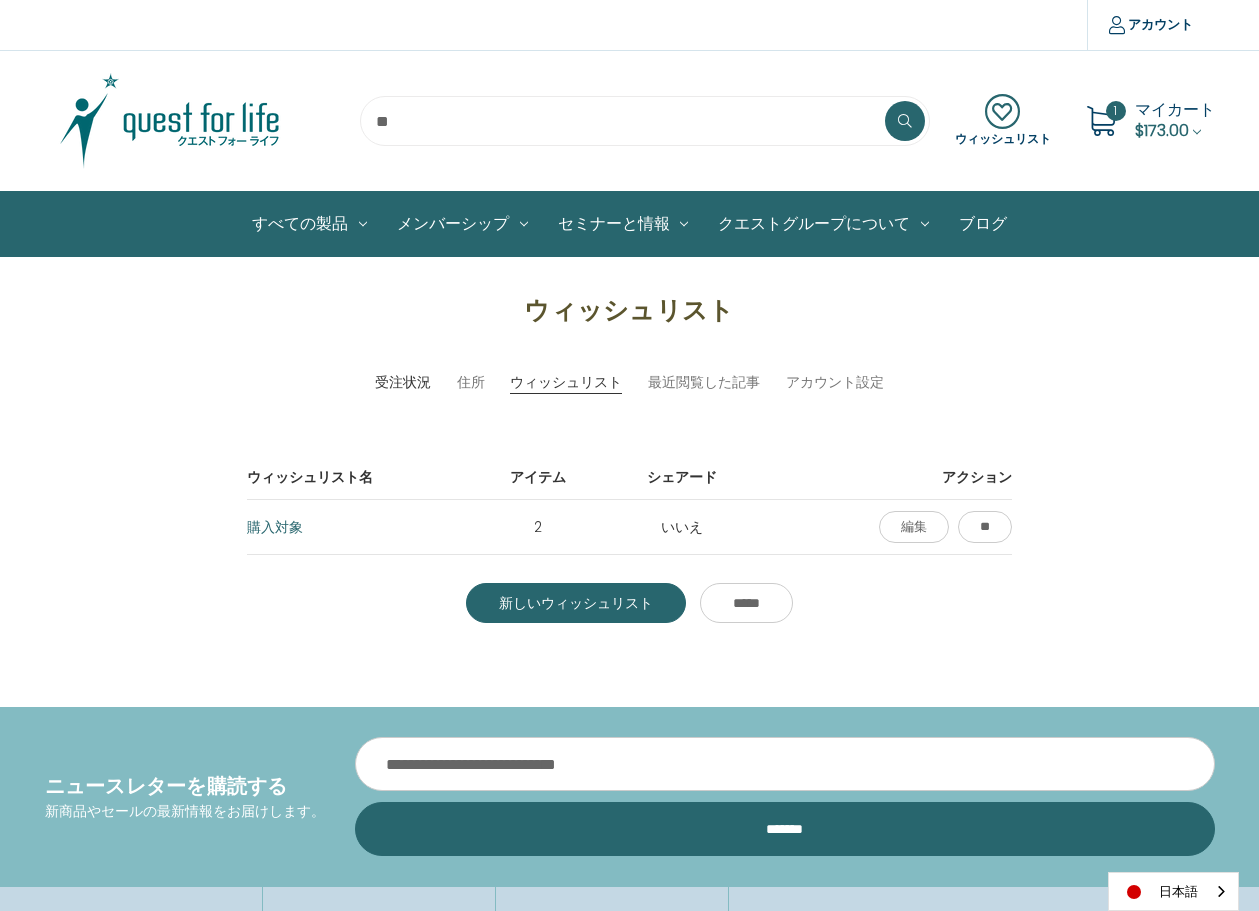 click on "受注状況" at bounding box center [403, 382] 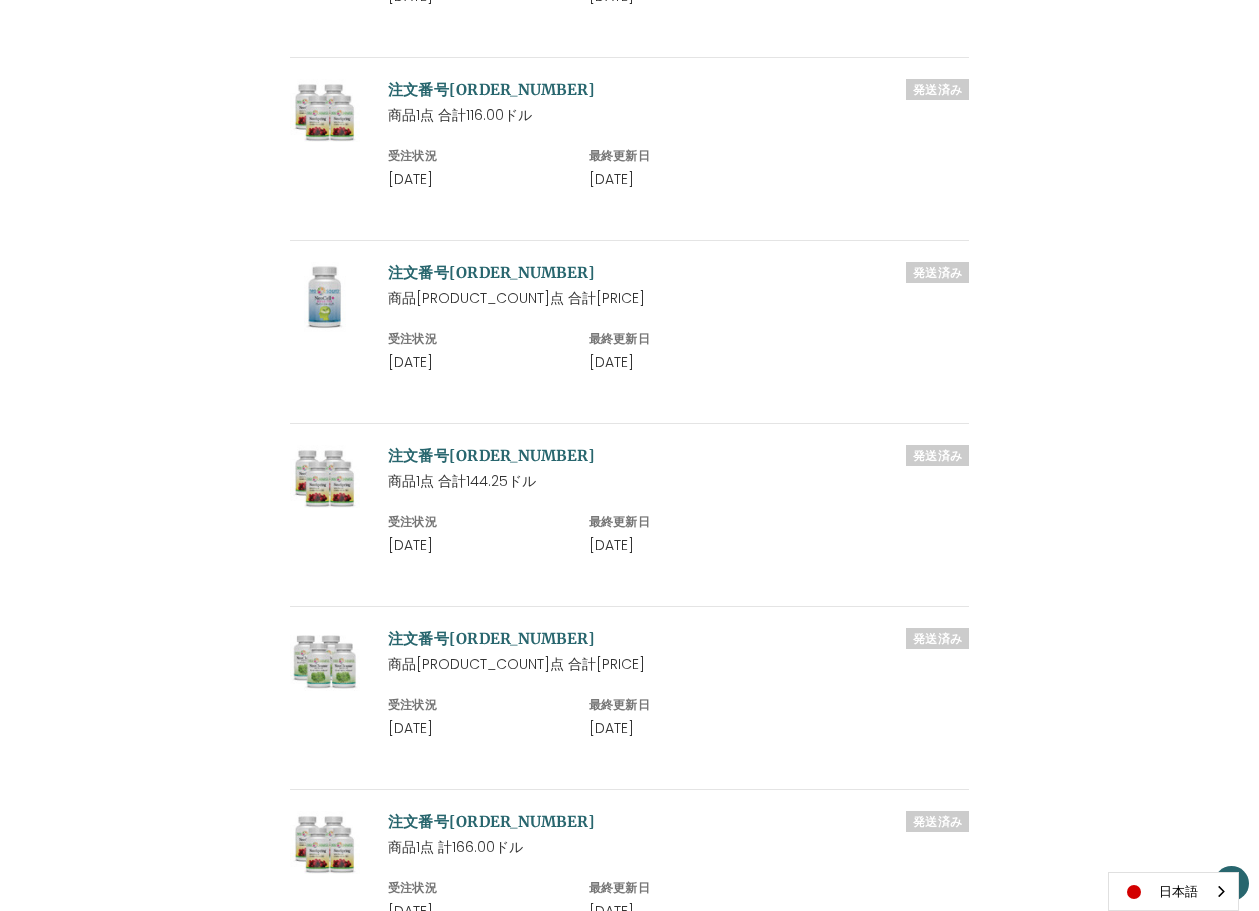 scroll, scrollTop: 0, scrollLeft: 0, axis: both 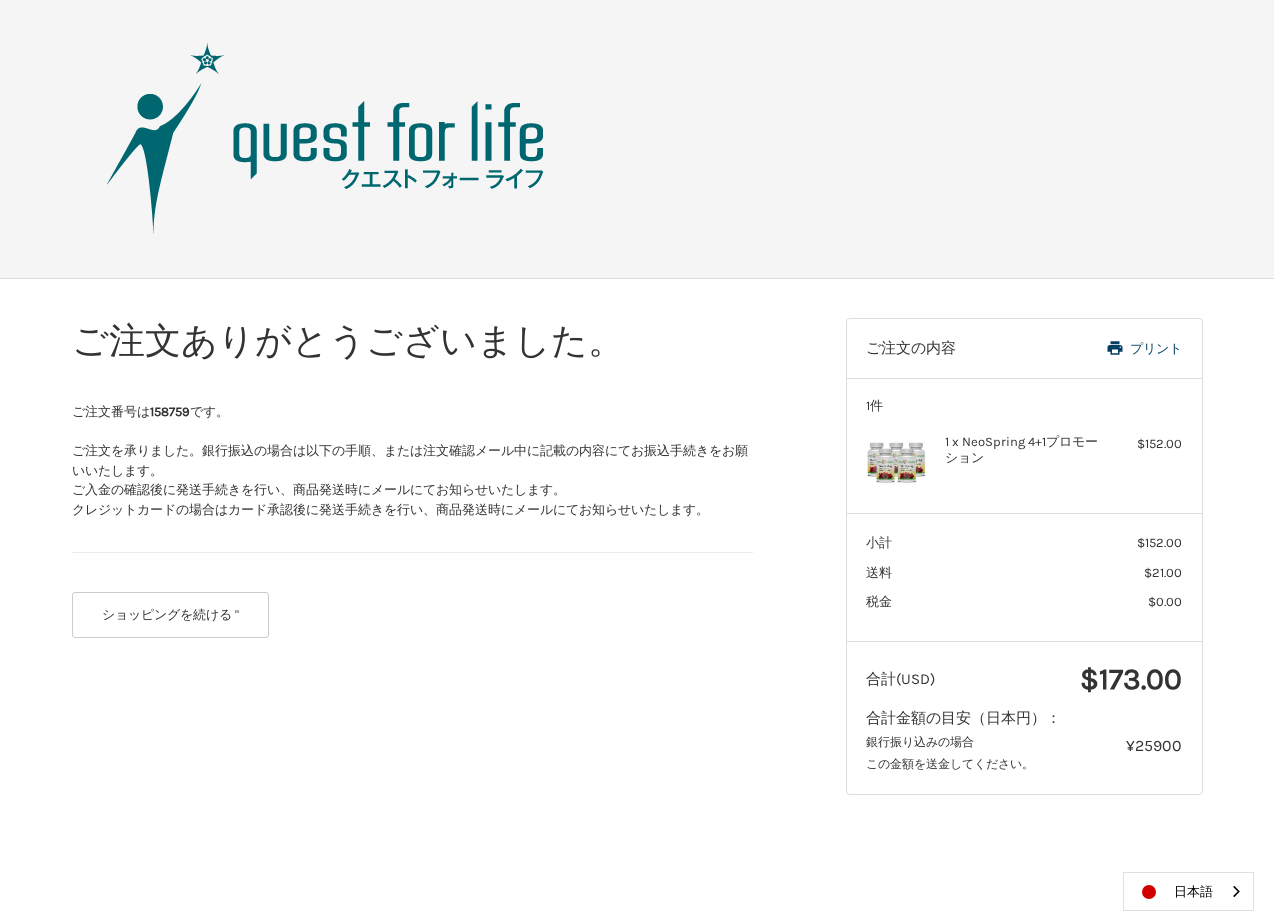 click at bounding box center (326, 139) 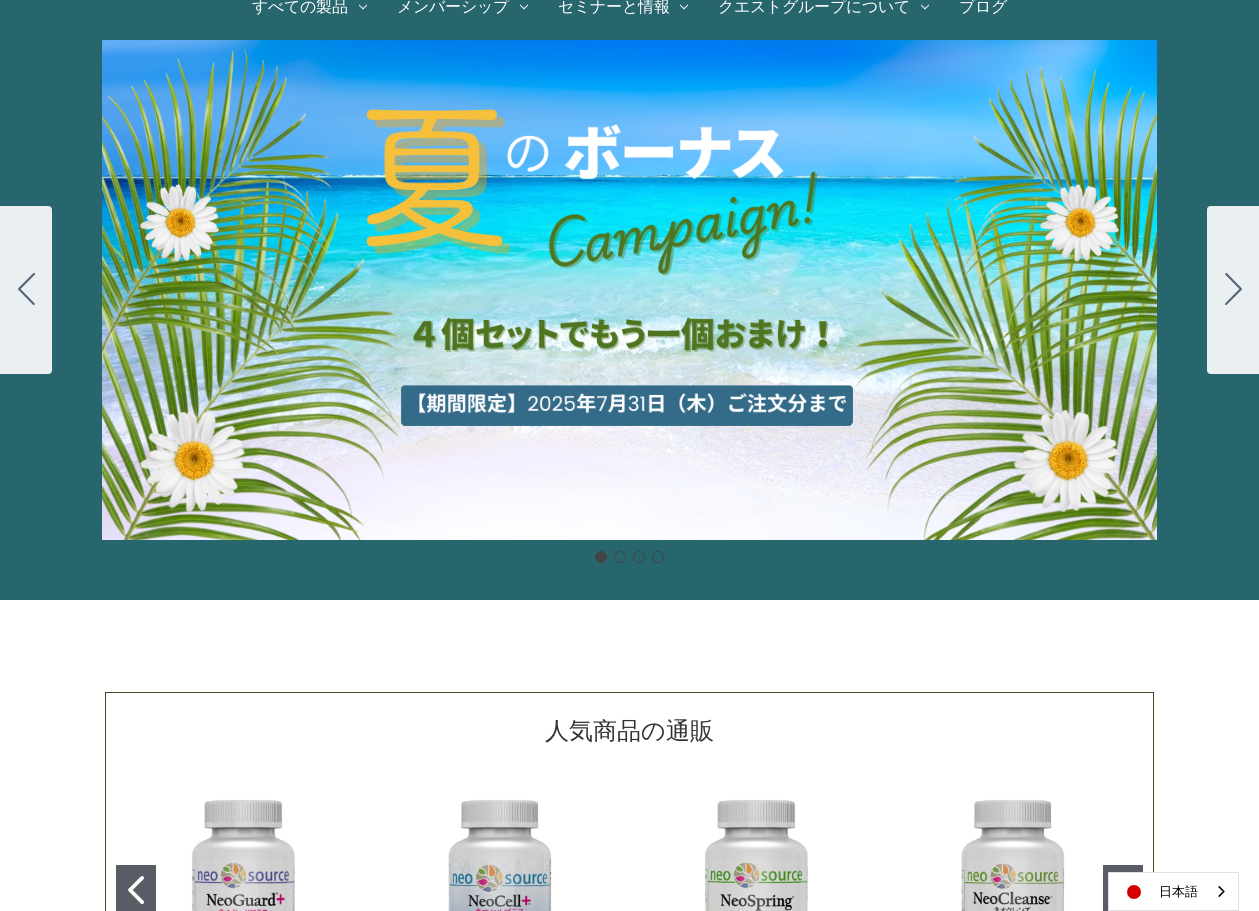 scroll, scrollTop: 0, scrollLeft: 0, axis: both 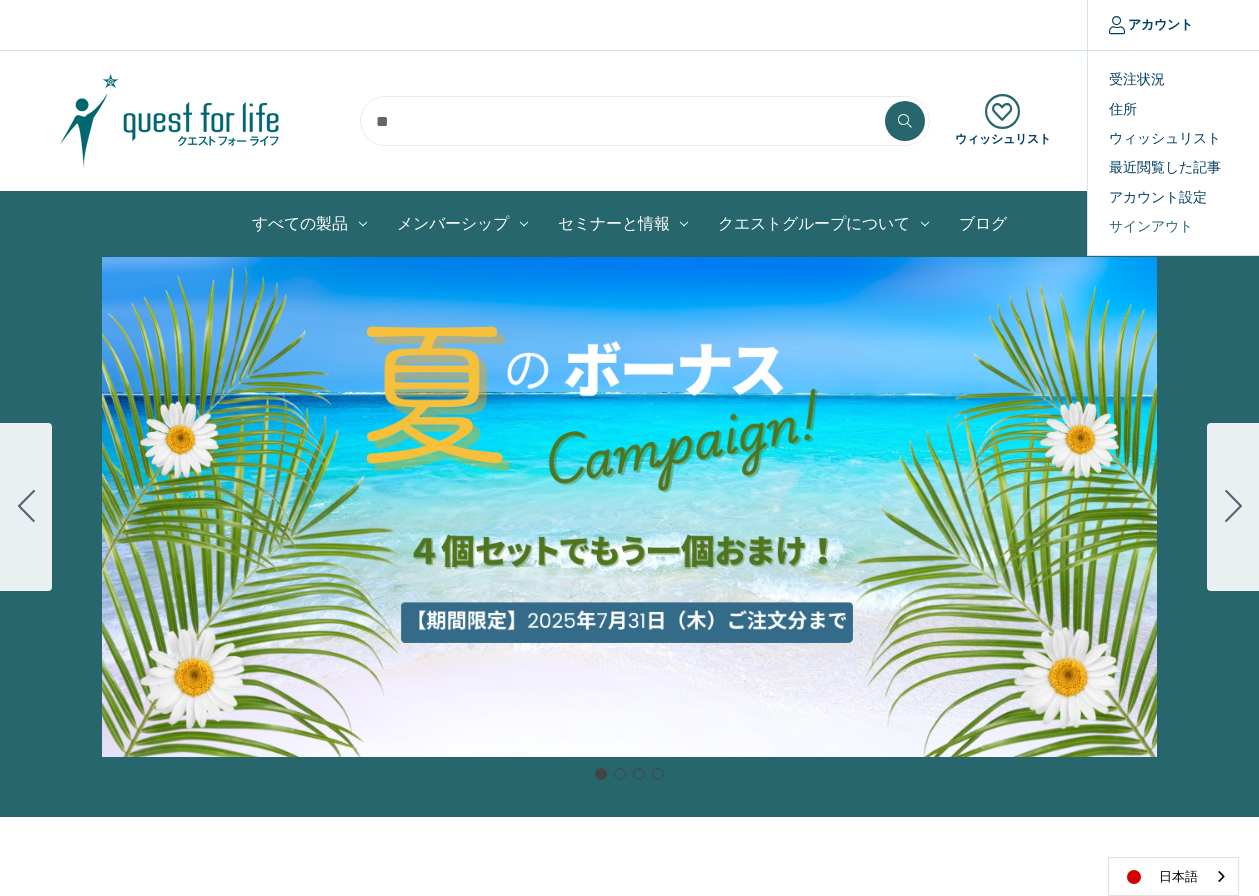 click on "サインアウト" at bounding box center (1187, 226) 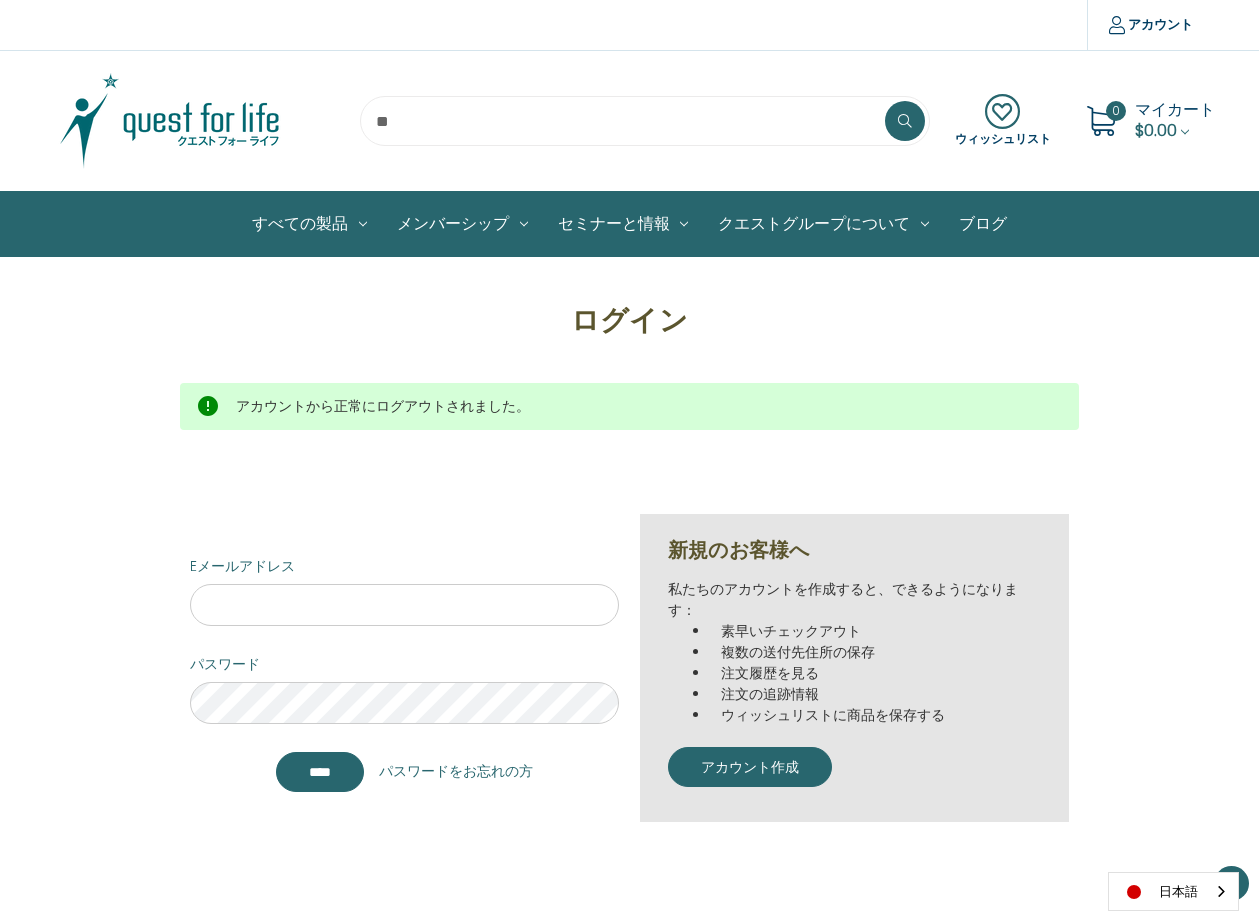 scroll, scrollTop: 167, scrollLeft: 0, axis: vertical 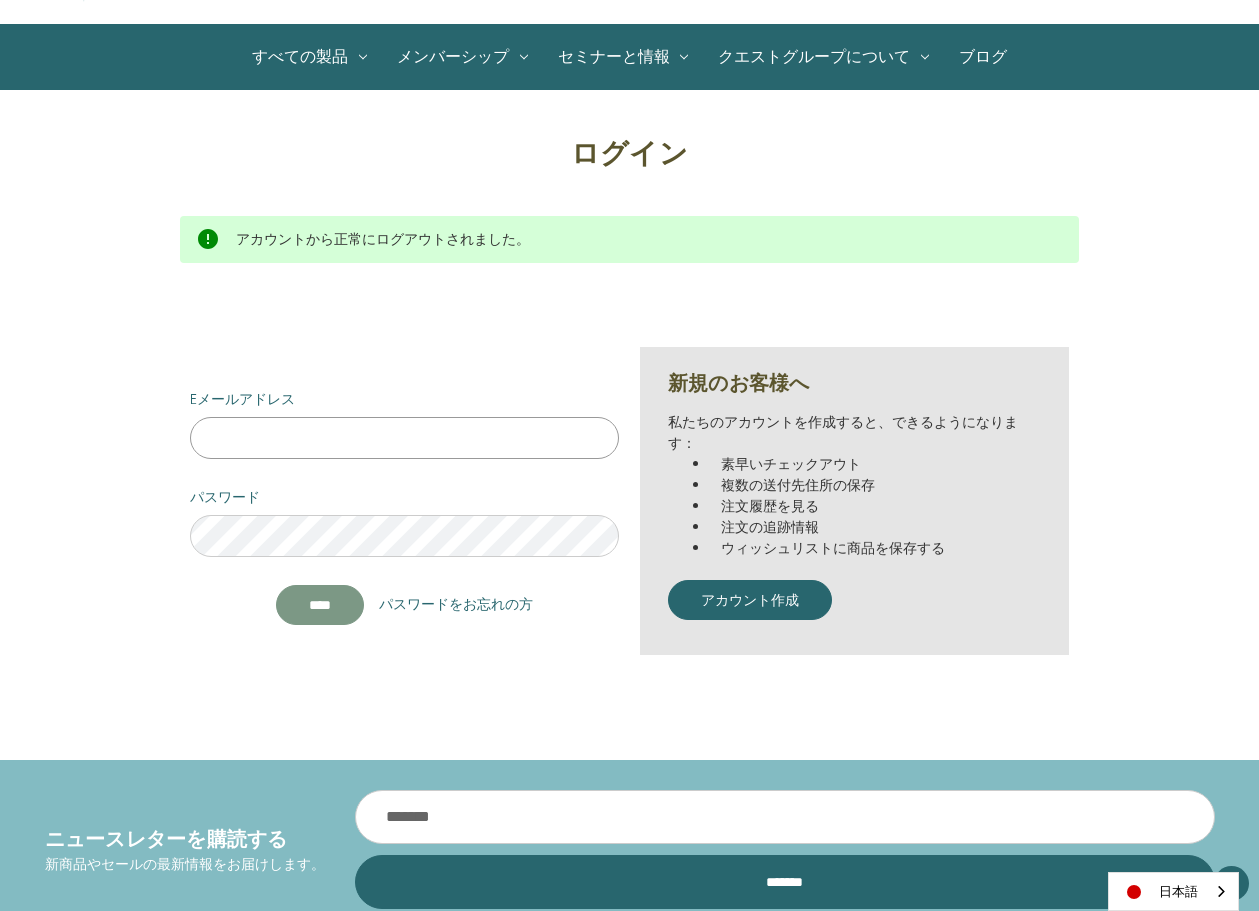 type on "**********" 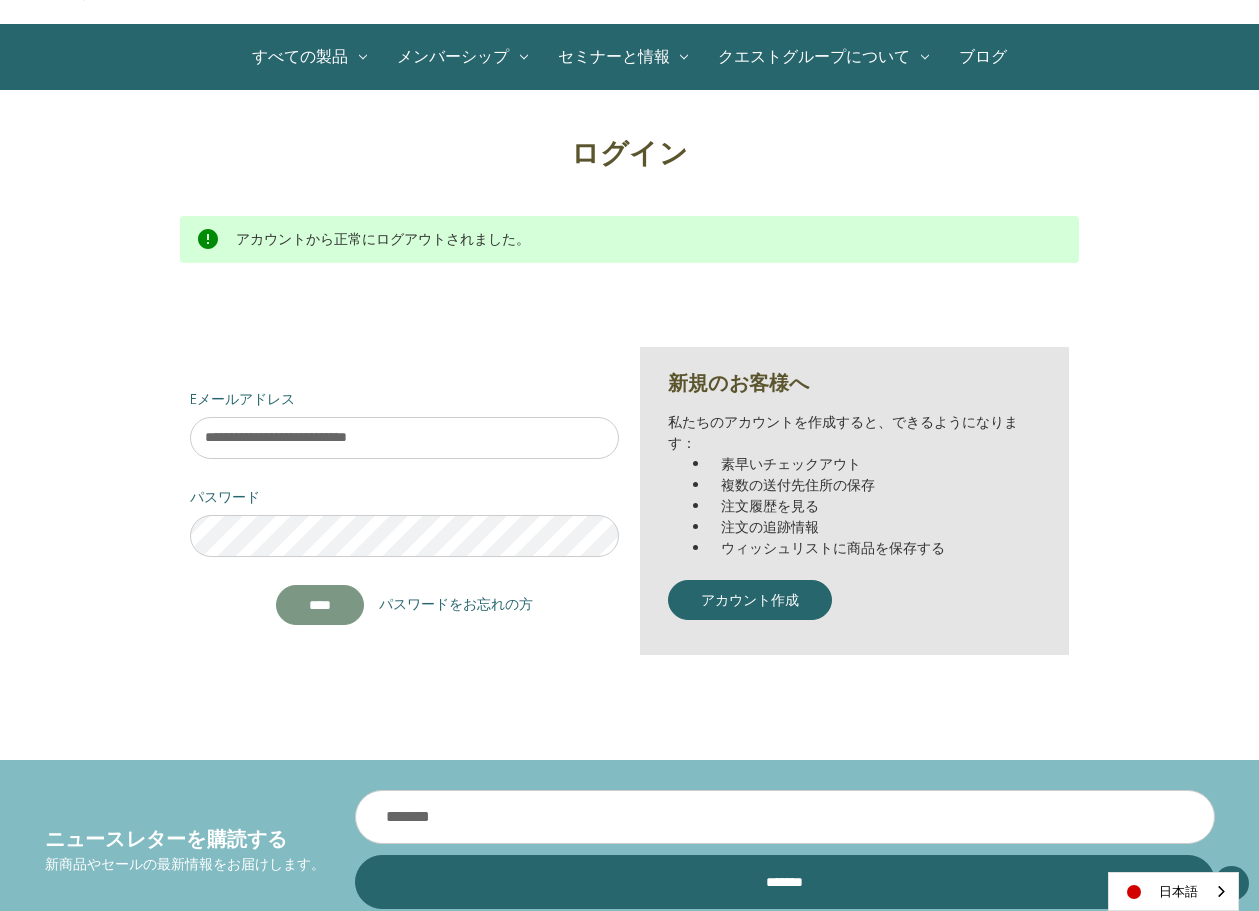 click on "****" at bounding box center (320, 605) 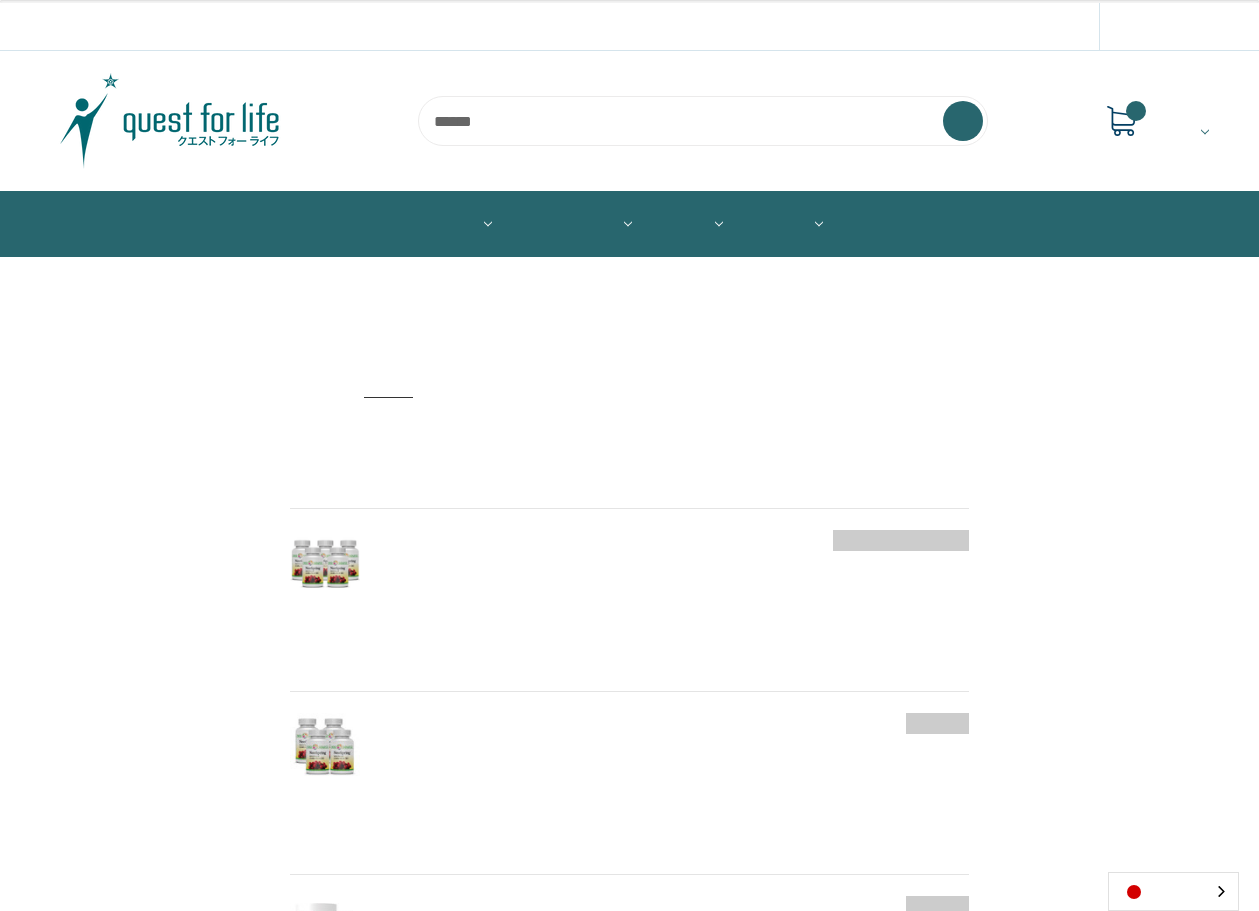 scroll, scrollTop: 0, scrollLeft: 0, axis: both 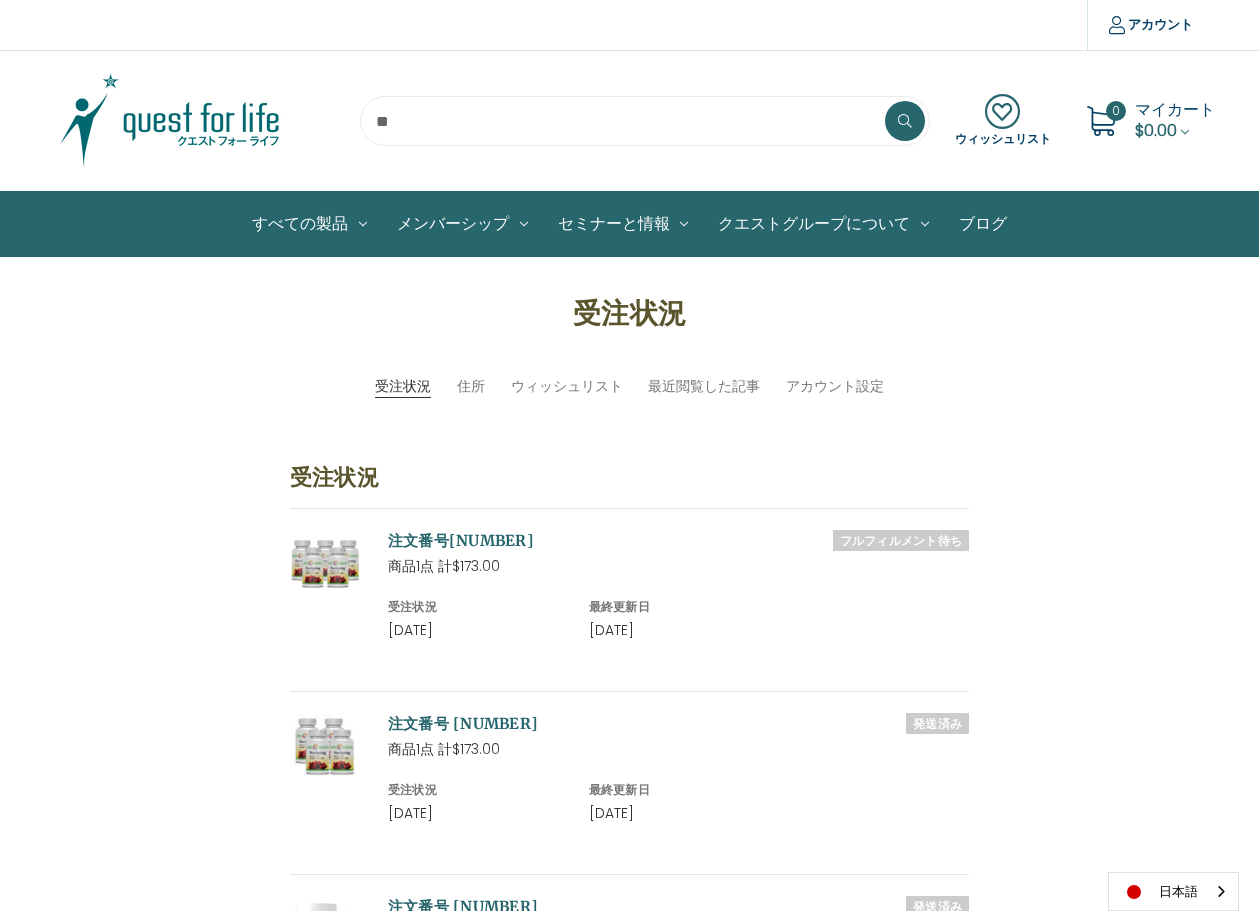 click at bounding box center [170, 121] 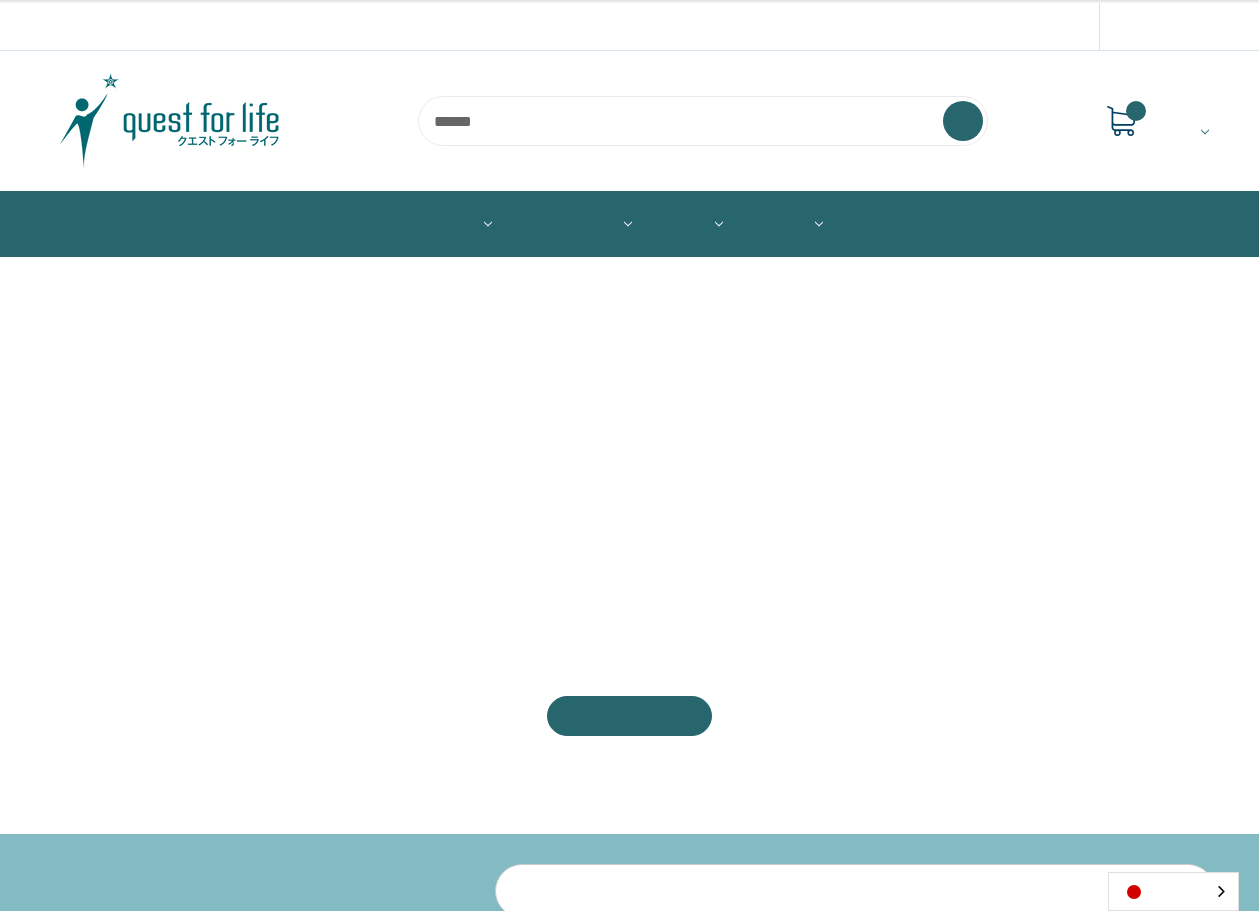 scroll, scrollTop: 0, scrollLeft: 0, axis: both 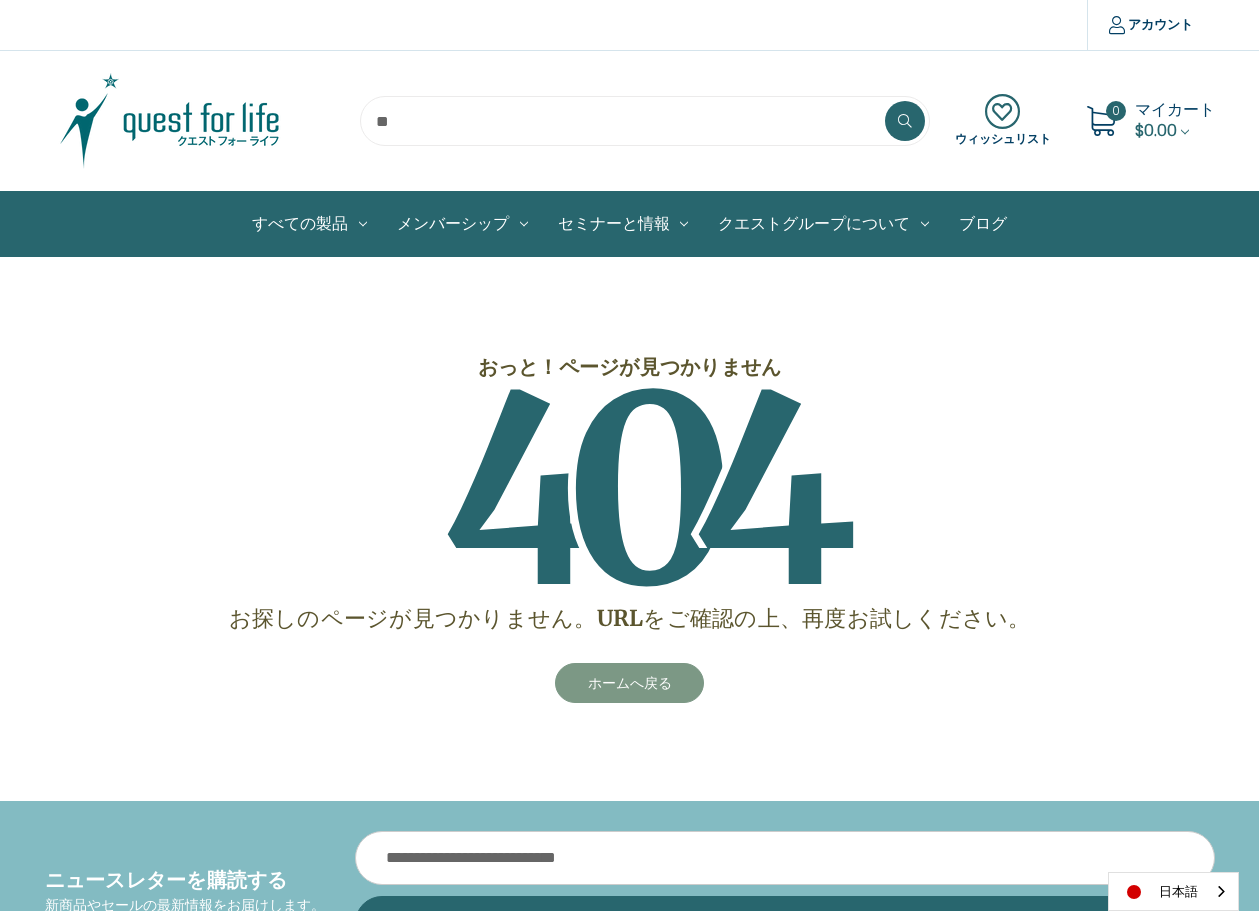 click on "ホームへ戻る" at bounding box center [630, 683] 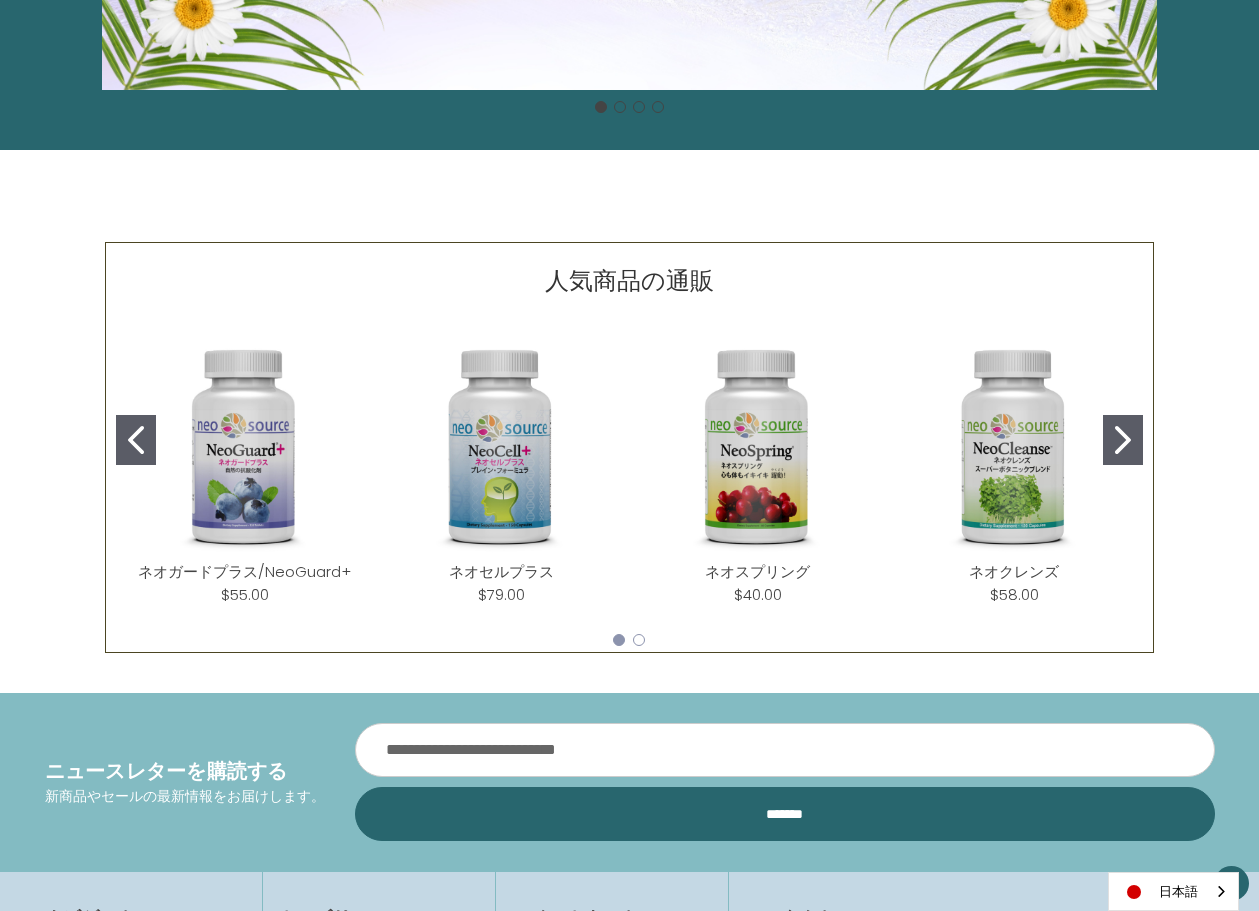 scroll, scrollTop: 333, scrollLeft: 0, axis: vertical 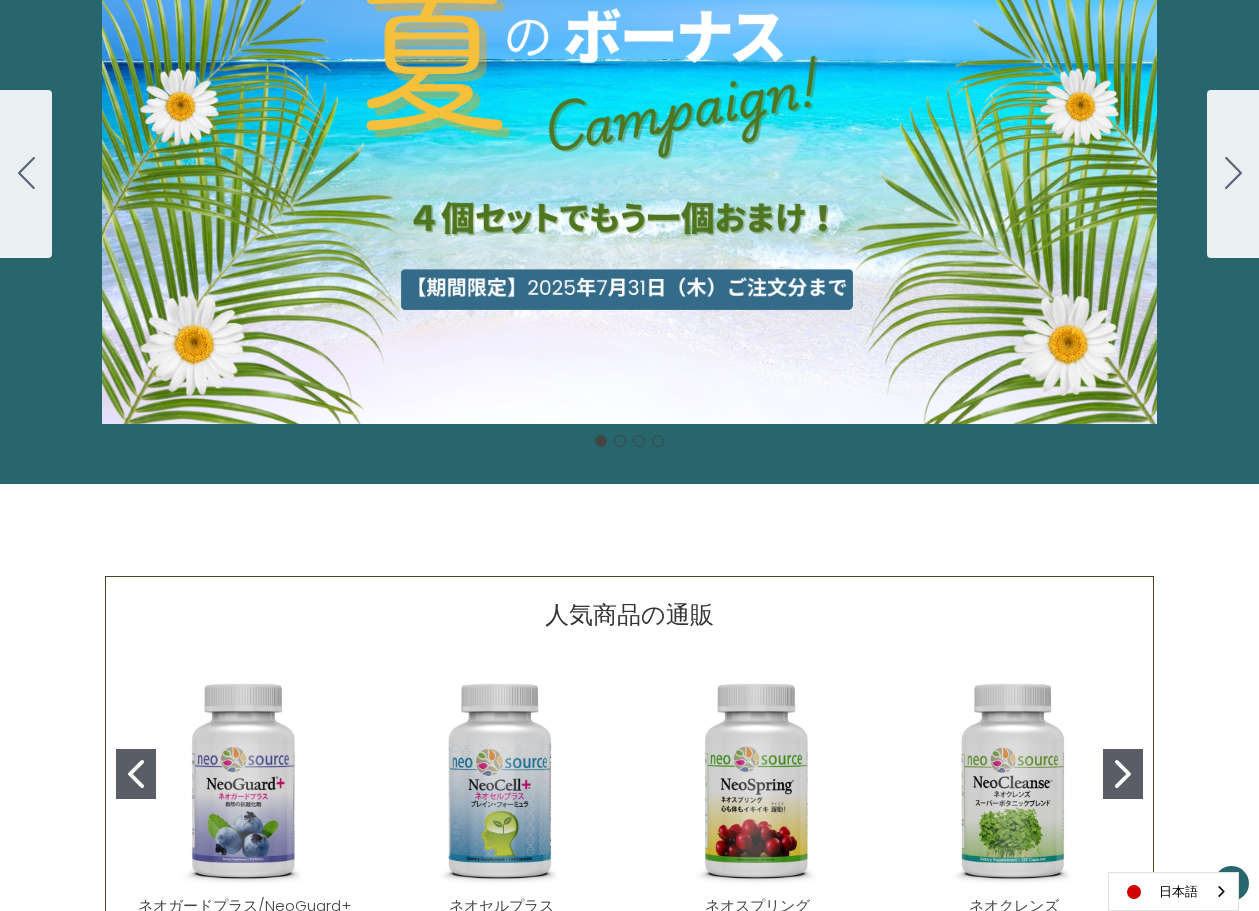 click 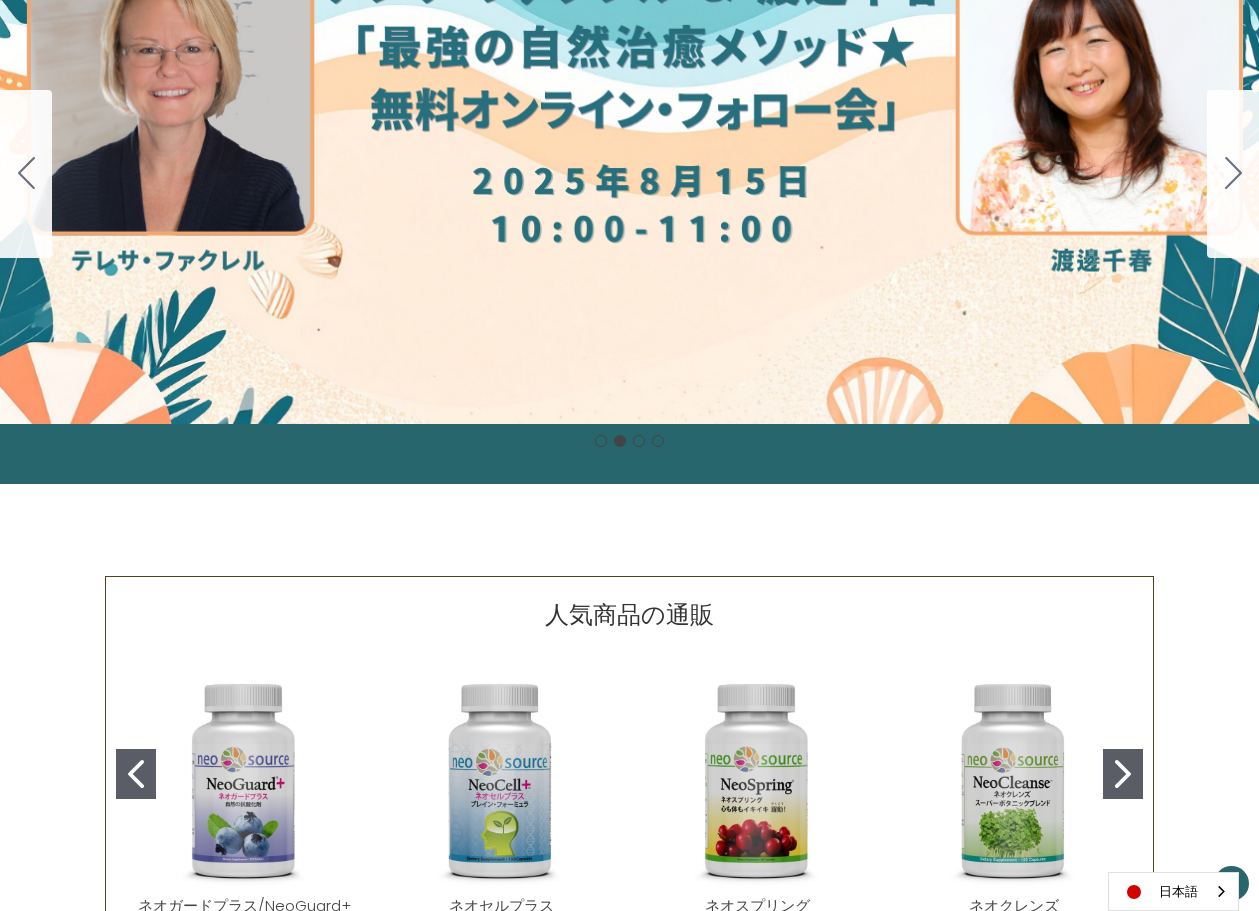 click 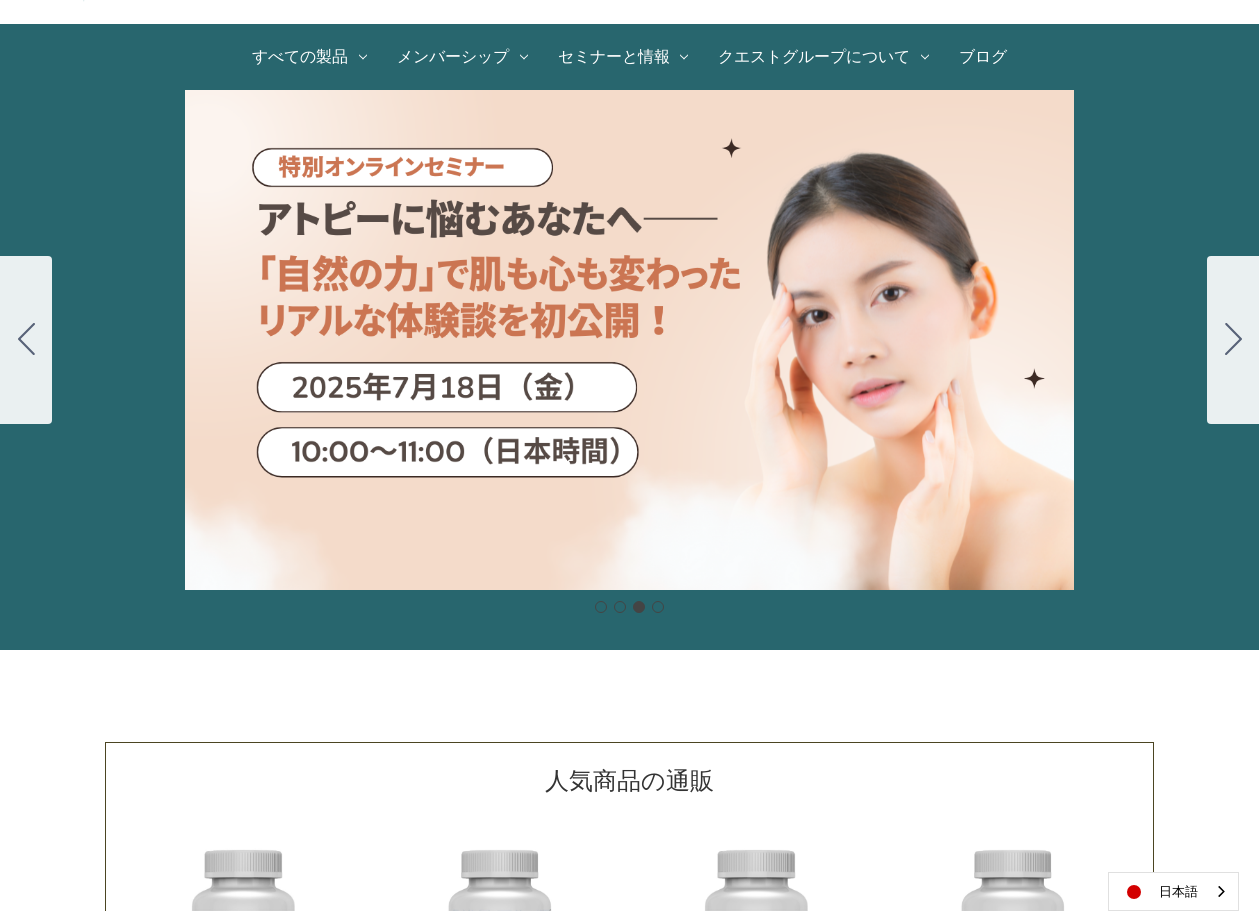 scroll, scrollTop: 0, scrollLeft: 0, axis: both 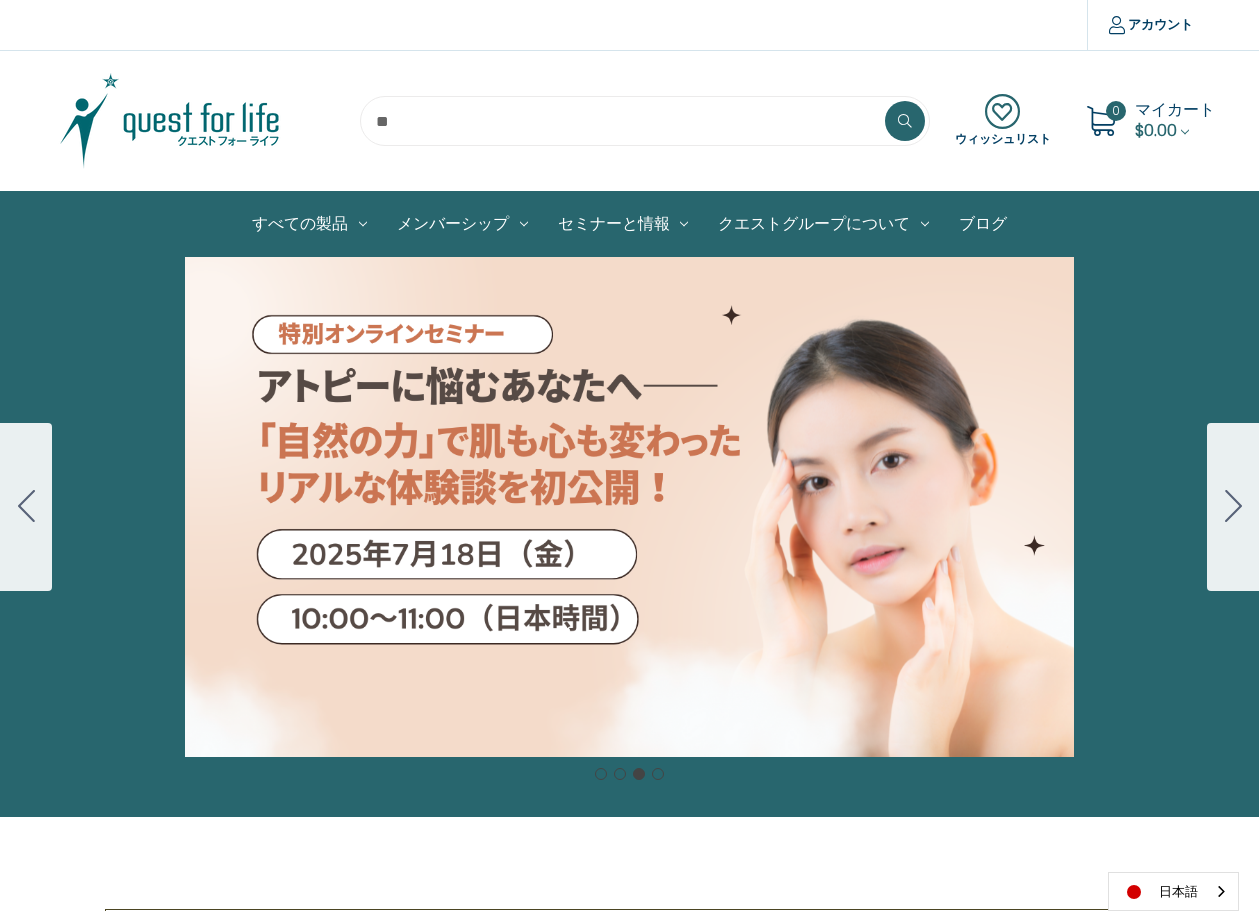 click at bounding box center [1233, 507] 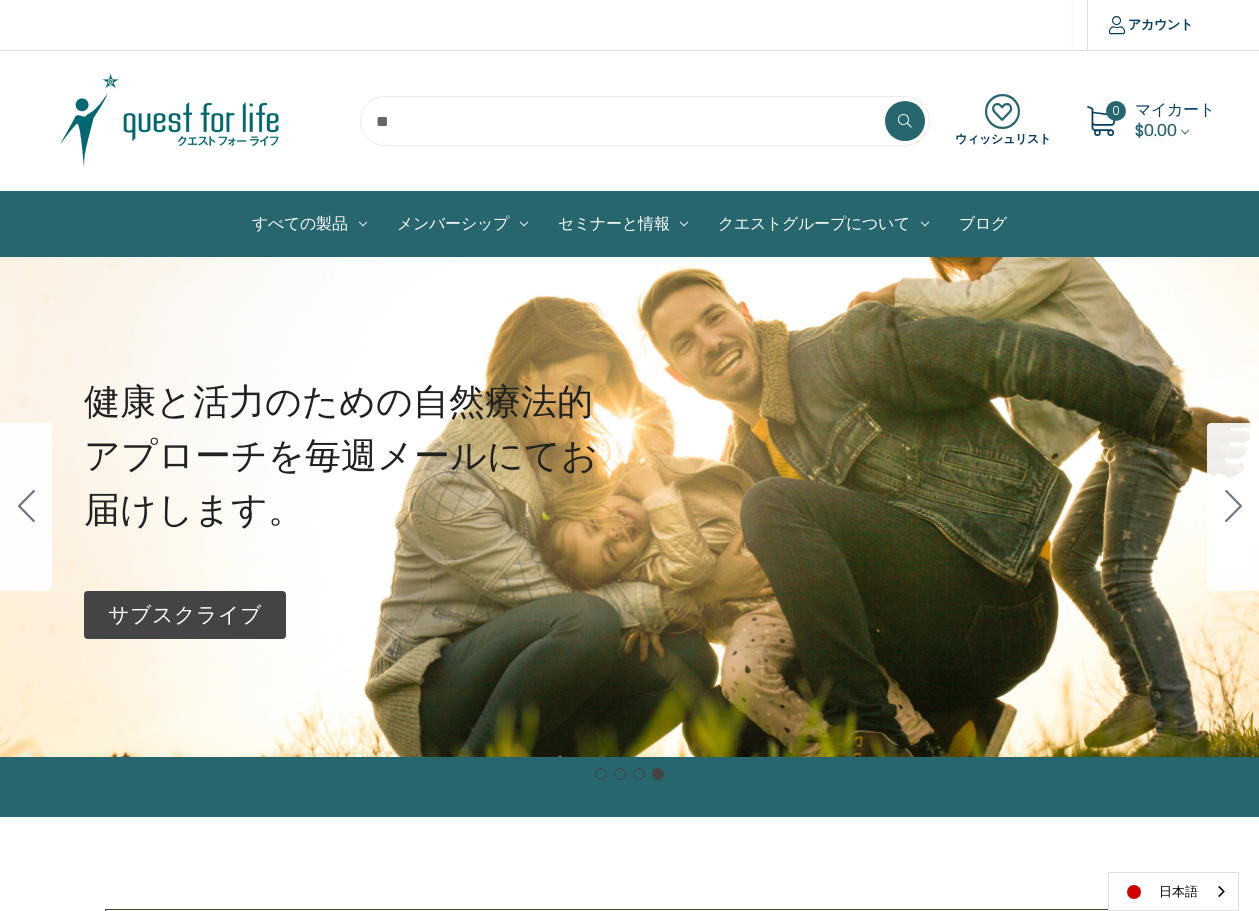 click at bounding box center [1233, 507] 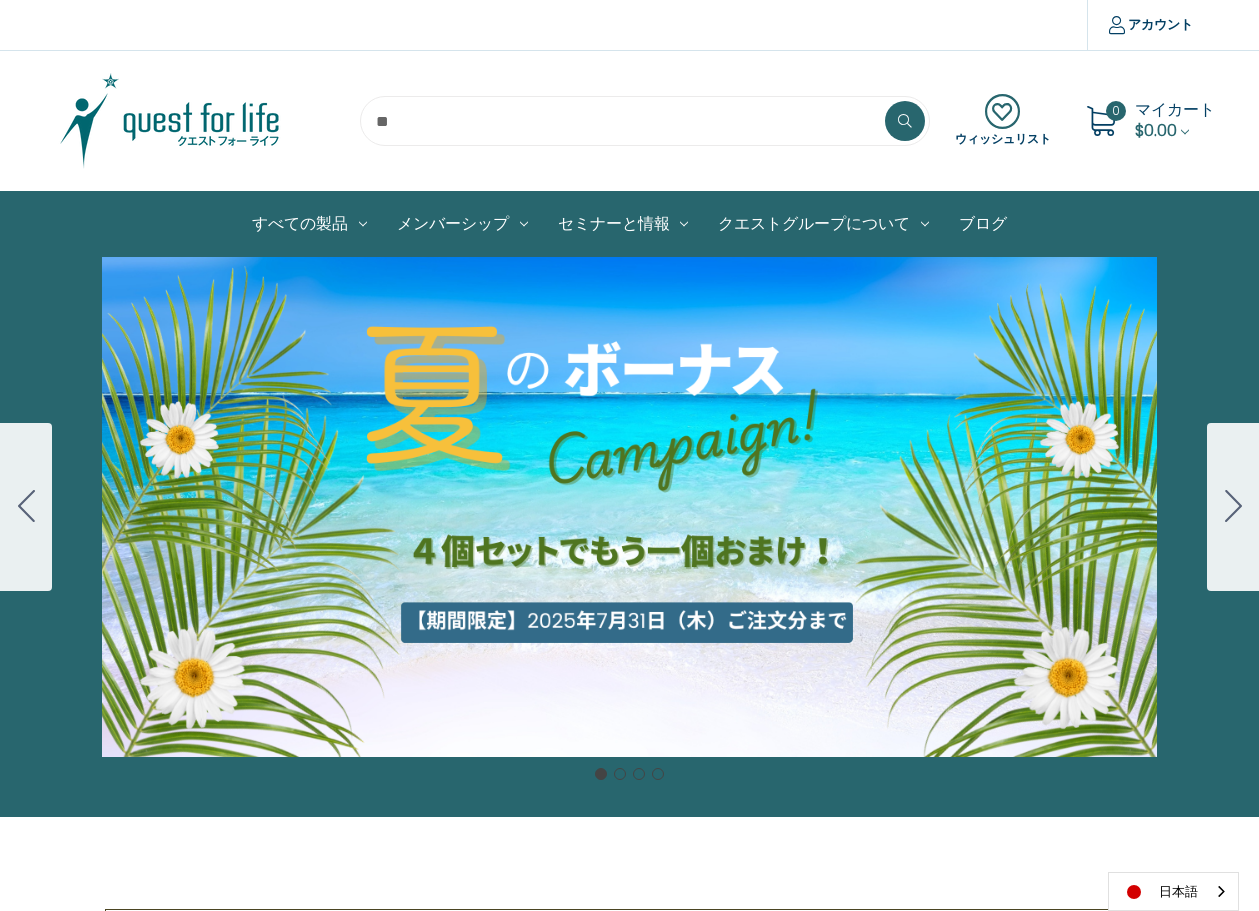 click at bounding box center [1233, 507] 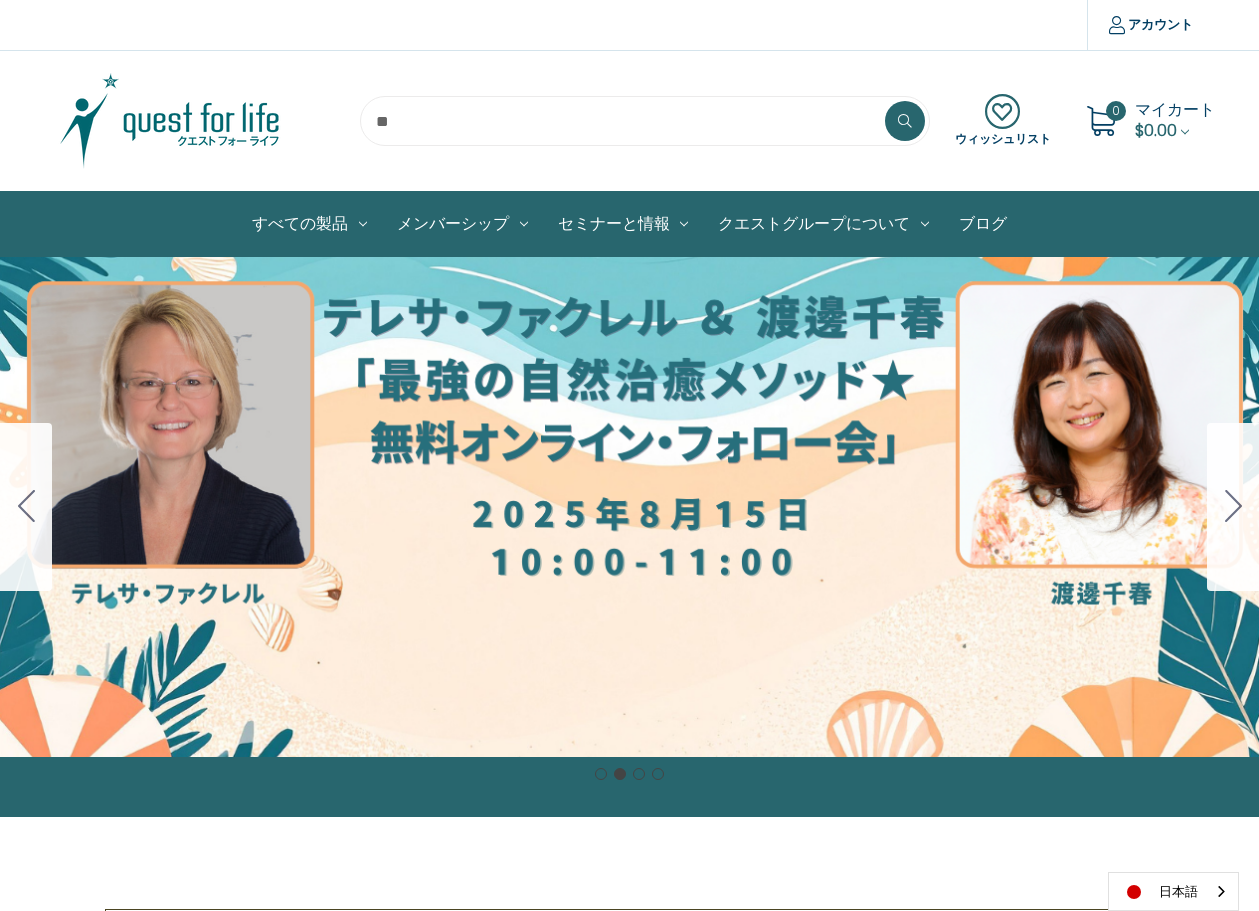 click at bounding box center (170, 121) 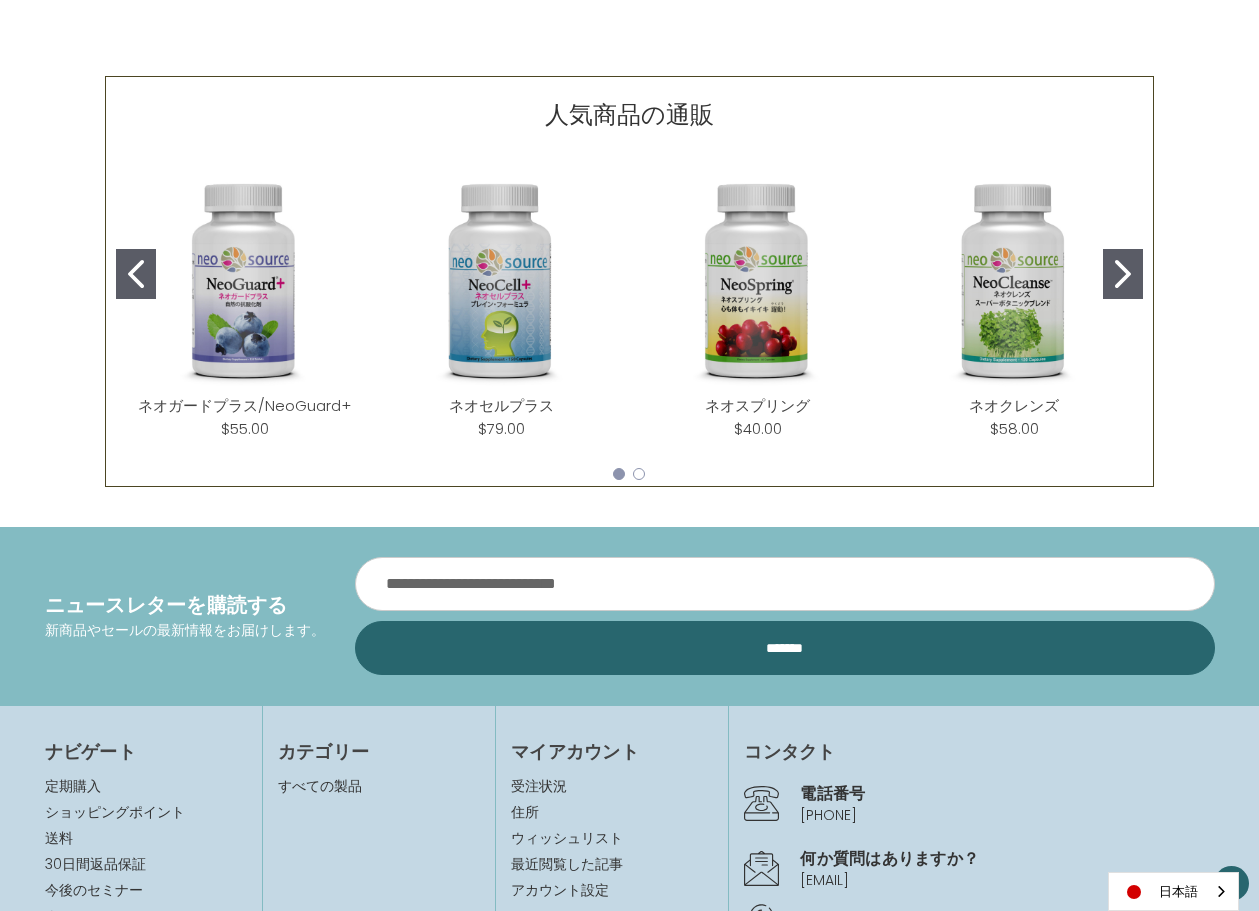 scroll, scrollTop: 1050, scrollLeft: 0, axis: vertical 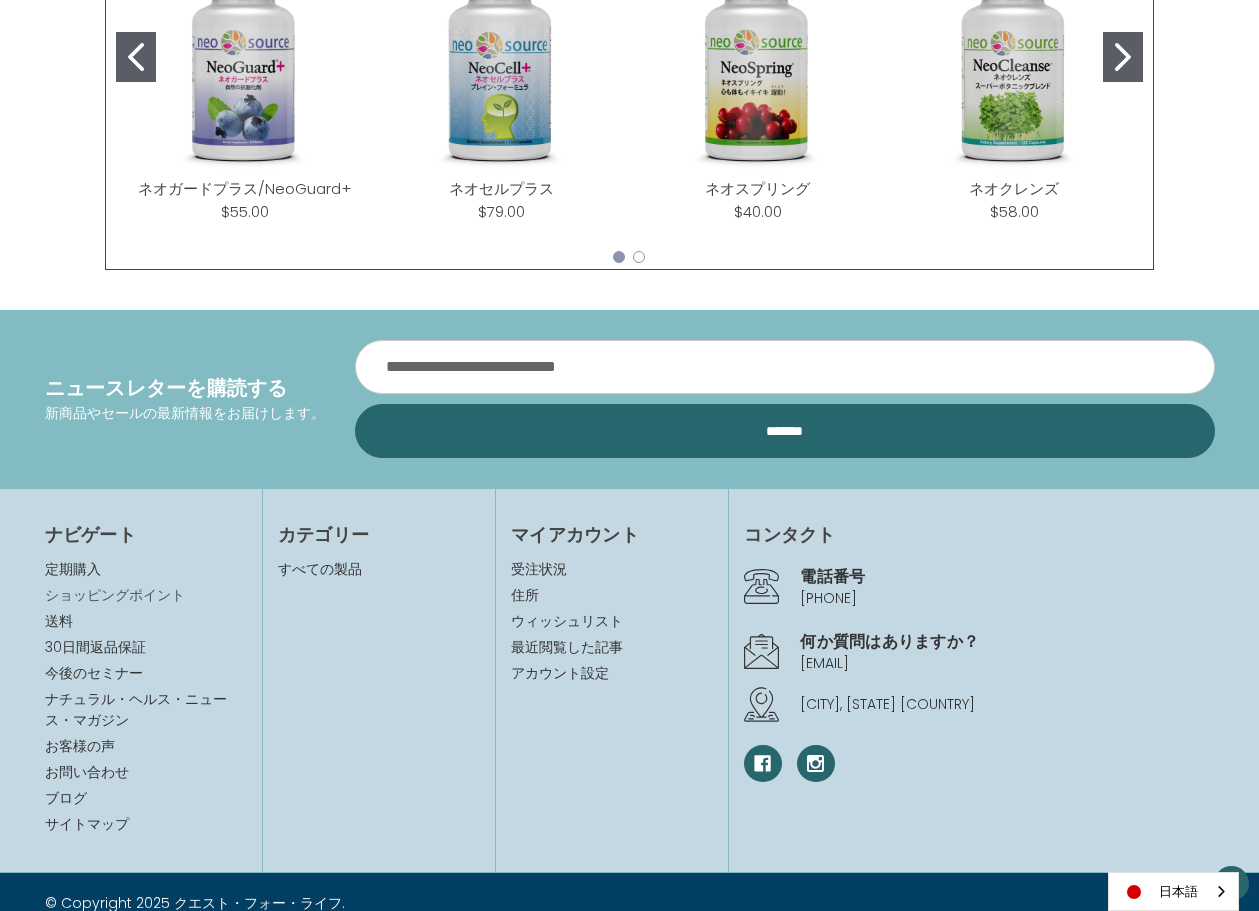click on "ショッピングポイント" at bounding box center (115, 595) 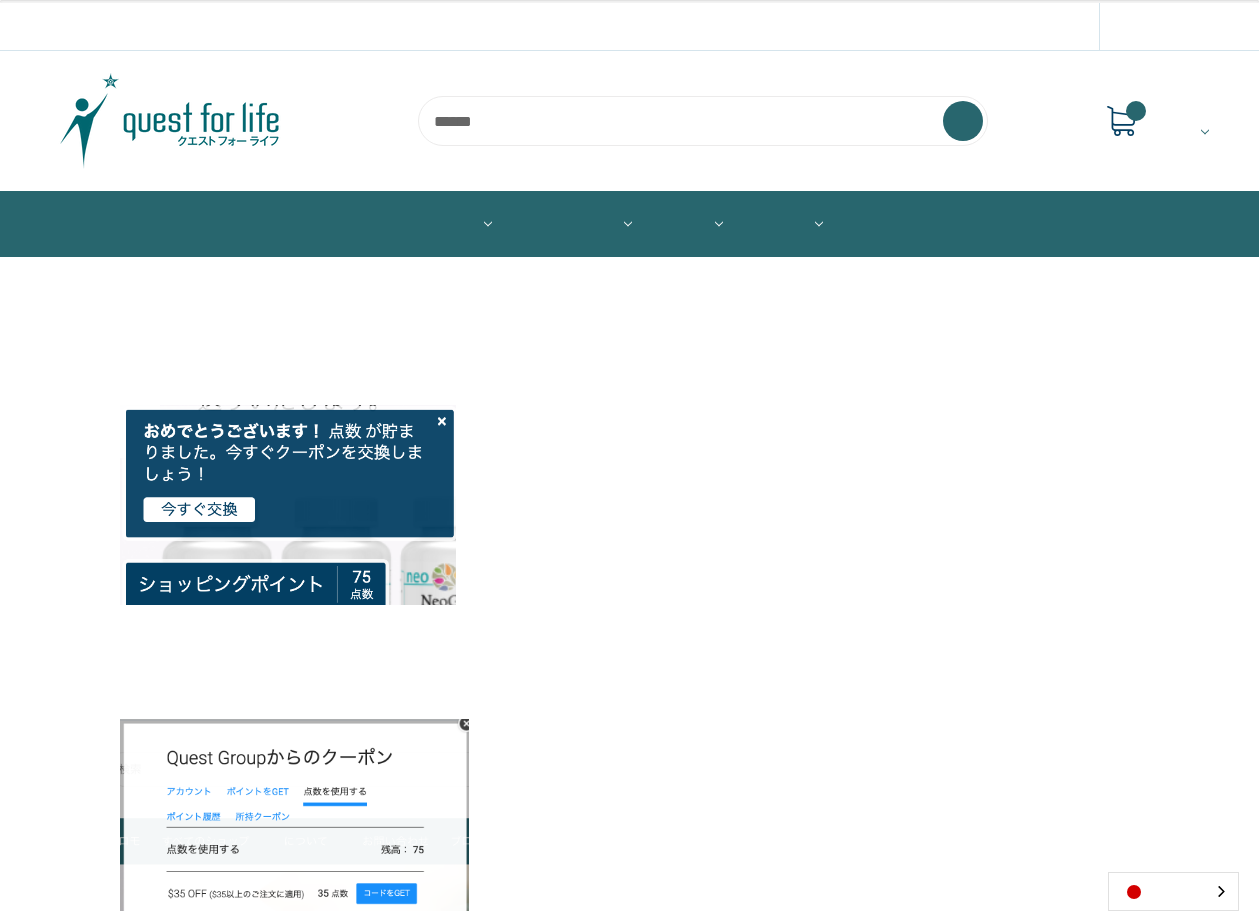 scroll, scrollTop: 0, scrollLeft: 0, axis: both 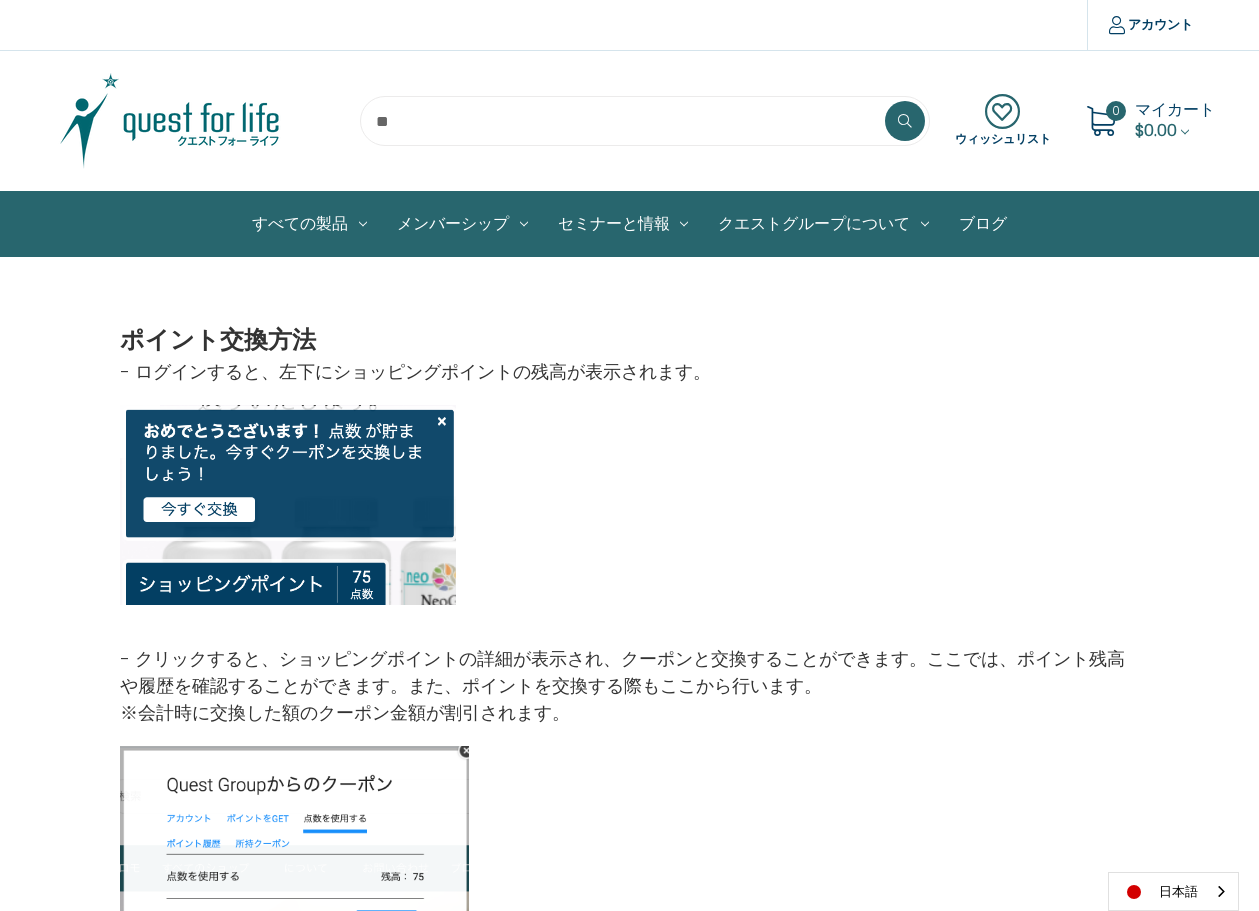 click at bounding box center [246, 530] 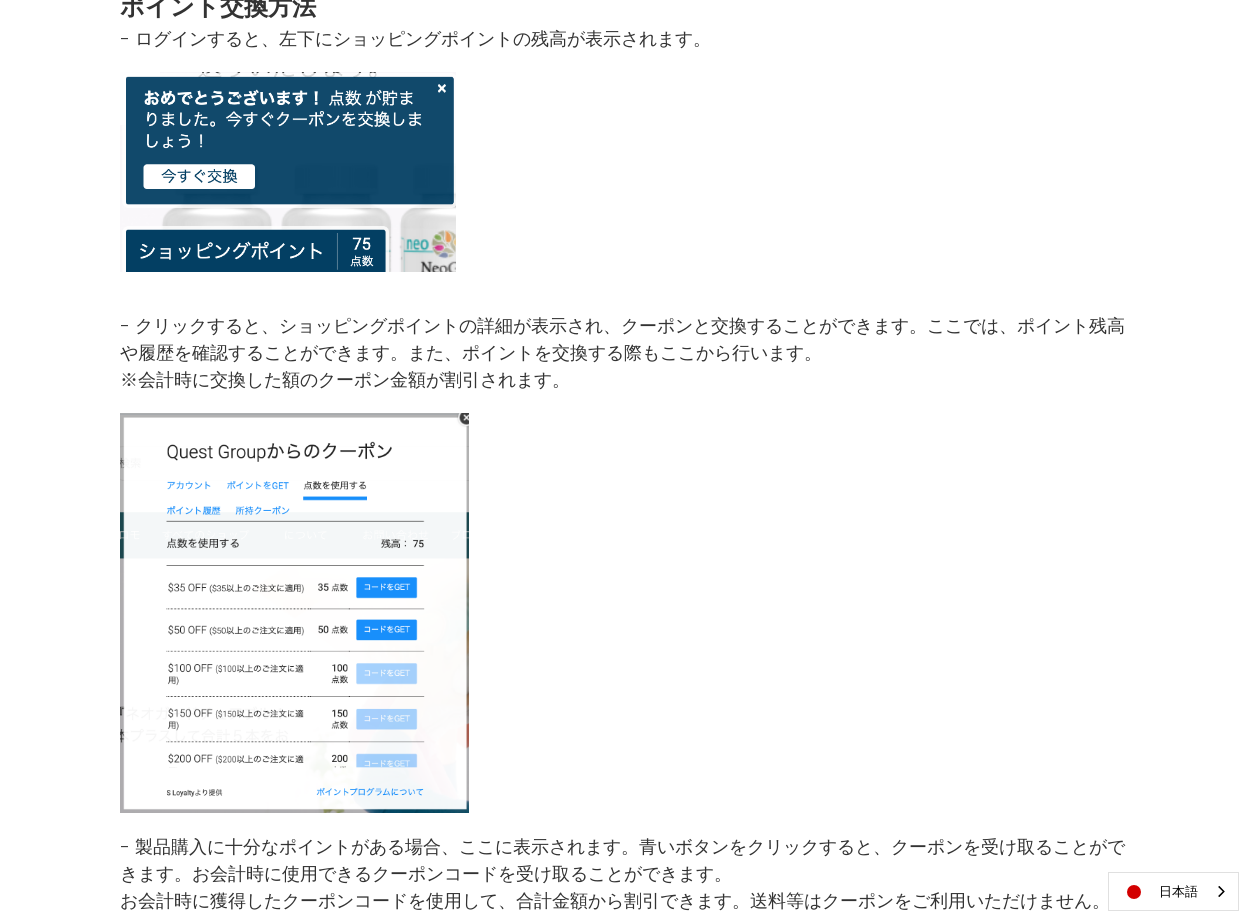 scroll, scrollTop: 0, scrollLeft: 0, axis: both 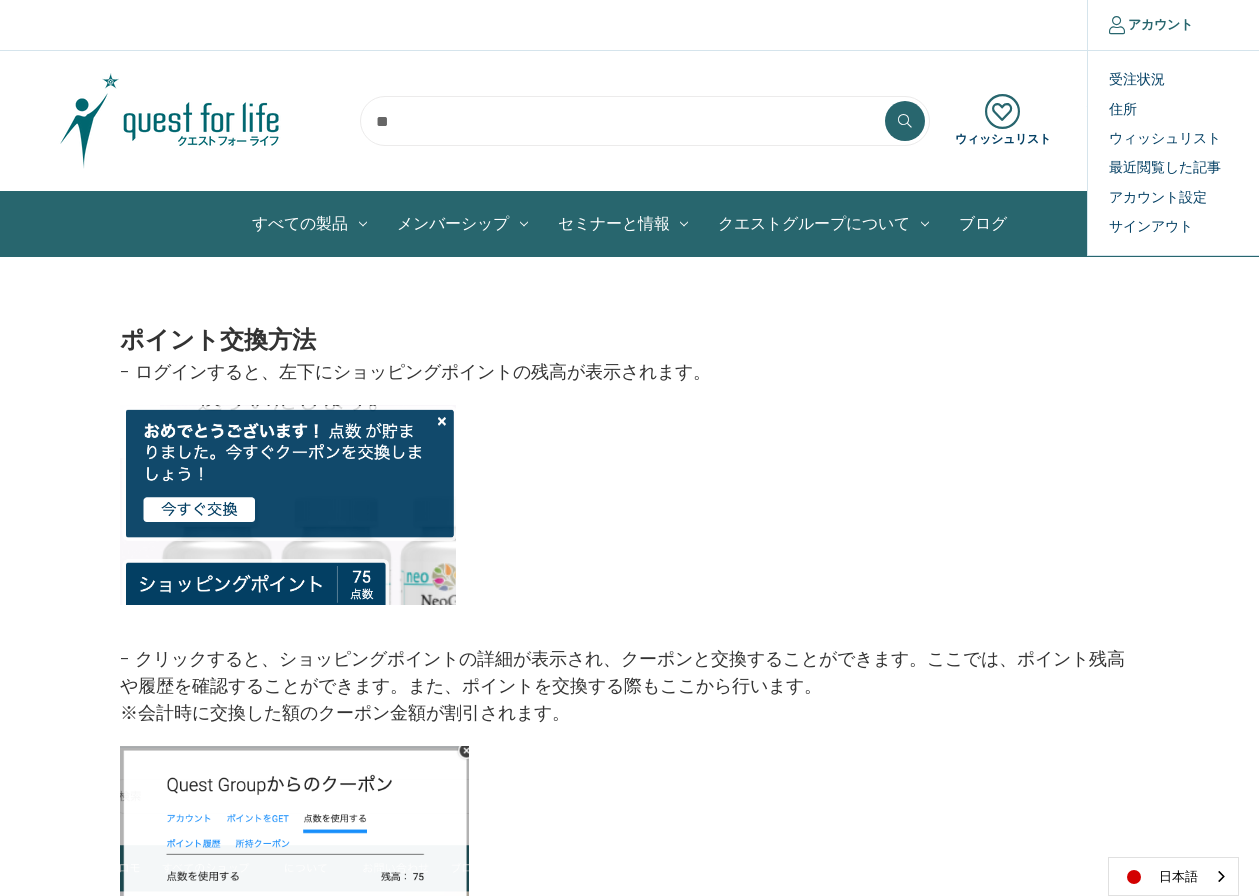 click on "アカウント" at bounding box center (1150, 25) 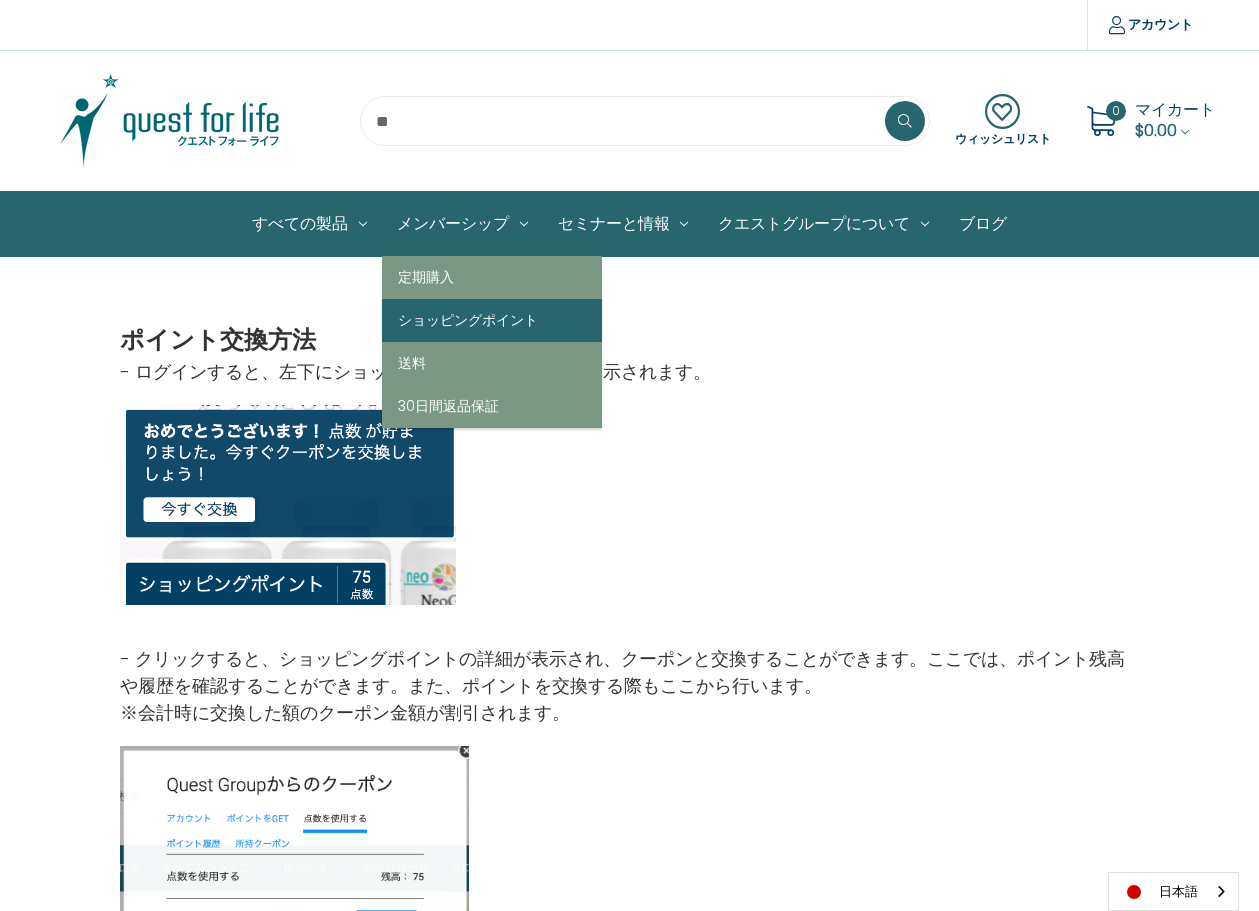 click on "ショッピングポイント" at bounding box center [492, 320] 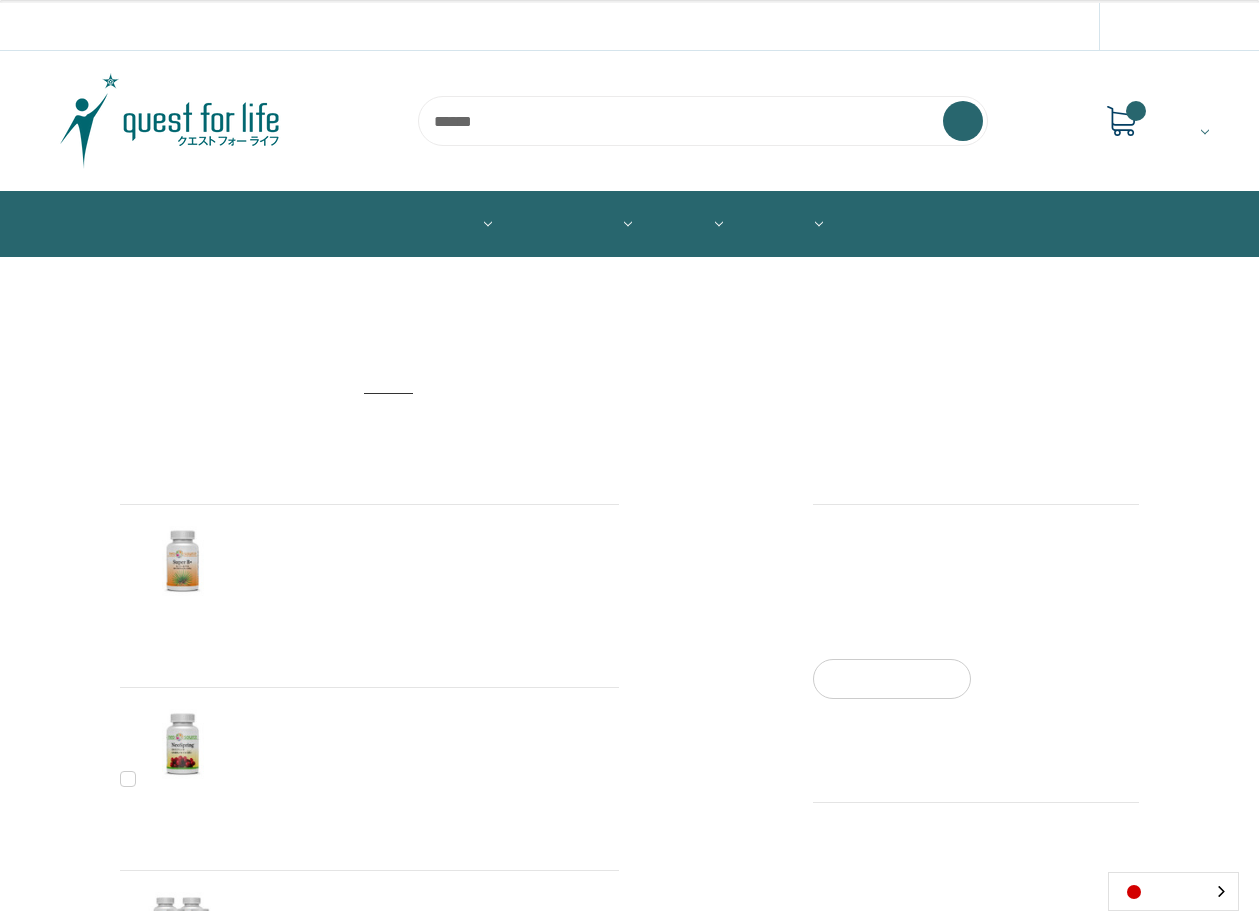 scroll, scrollTop: 0, scrollLeft: 0, axis: both 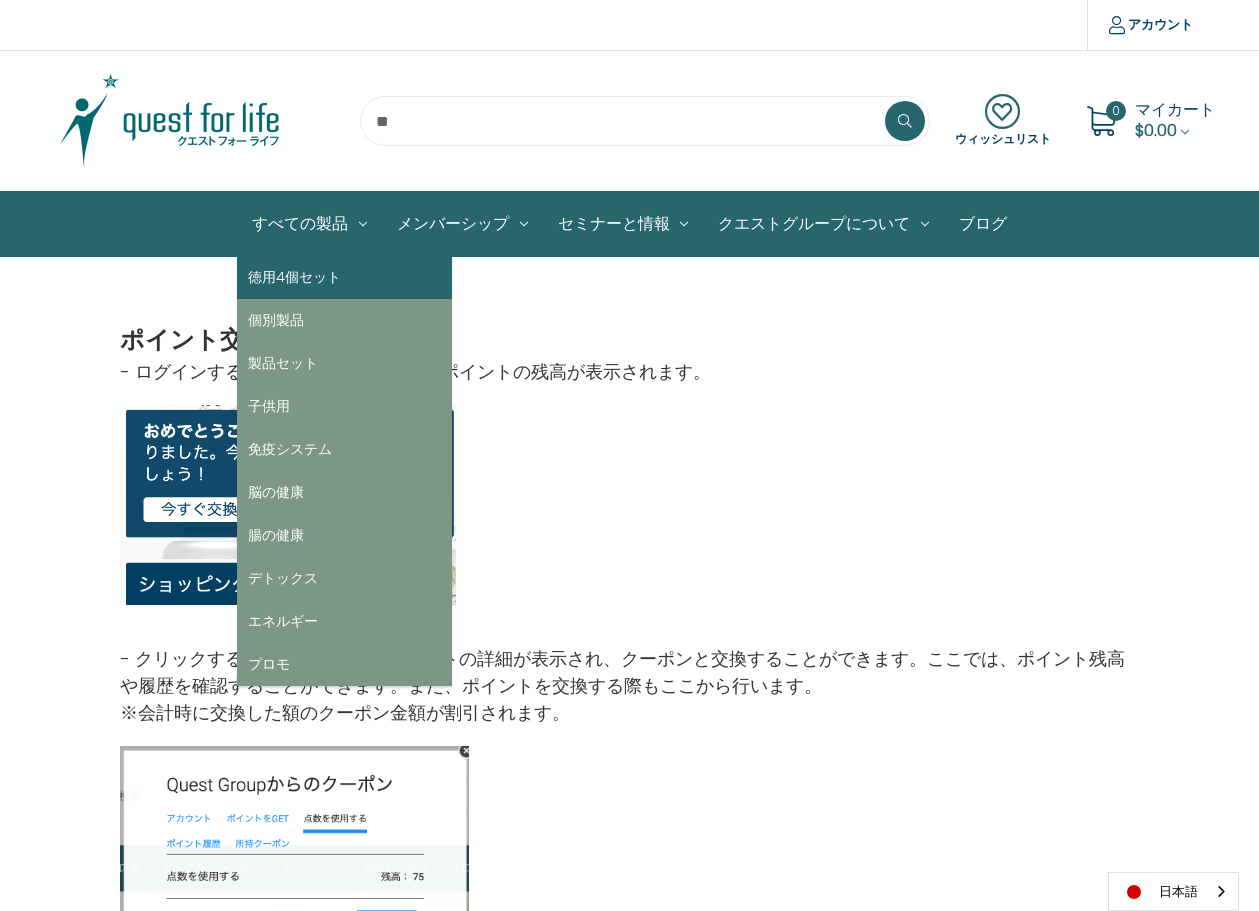 click on "徳用4個セット" at bounding box center (344, 277) 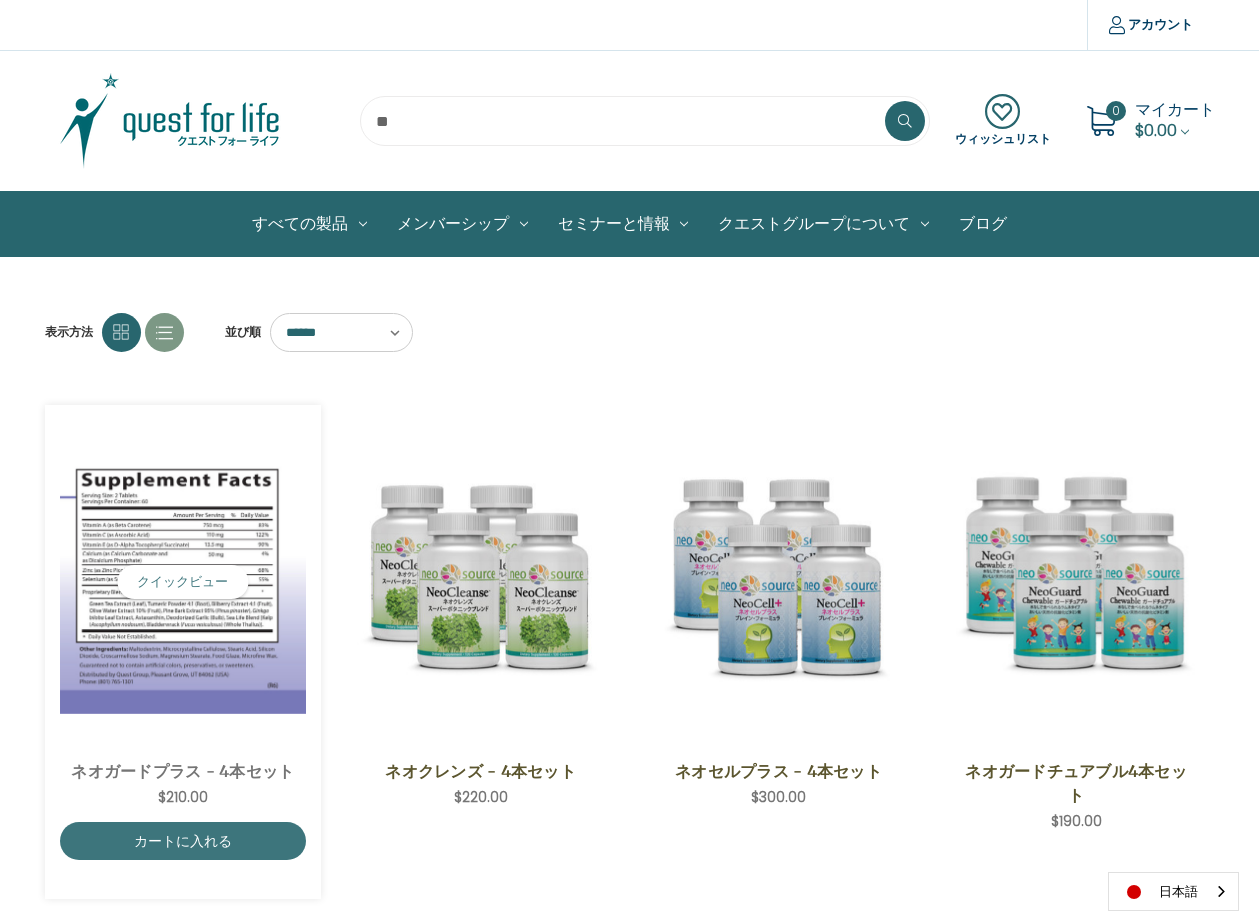 scroll, scrollTop: 667, scrollLeft: 0, axis: vertical 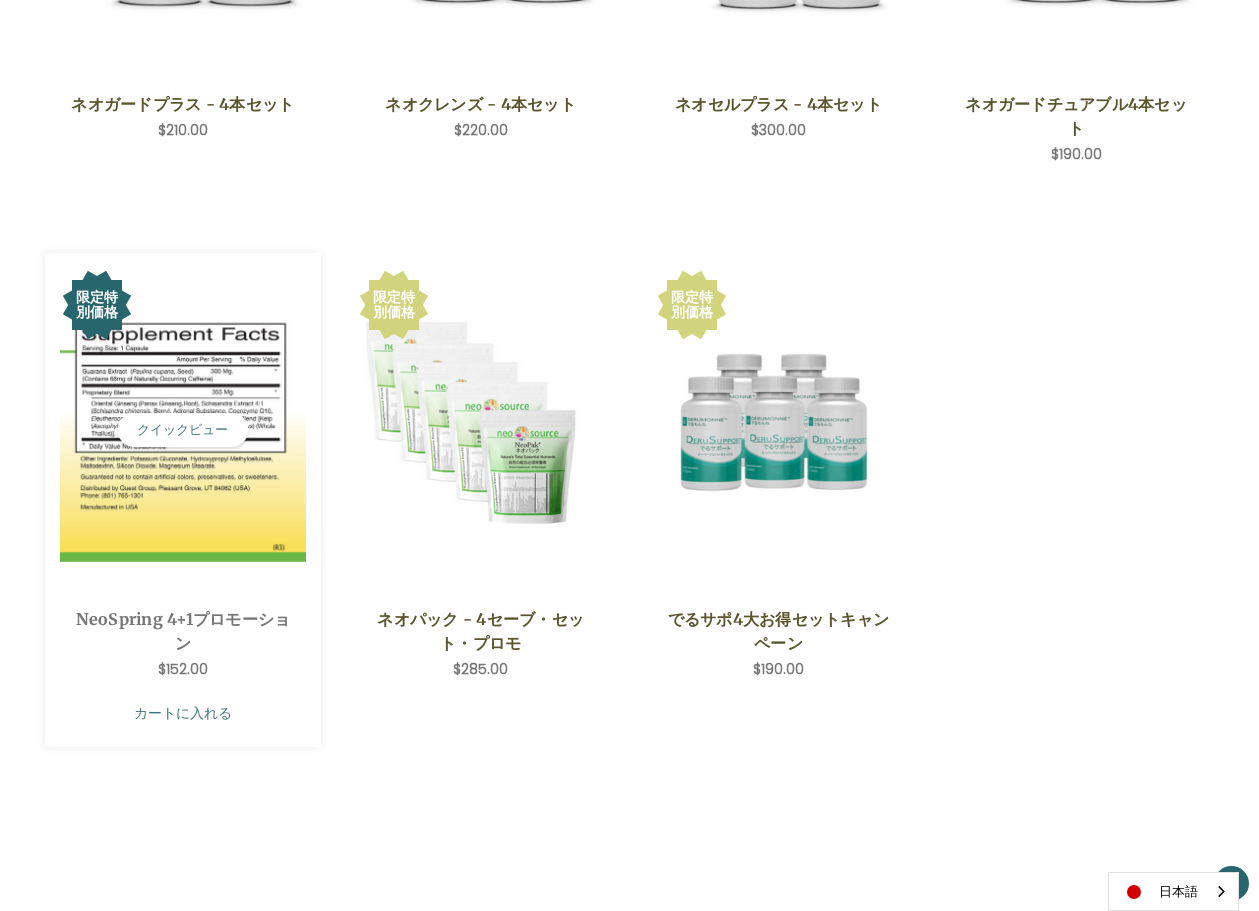 click on "カートに入れる" at bounding box center (183, 713) 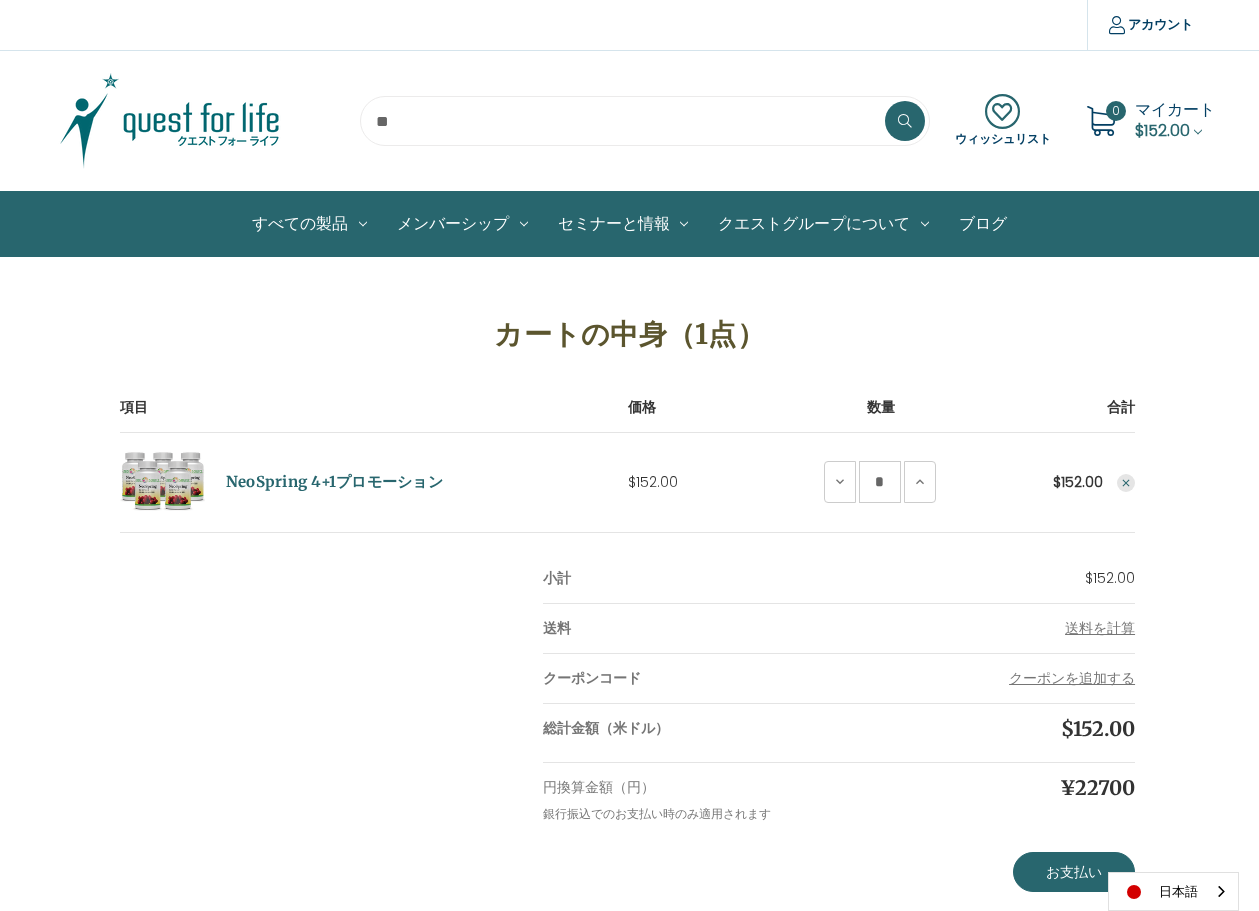 scroll, scrollTop: 0, scrollLeft: 0, axis: both 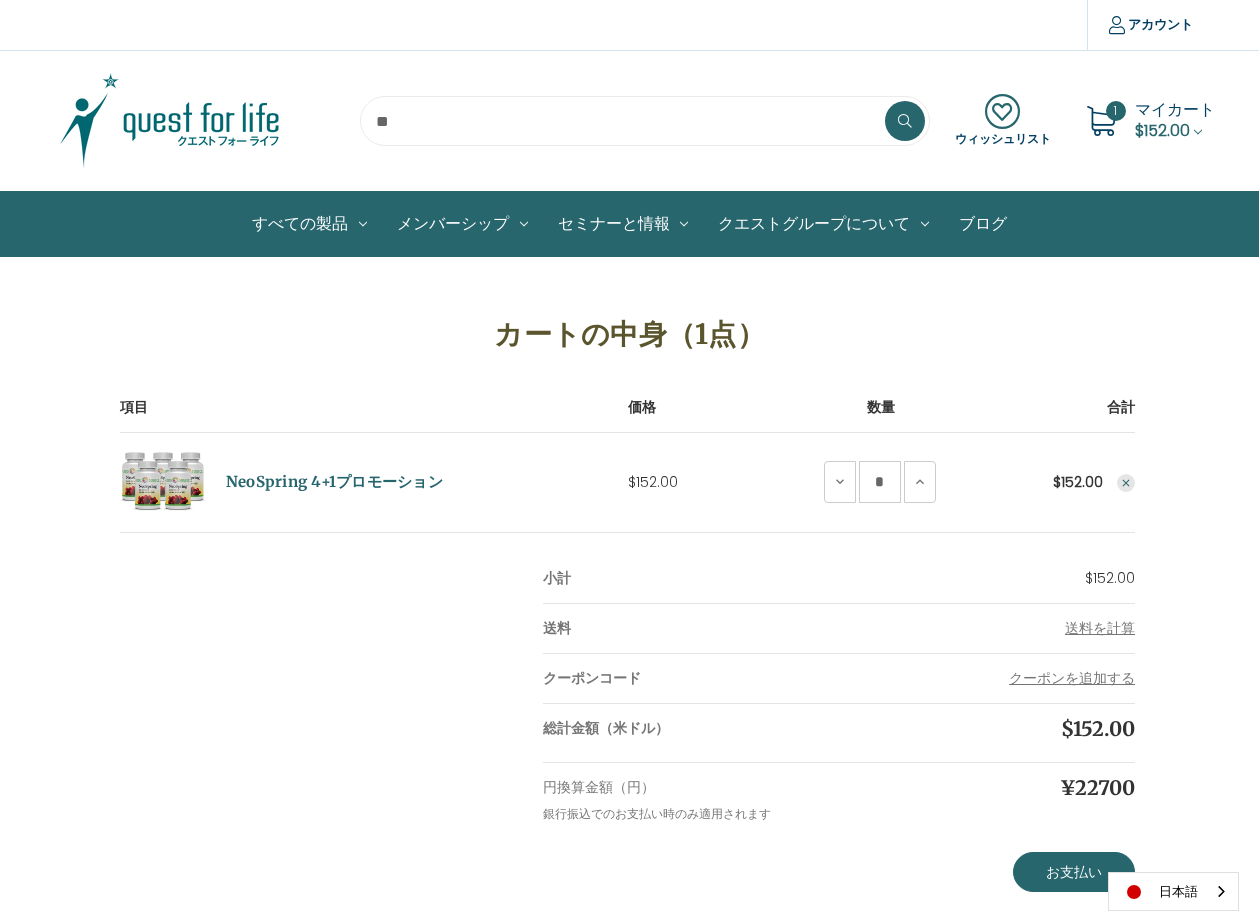 click on "1" at bounding box center (1101, 121) 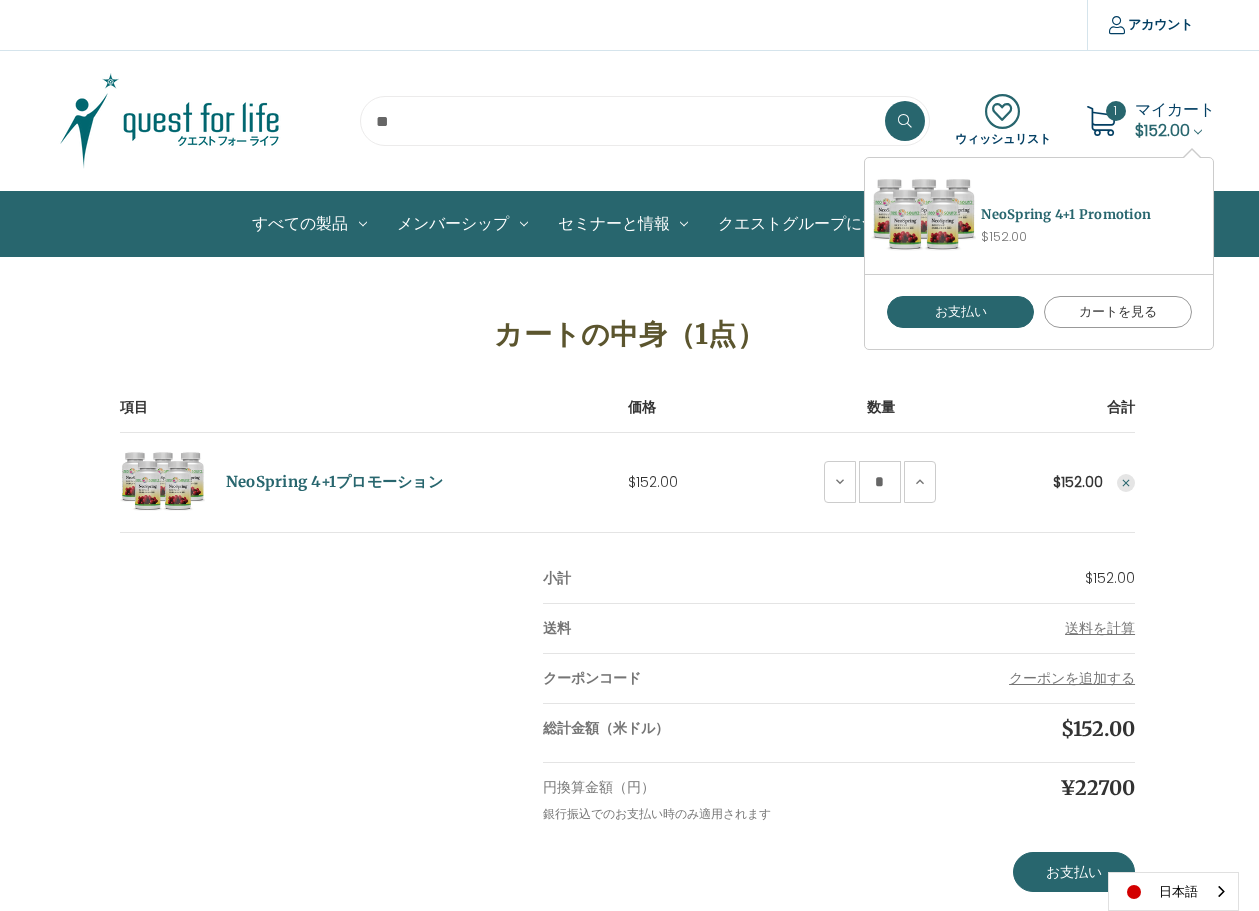 click on "カートを見る" at bounding box center (1118, 312) 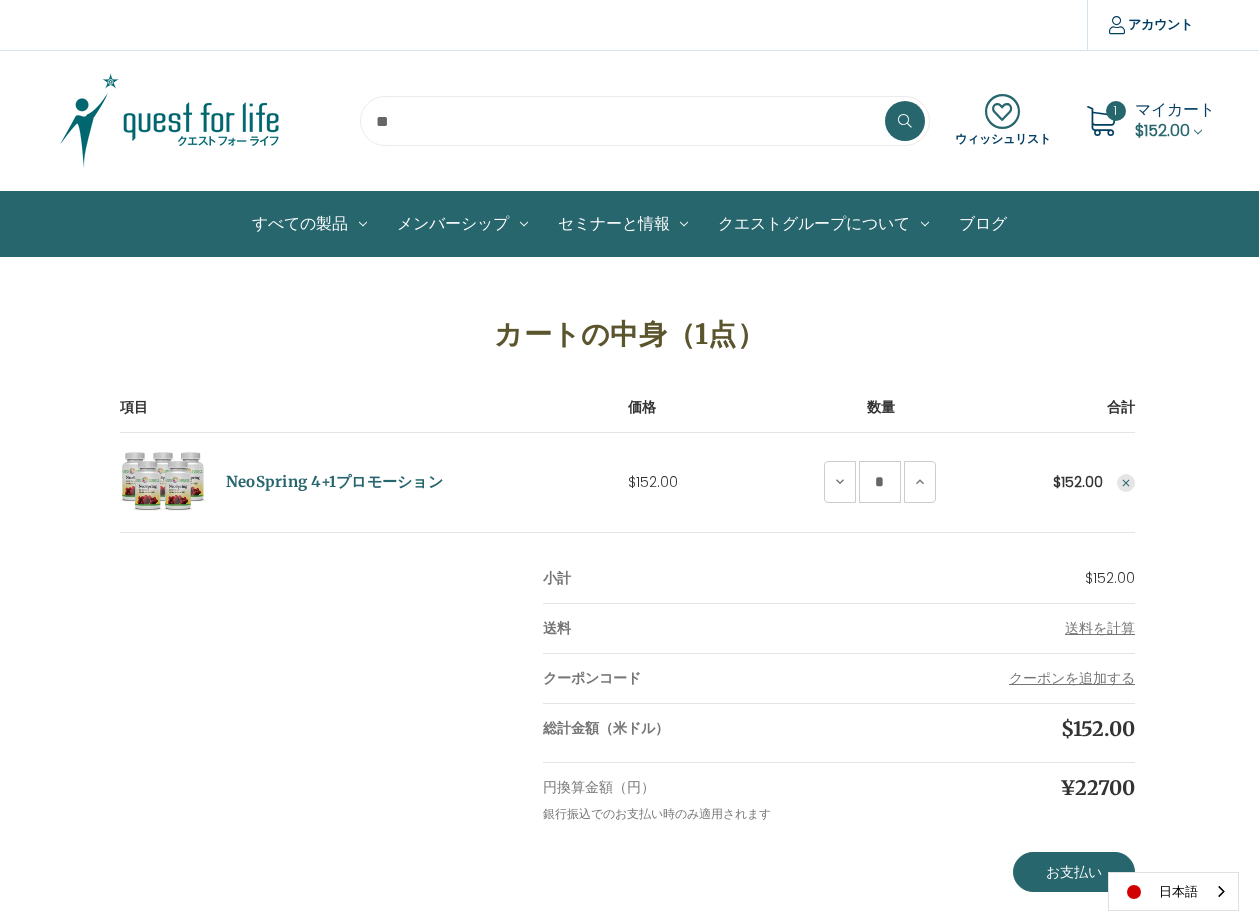 scroll, scrollTop: 0, scrollLeft: 0, axis: both 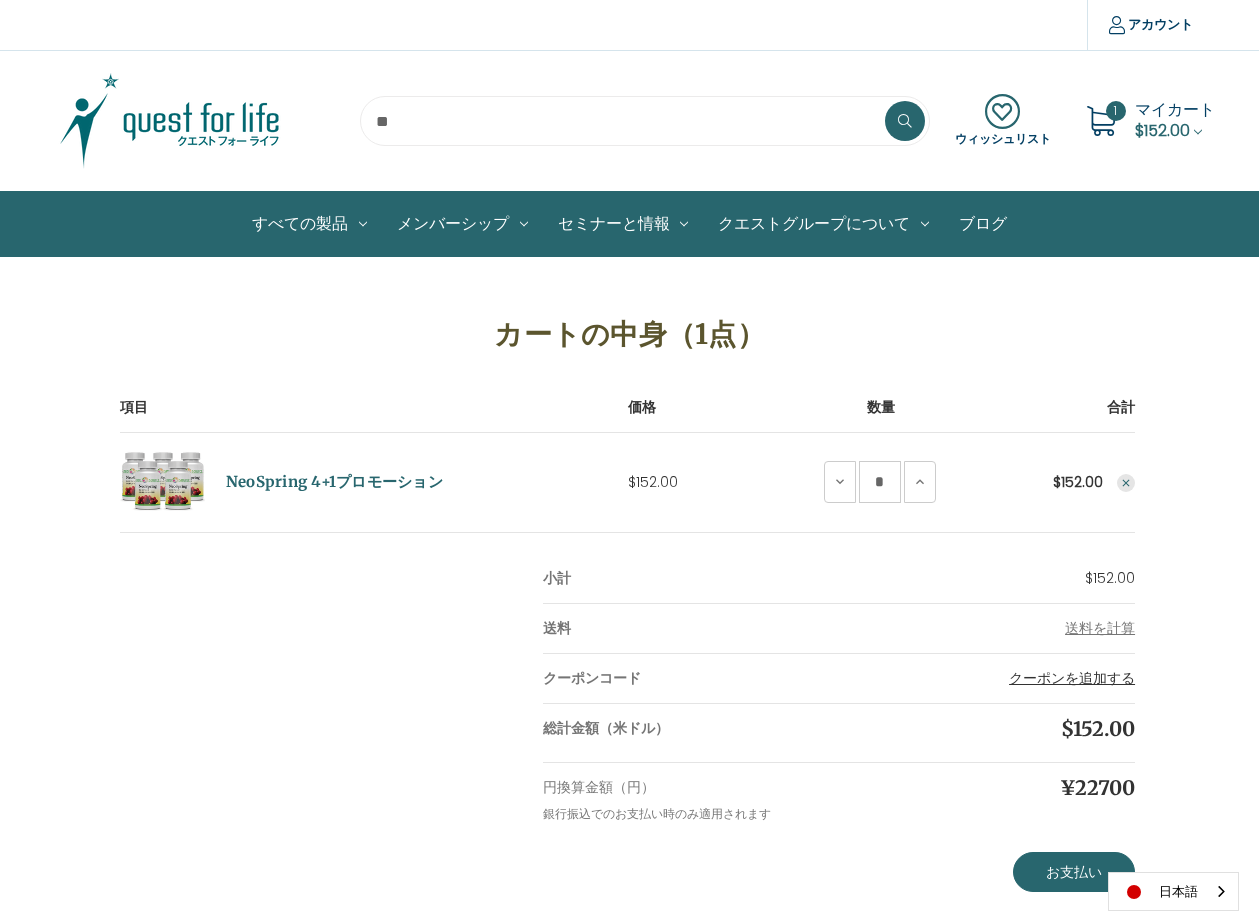 click on "クーポンを追加する" at bounding box center (1072, 678) 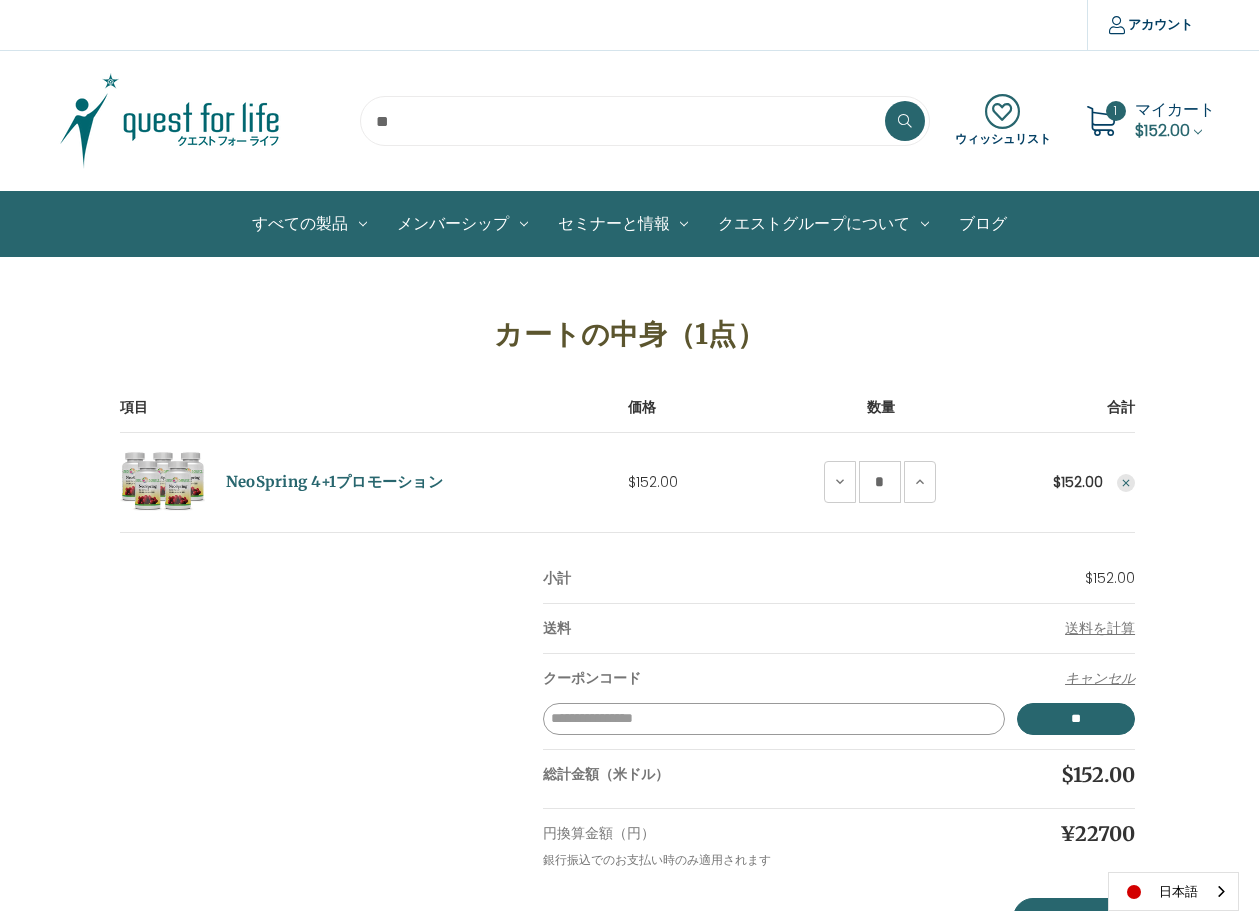 click on "クーポンコードを入力してください" at bounding box center (774, 719) 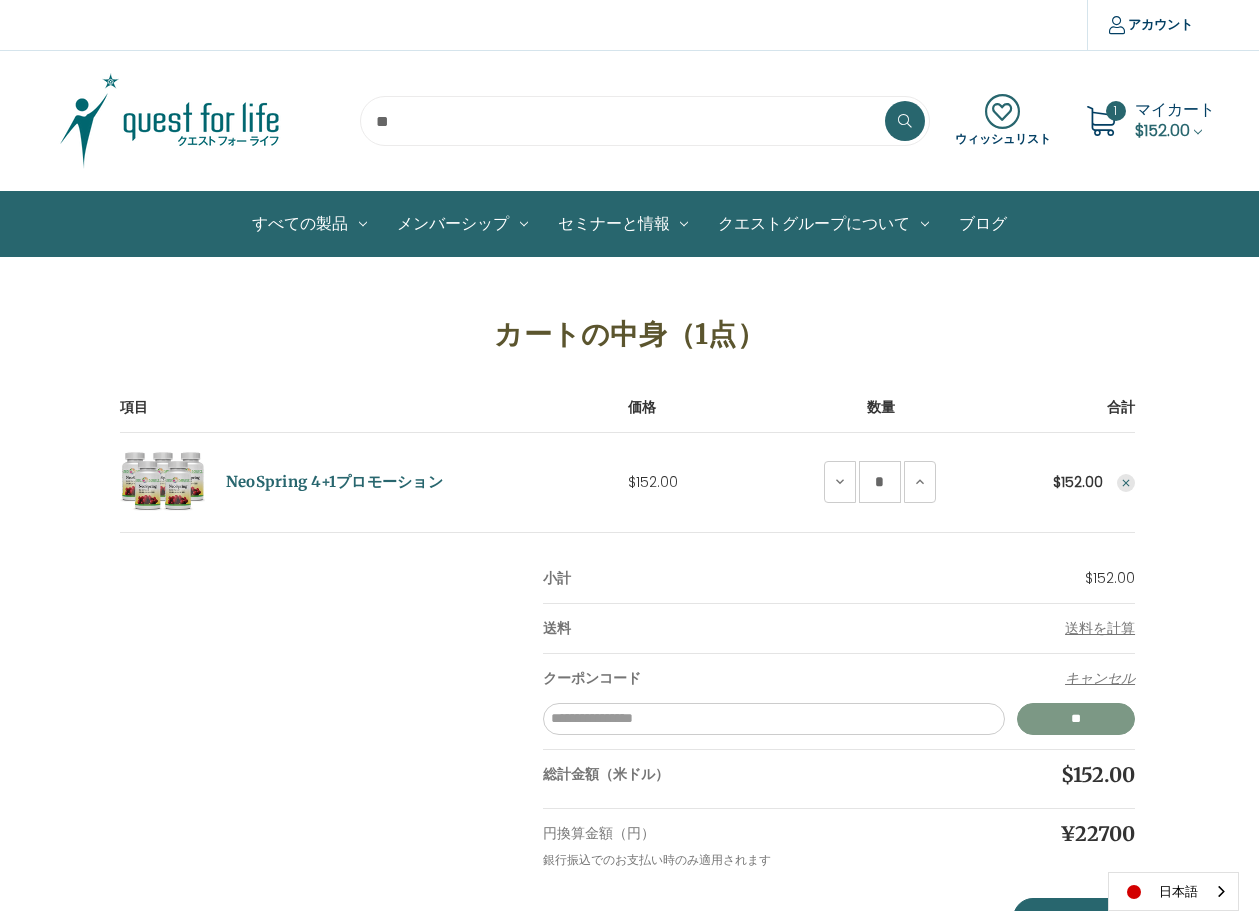 click on "**" at bounding box center (1076, 719) 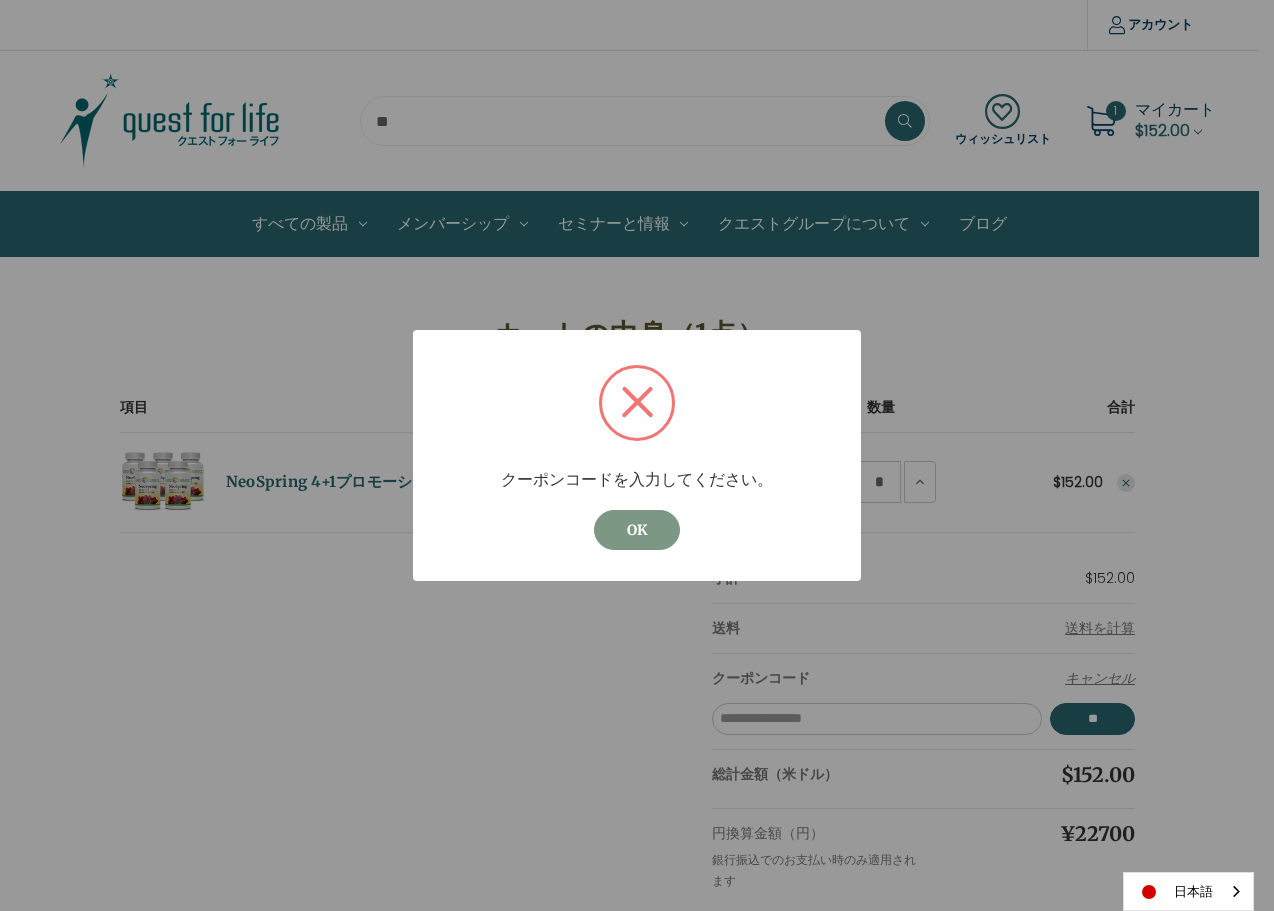 click on "OK" at bounding box center [637, 530] 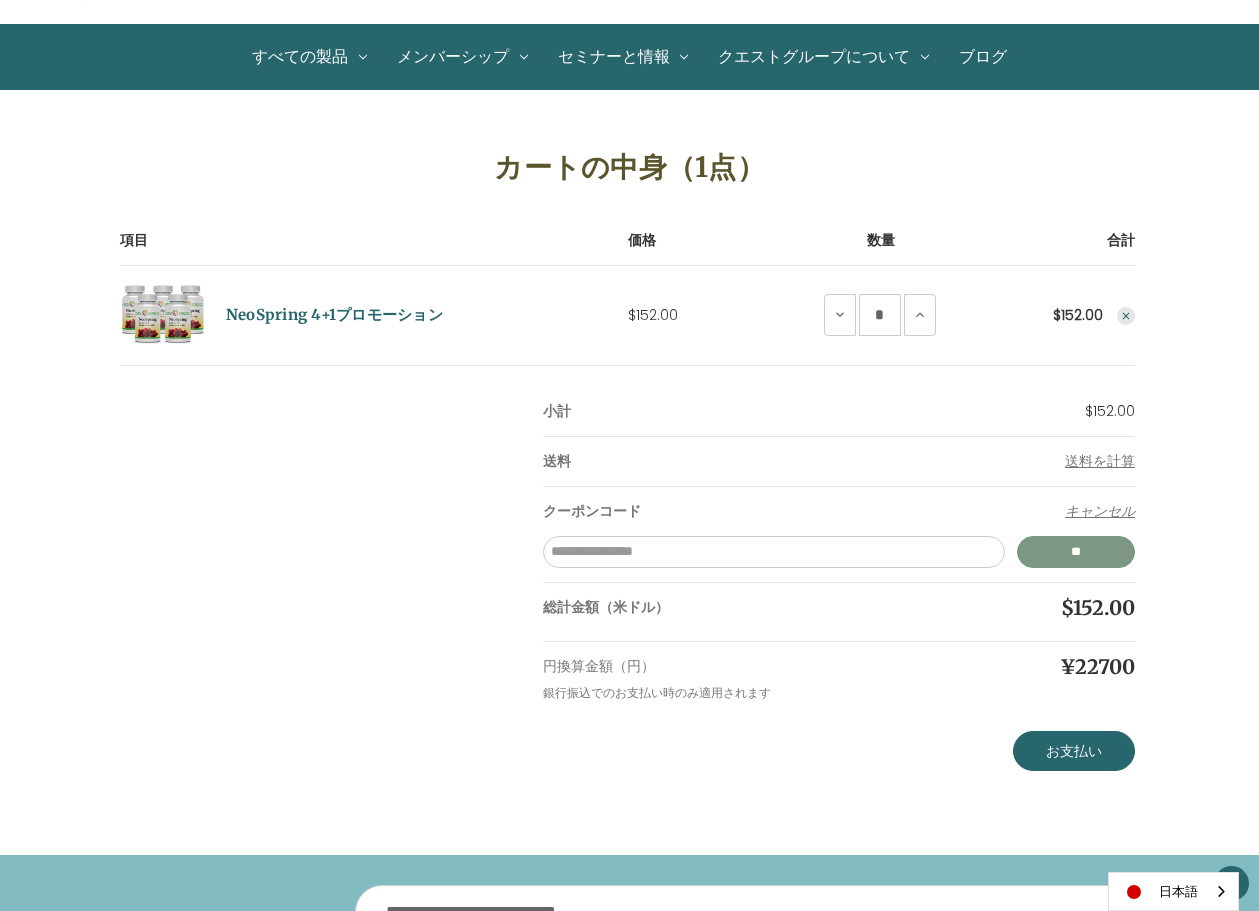 scroll, scrollTop: 0, scrollLeft: 0, axis: both 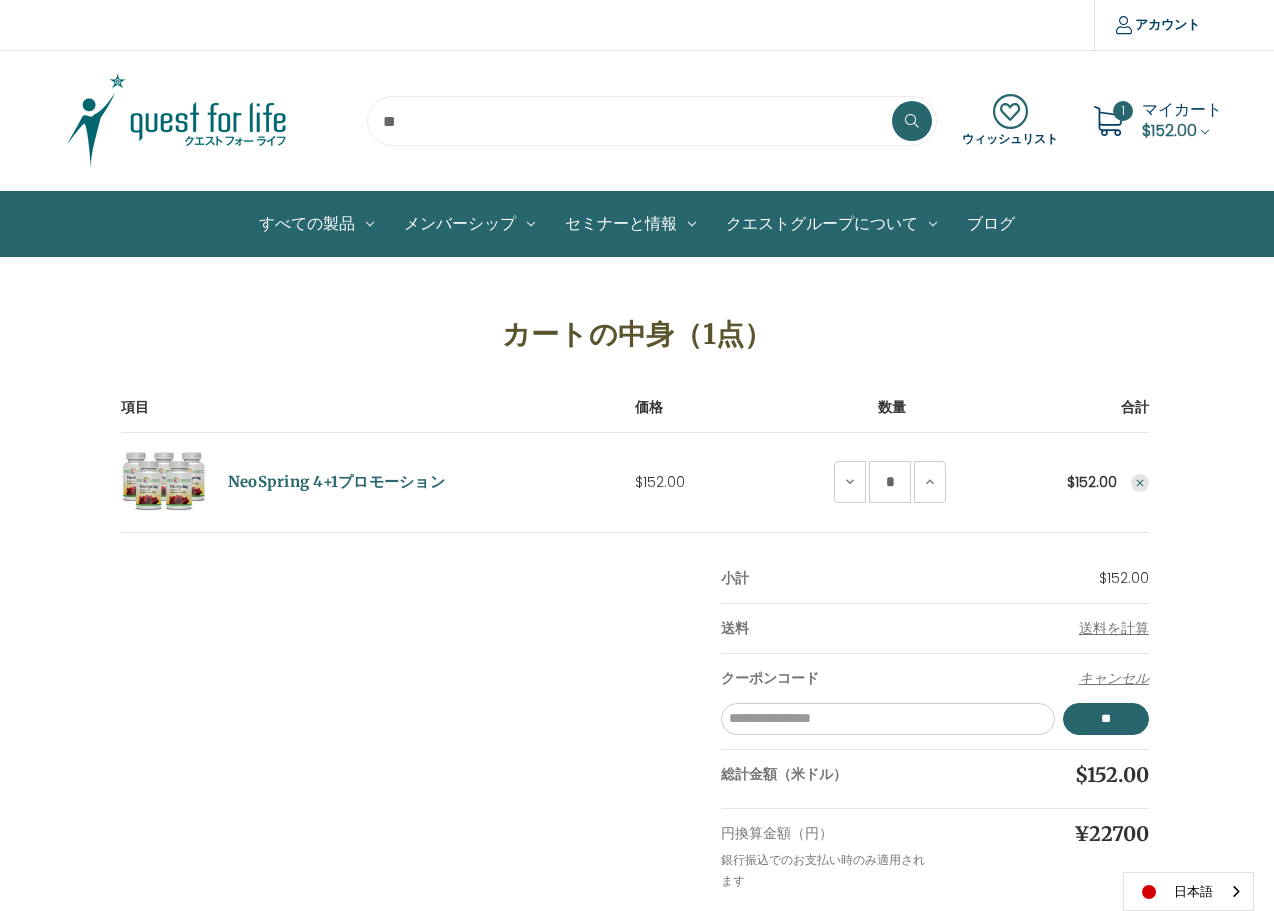click at bounding box center [637, 455] 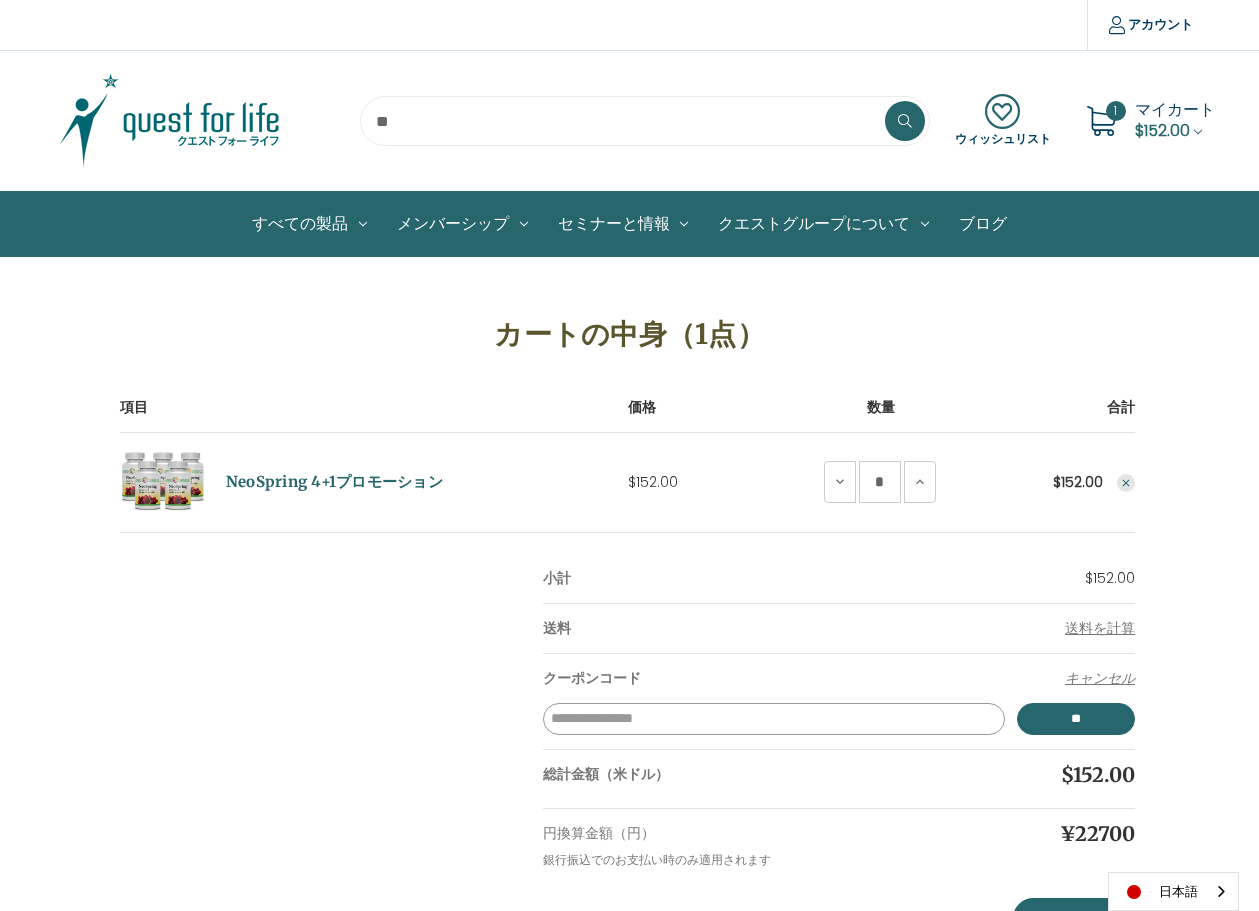 click on "クーポンコードを入力してください" at bounding box center [774, 719] 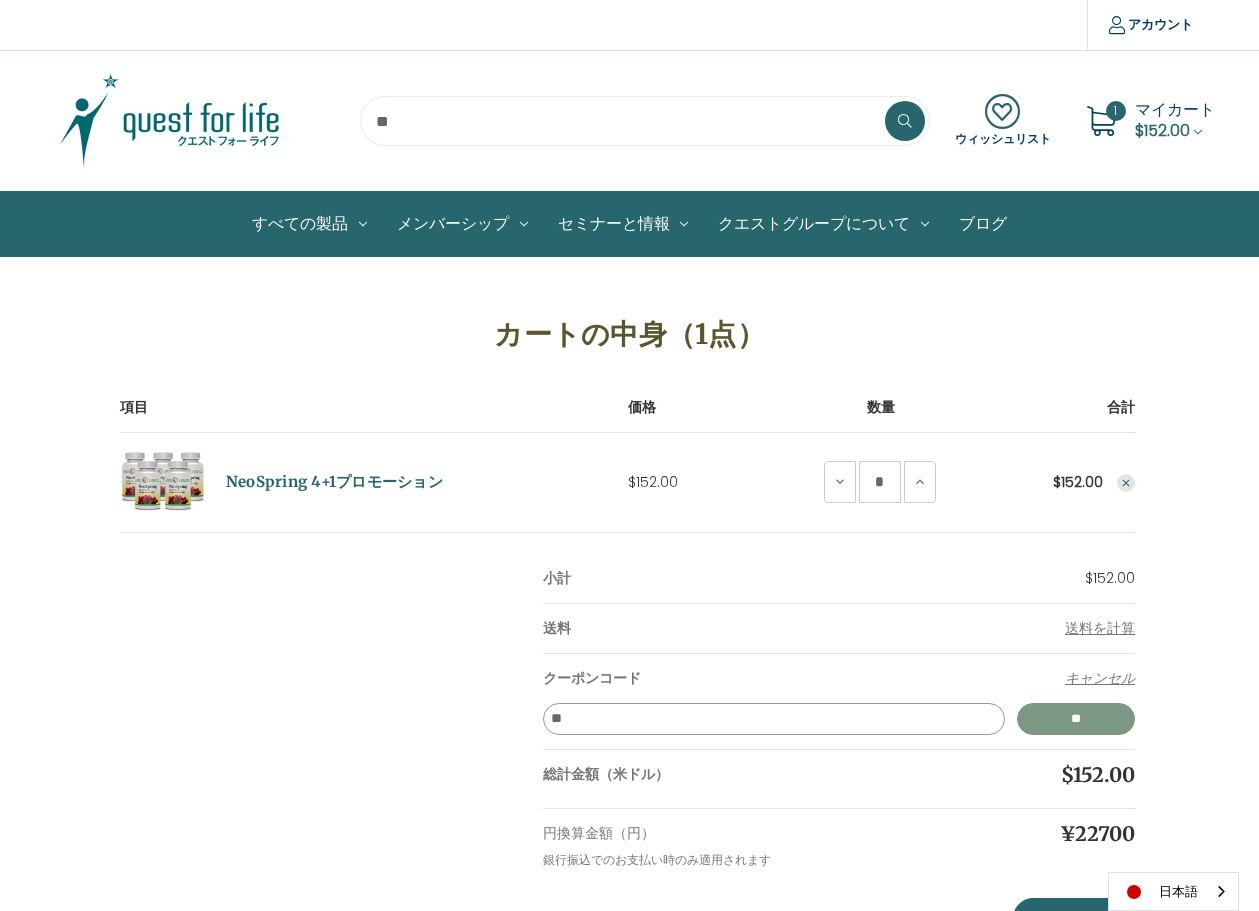 type on "*" 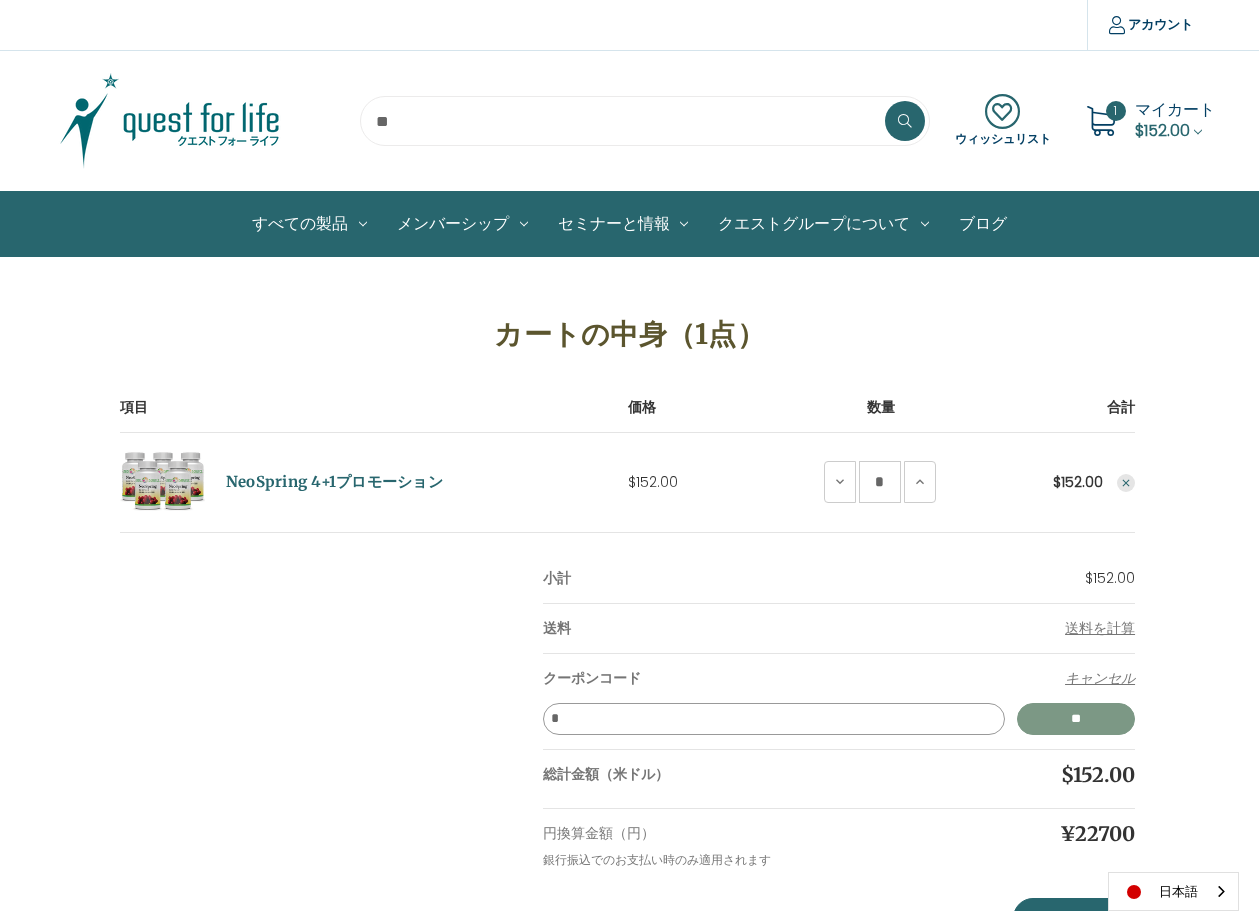 type 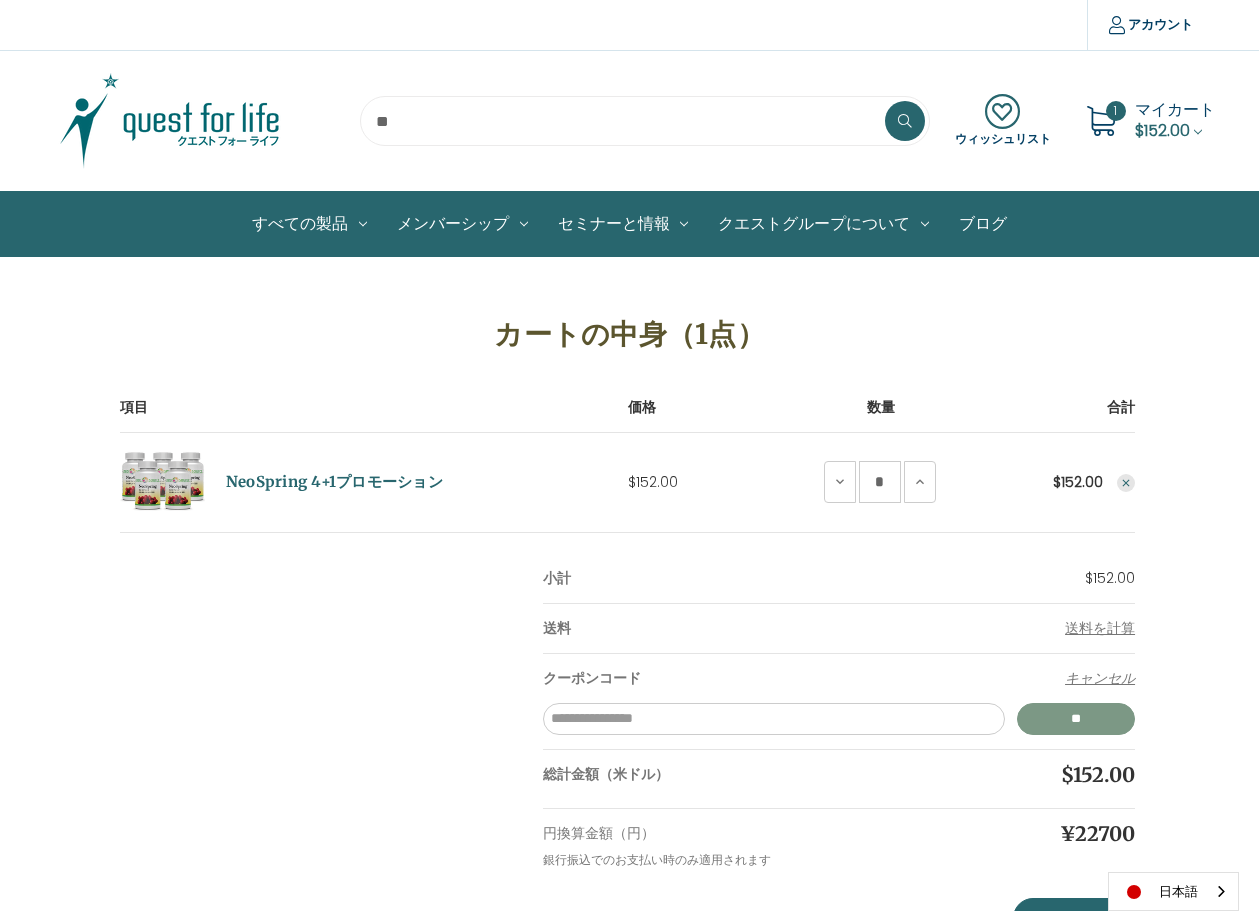 click on "**" at bounding box center (1076, 719) 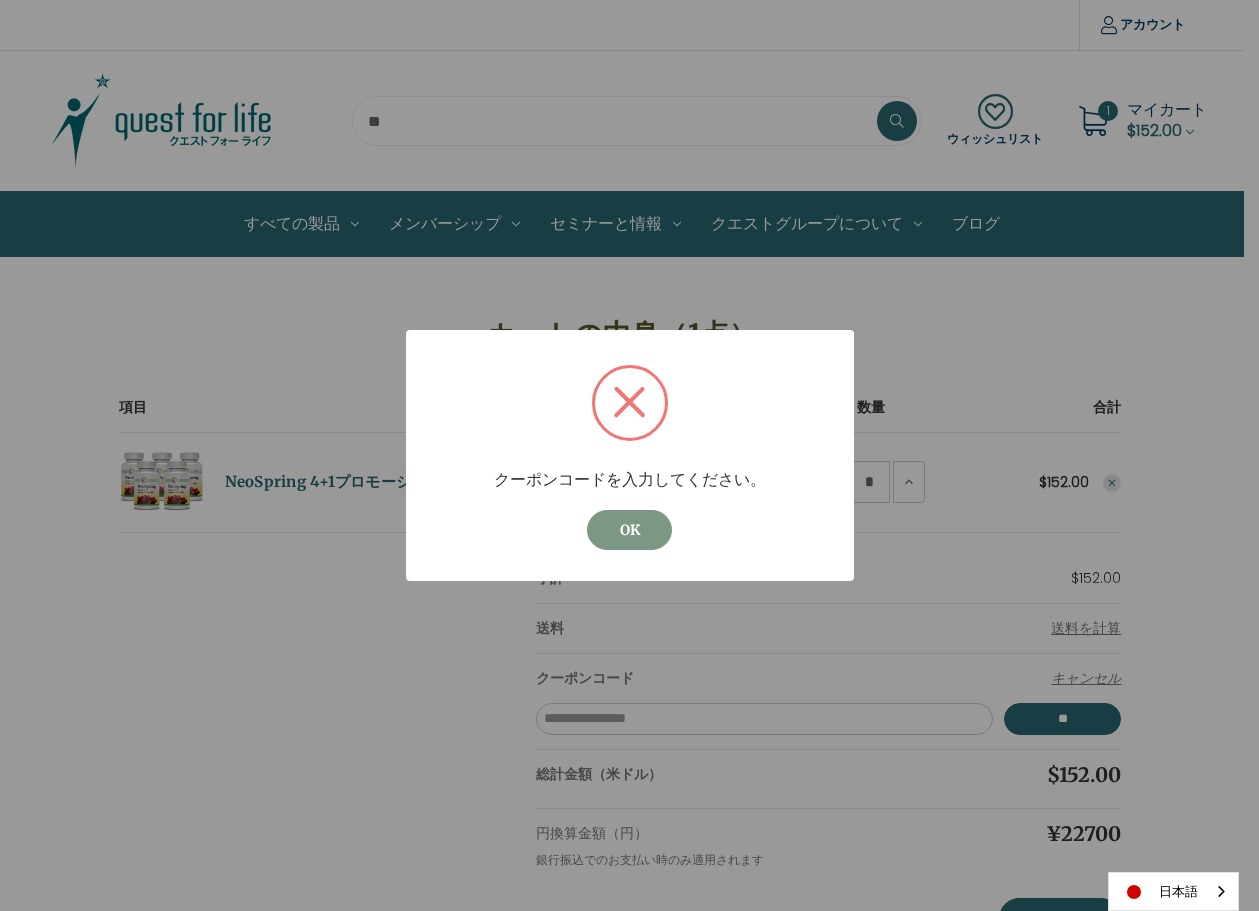 click on "OK" at bounding box center (630, 530) 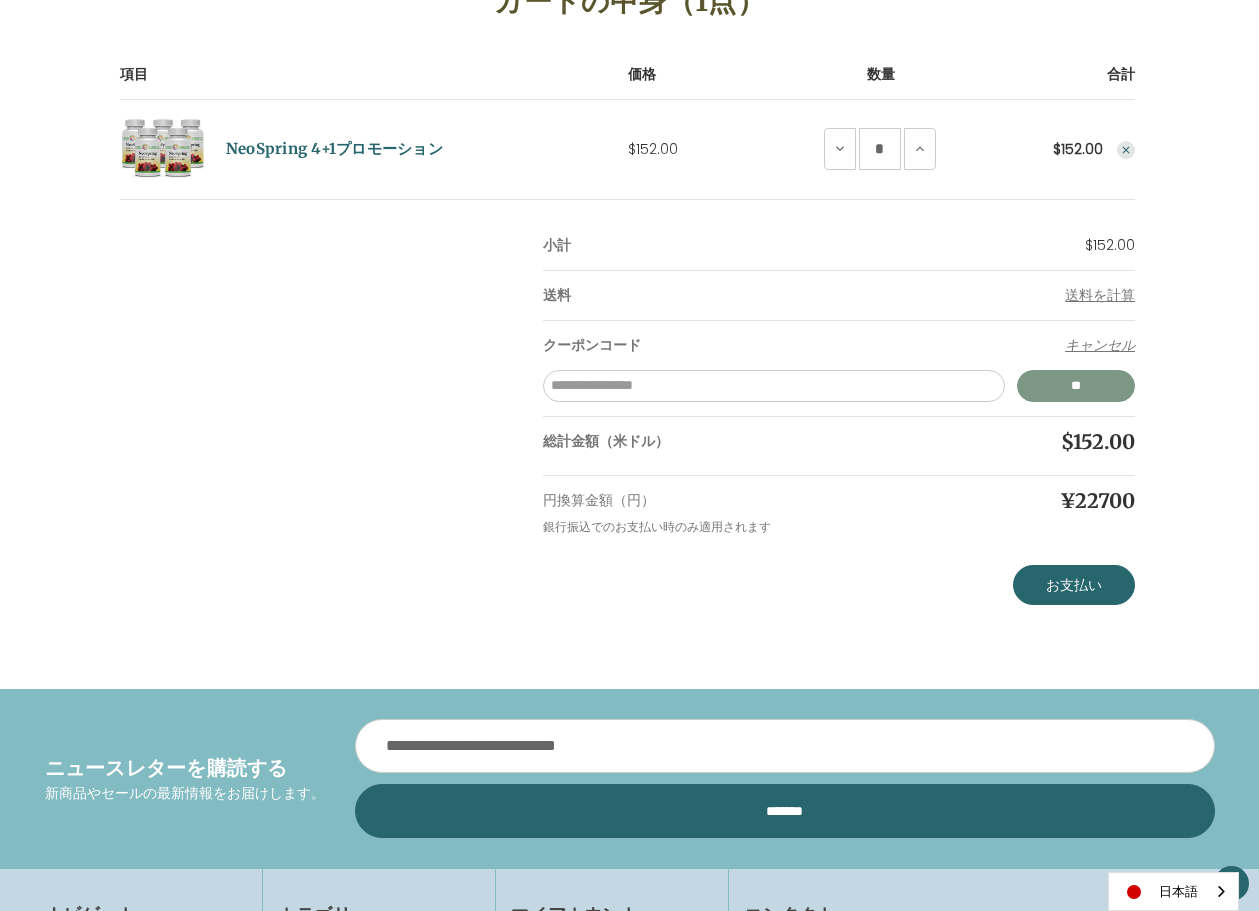 scroll, scrollTop: 0, scrollLeft: 0, axis: both 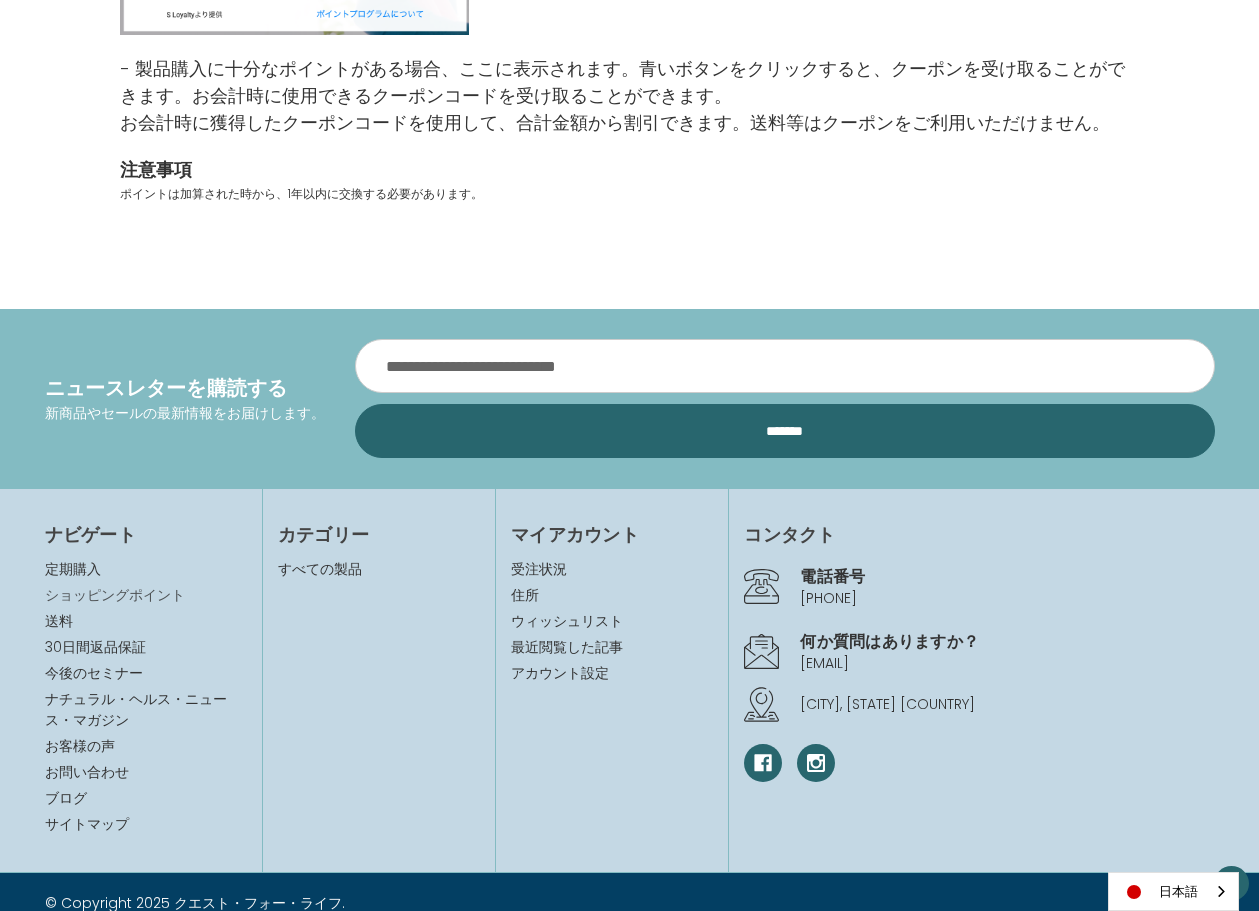 click on "ショッピングポイント" at bounding box center (115, 595) 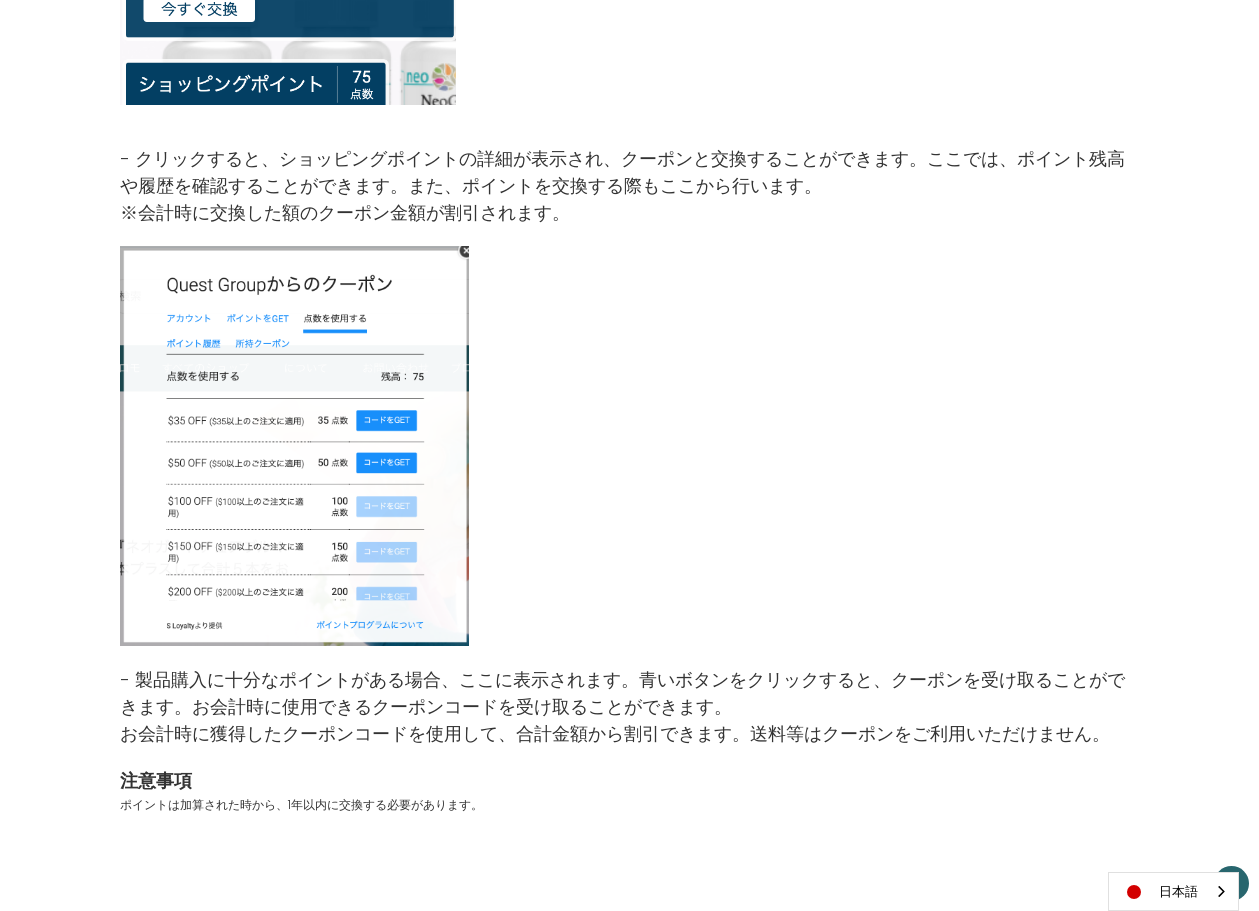 scroll, scrollTop: 167, scrollLeft: 0, axis: vertical 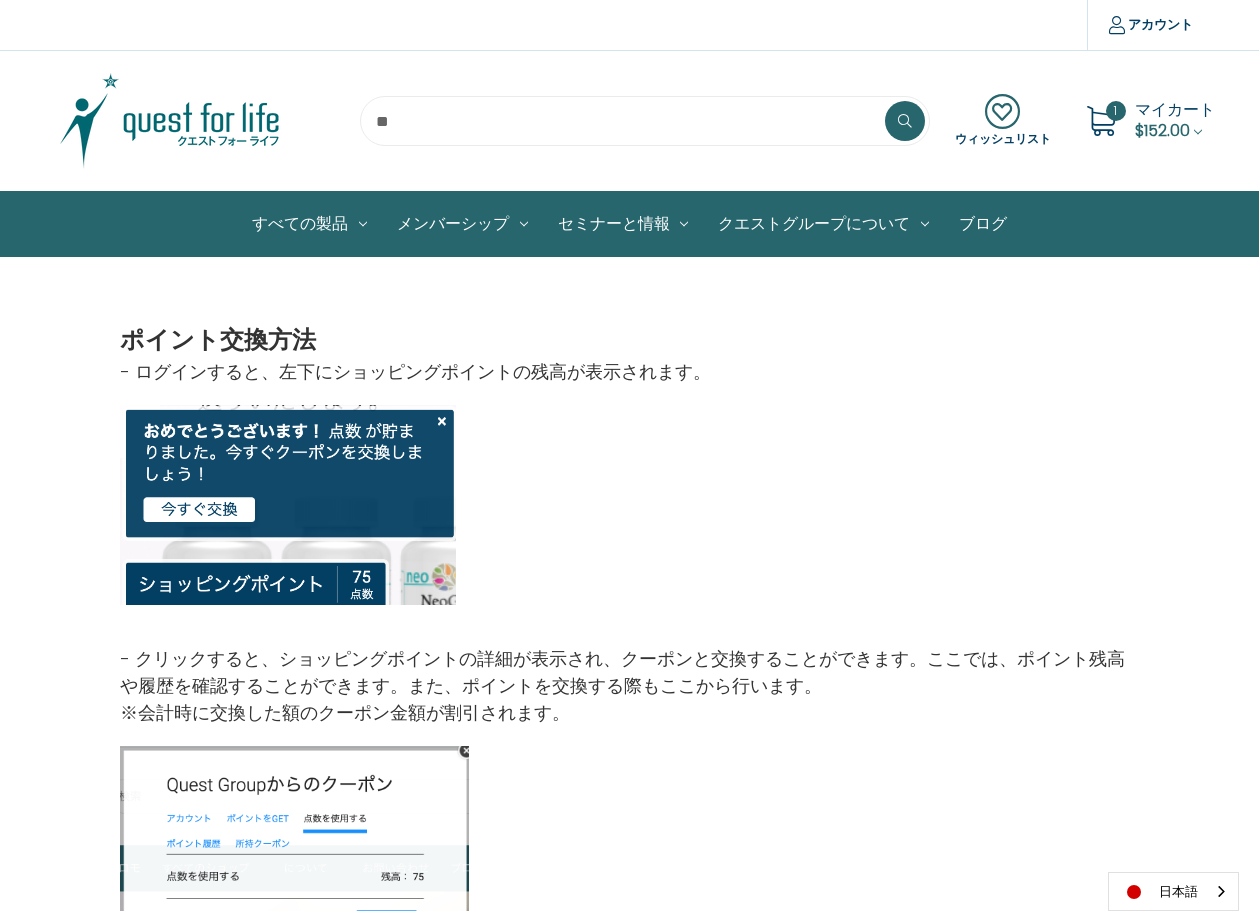 click on "ポイント交換方法" at bounding box center (629, 340) 